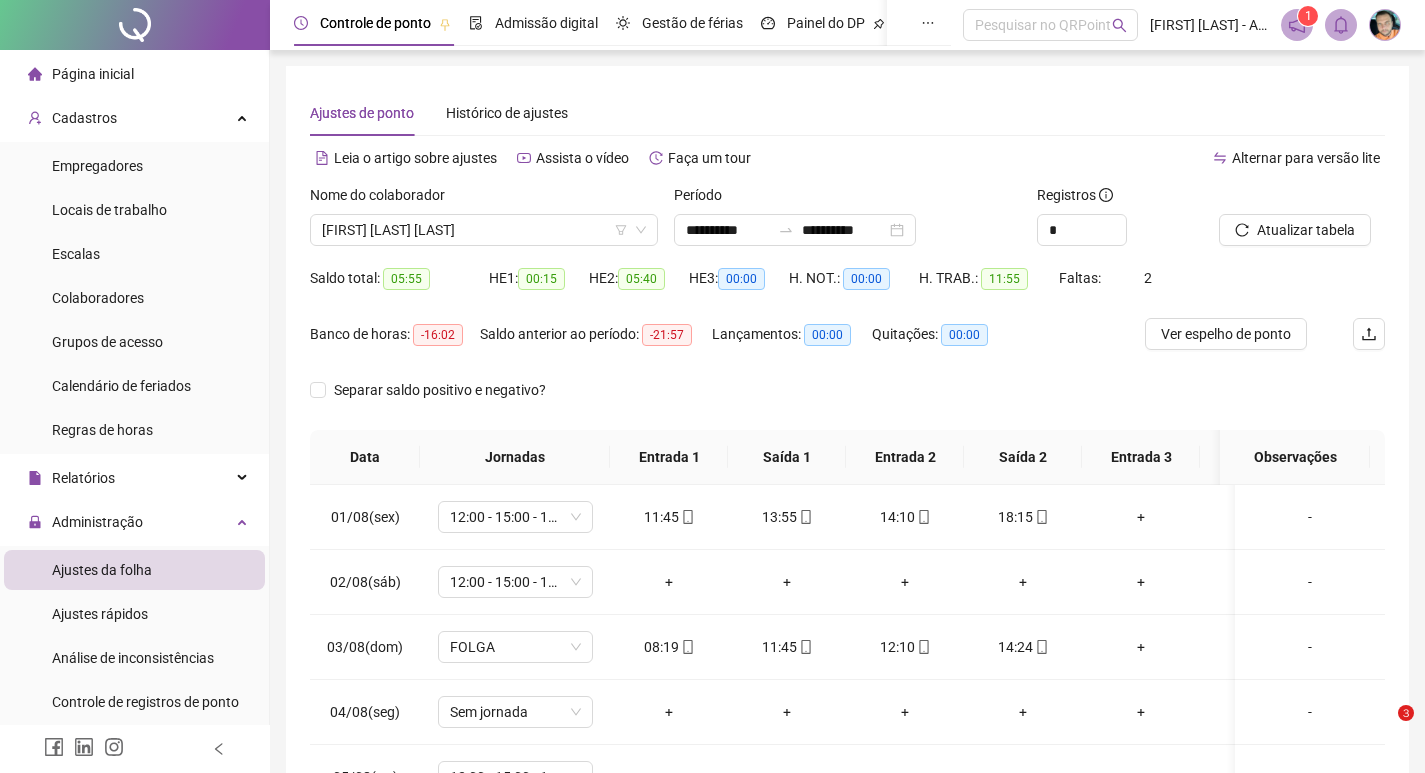 scroll, scrollTop: 162, scrollLeft: 0, axis: vertical 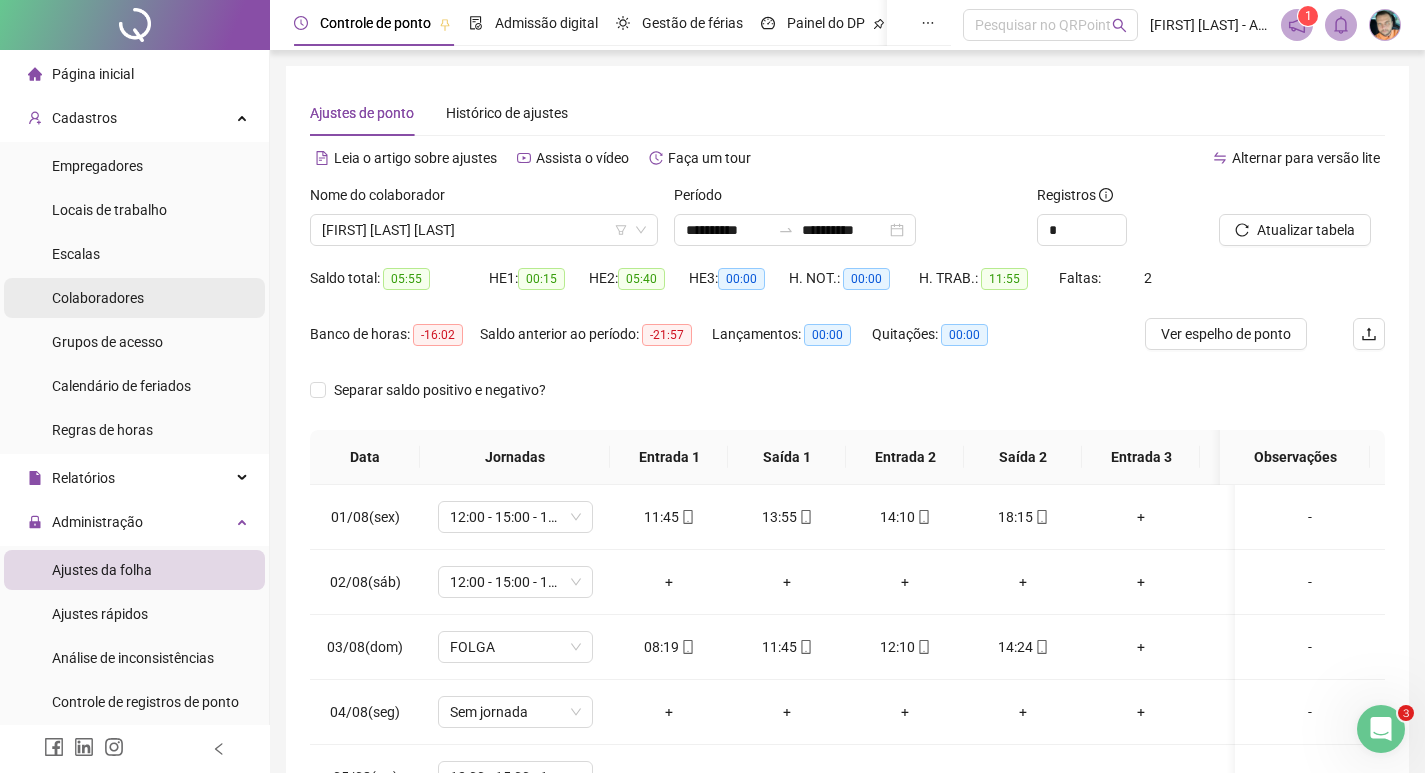 click on "Colaboradores" at bounding box center [98, 298] 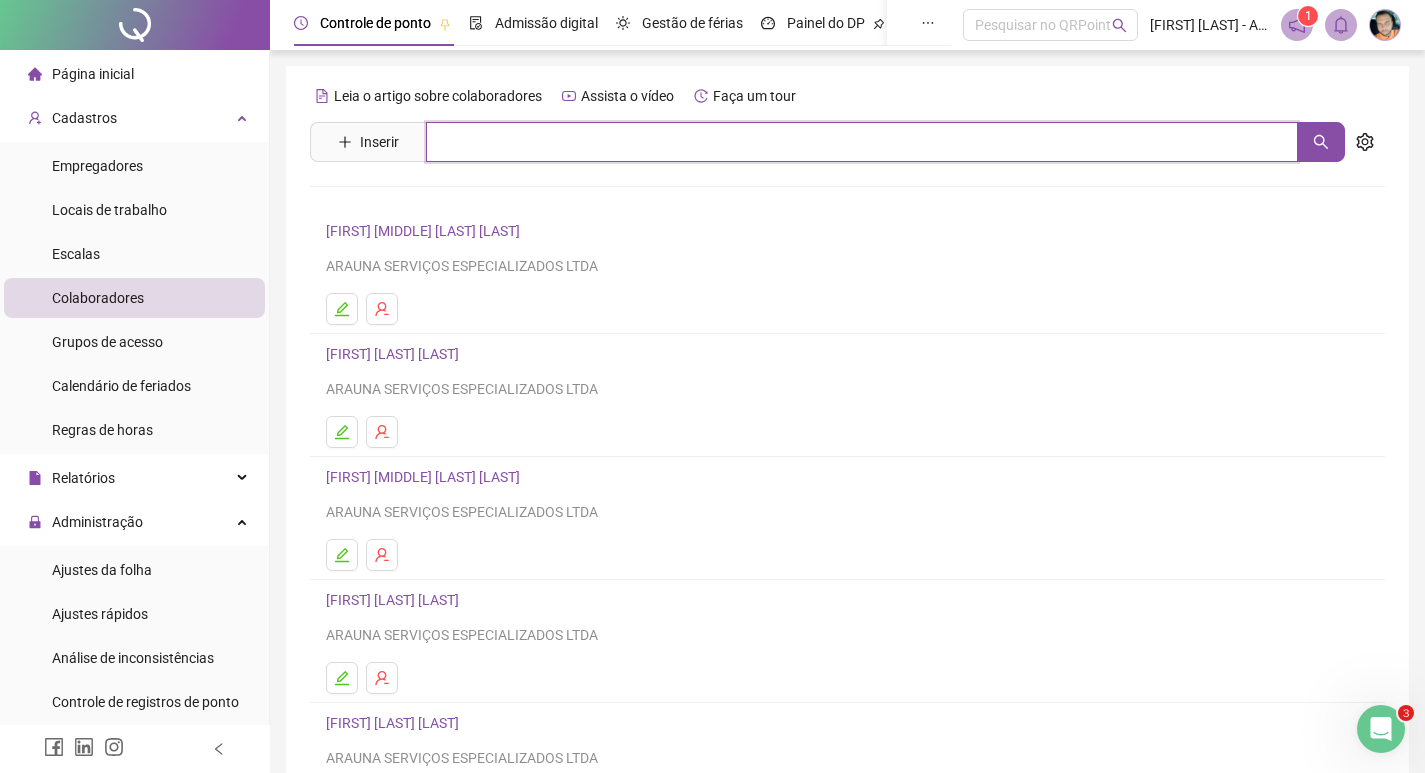click at bounding box center (862, 142) 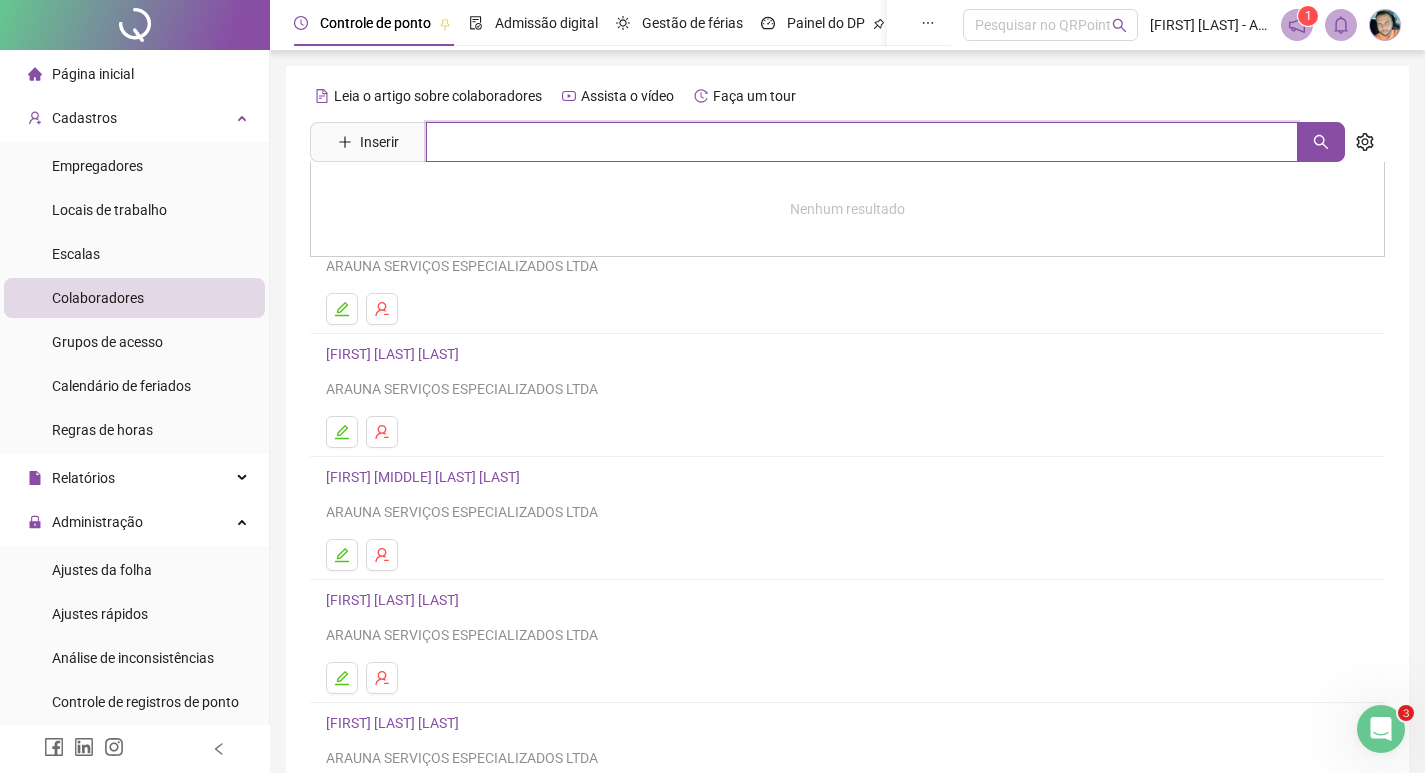 paste on "**********" 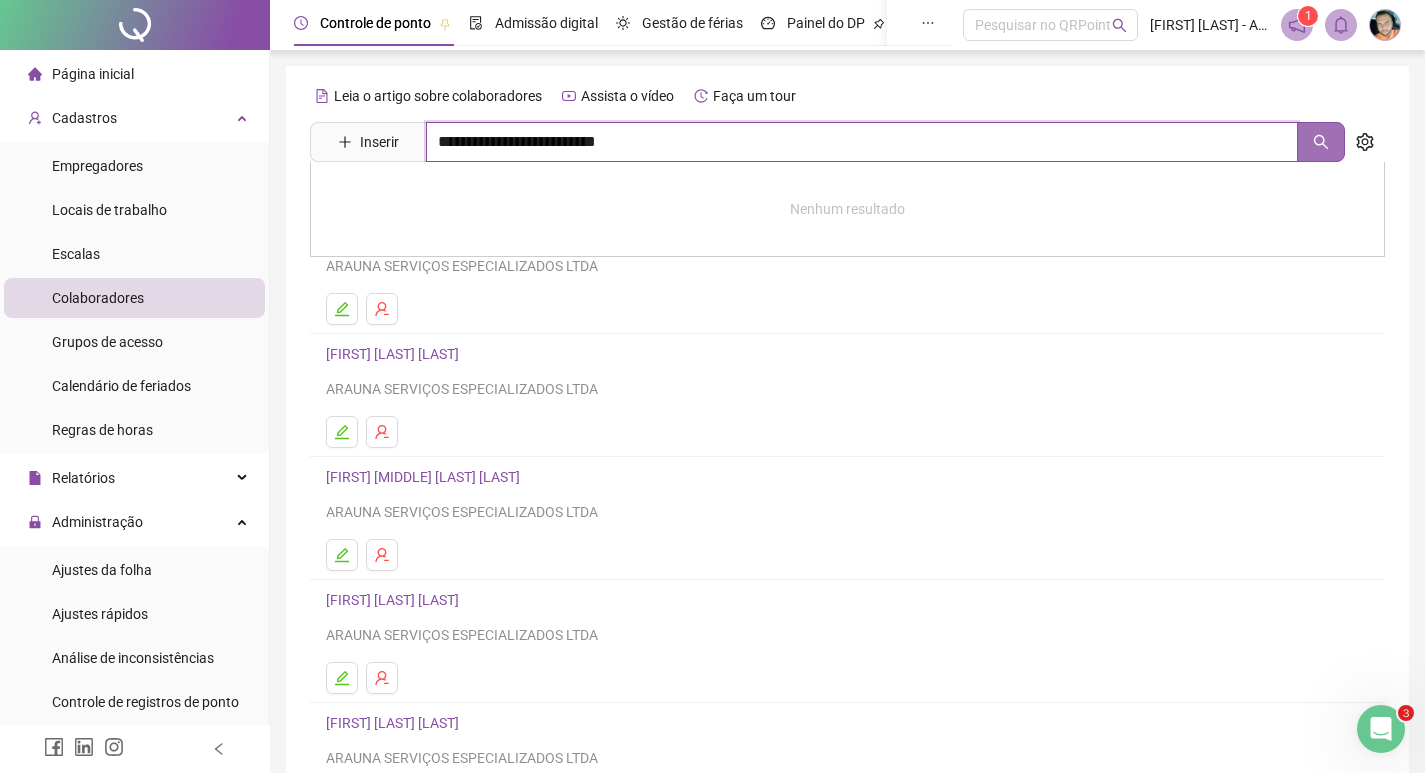 click 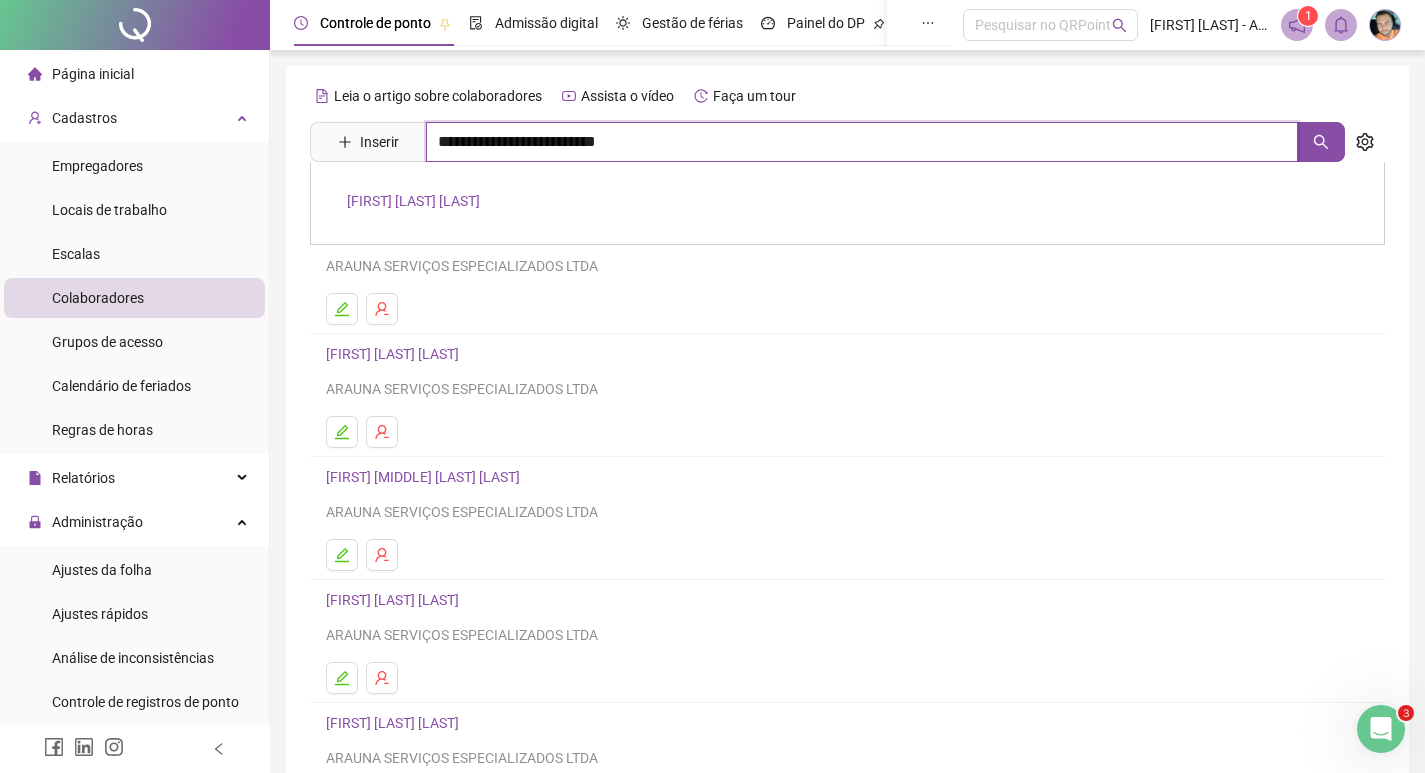 type on "**********" 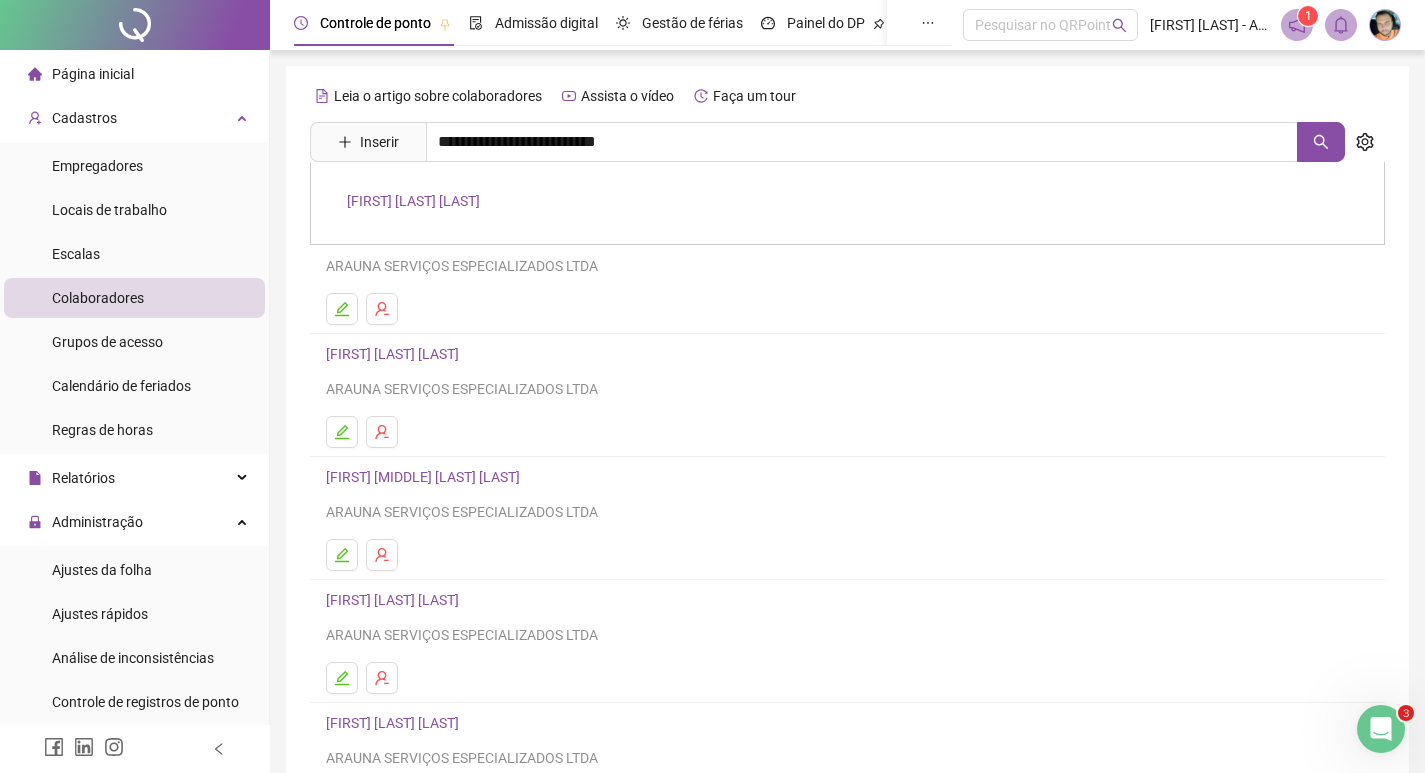 click on "VANILSA RODRIGUES DE BRITO" at bounding box center (413, 201) 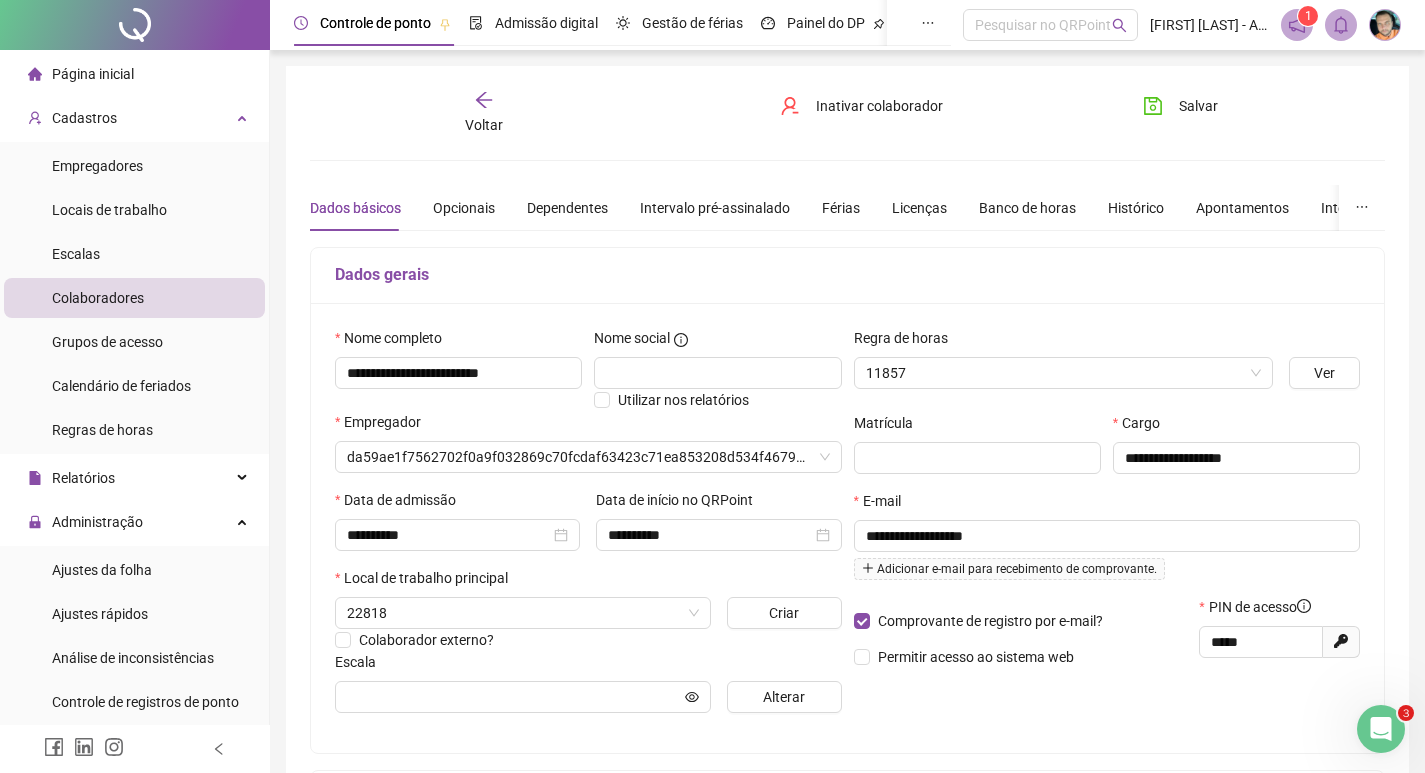 type on "**********" 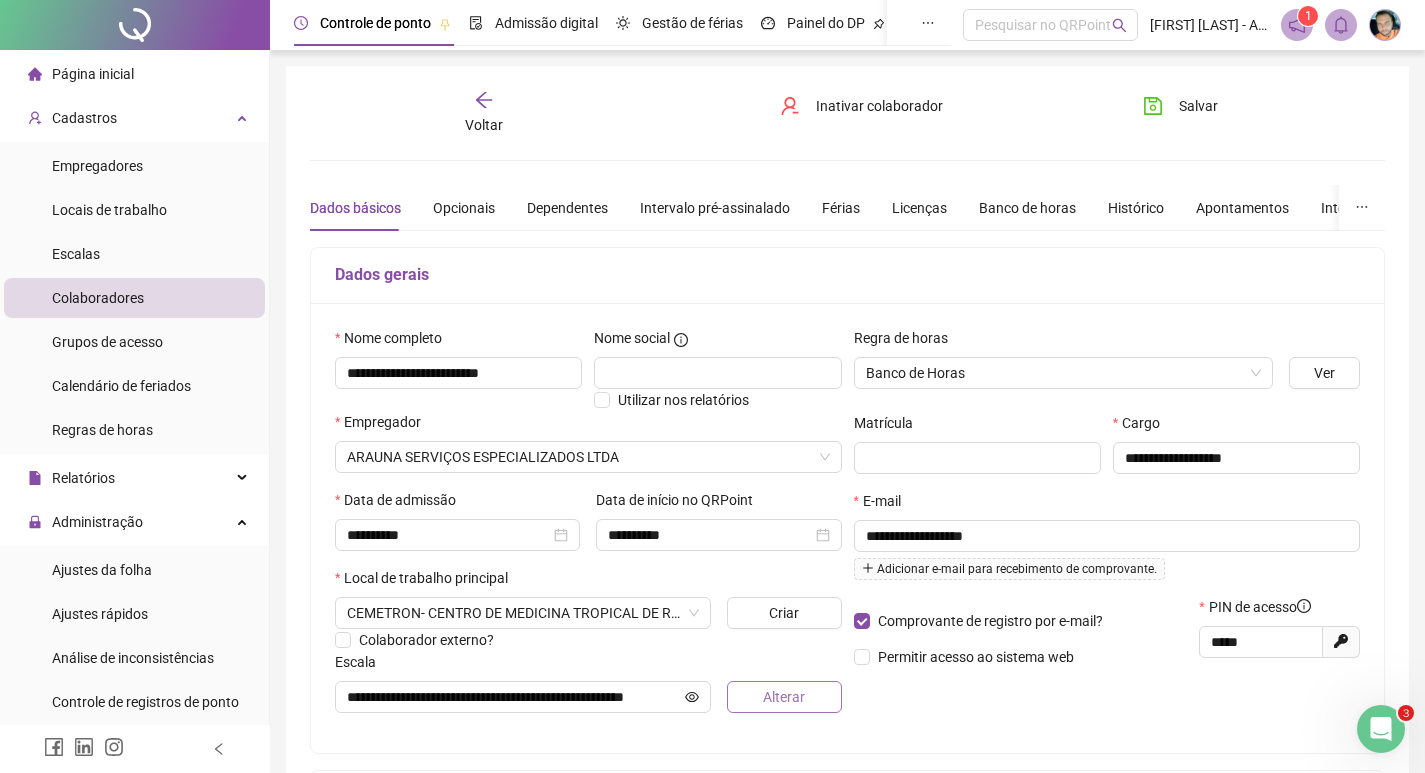 click on "Alterar" at bounding box center [784, 697] 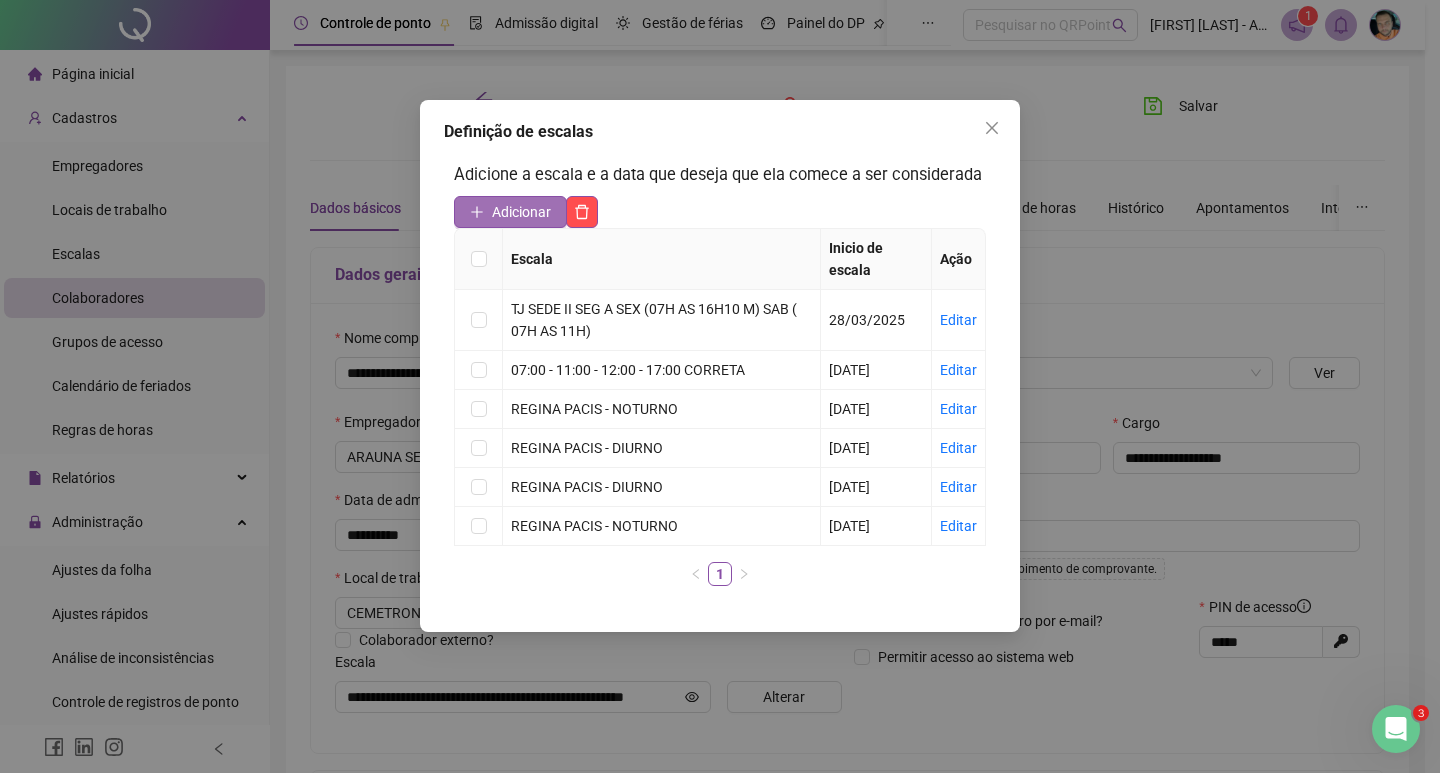 click on "Adicionar" at bounding box center (521, 212) 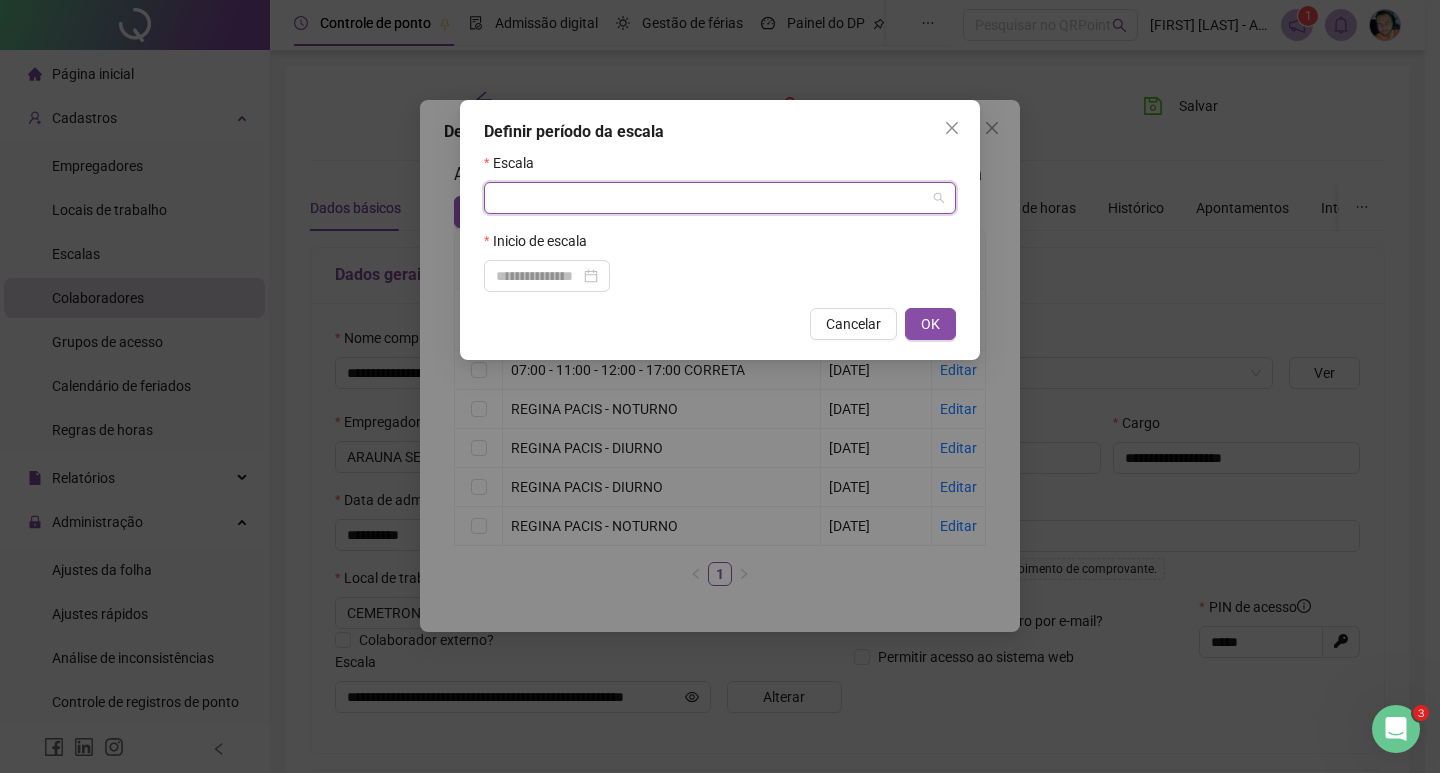 click at bounding box center [711, 198] 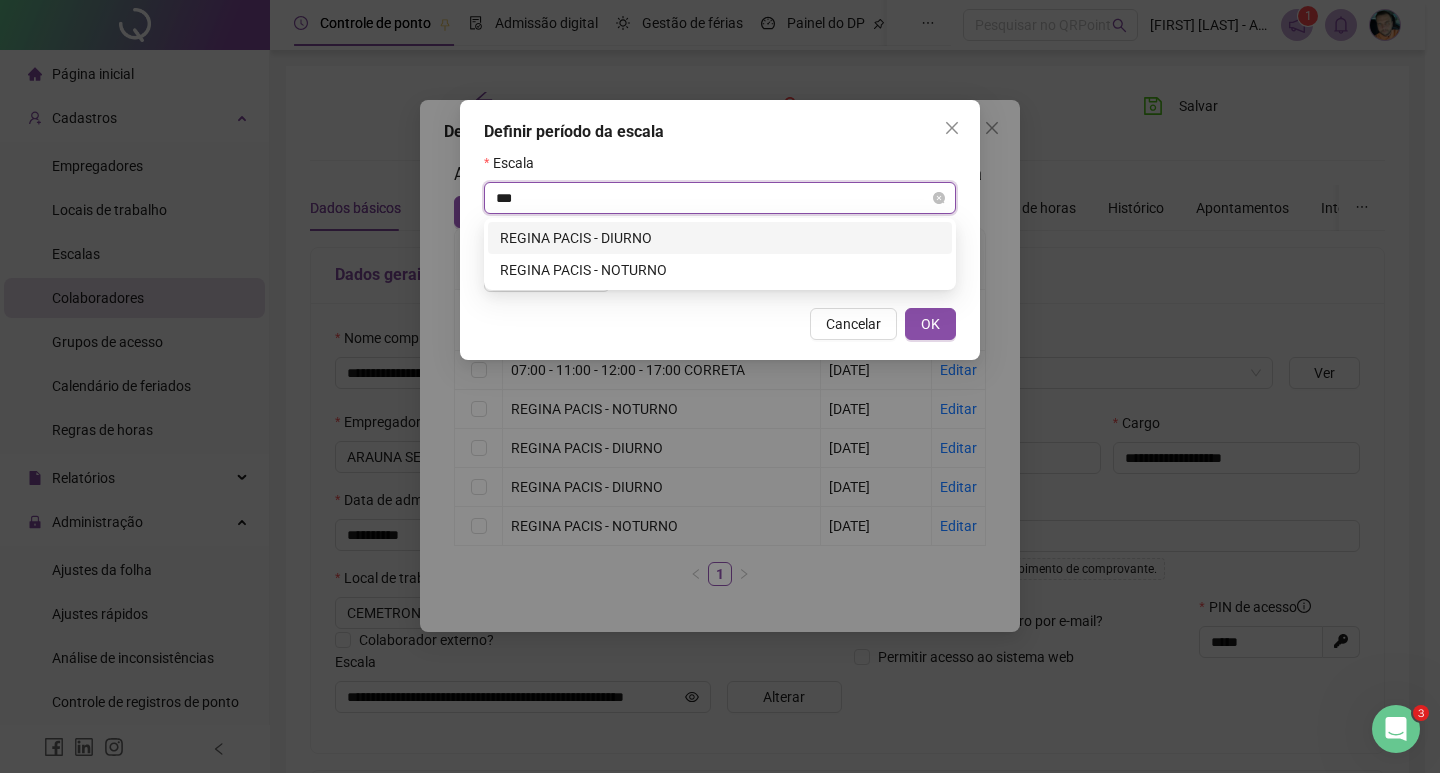 type on "****" 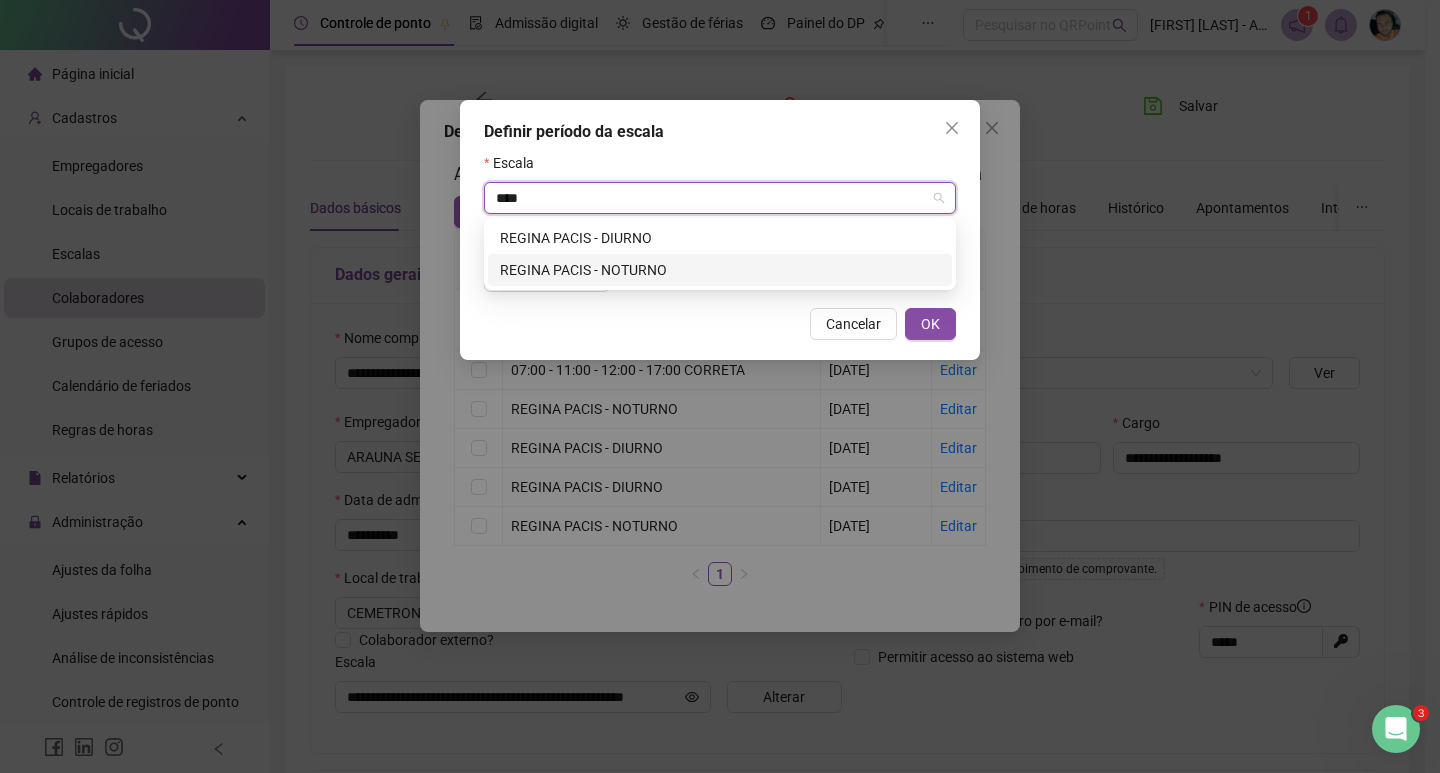 click on "REGINA PACIS - NOTURNO" at bounding box center [720, 270] 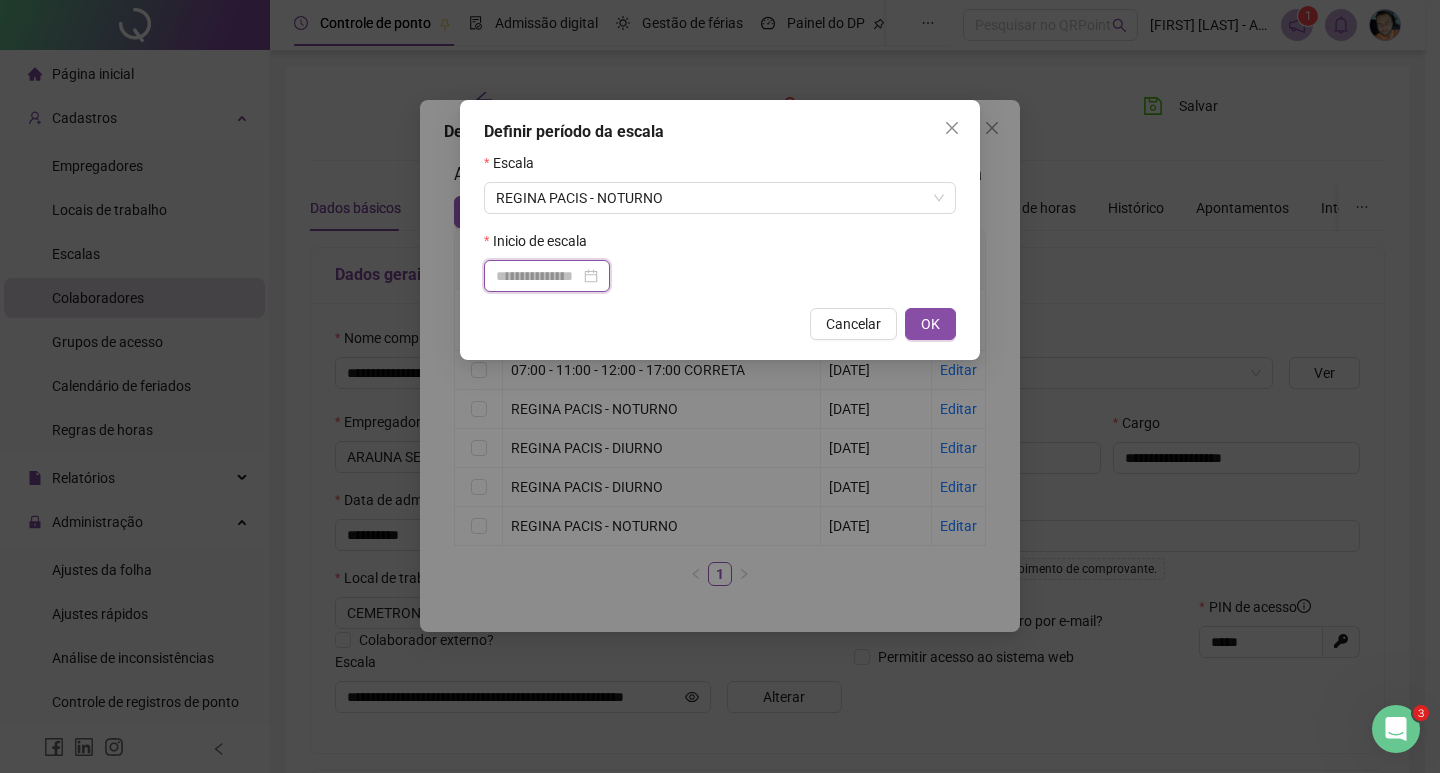 click at bounding box center (538, 276) 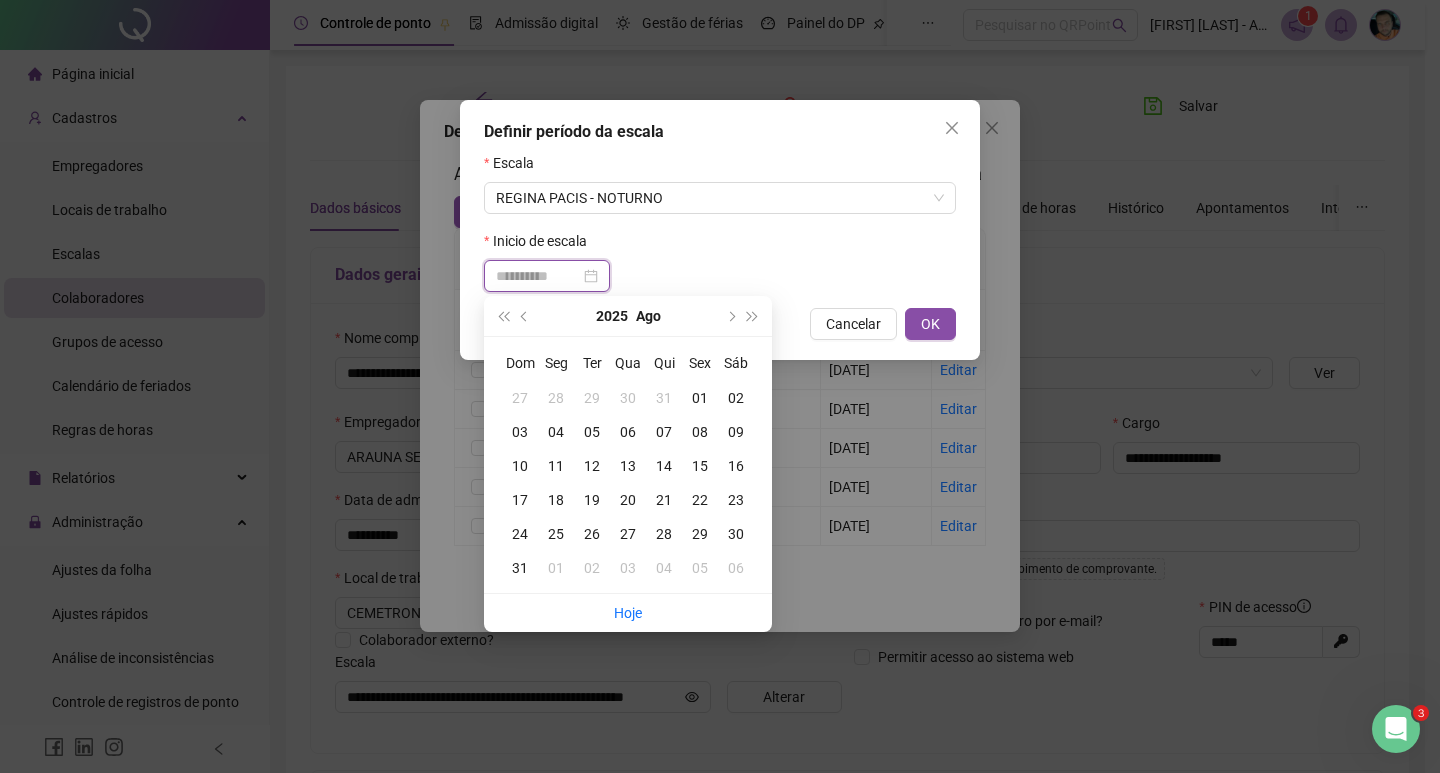 type on "**********" 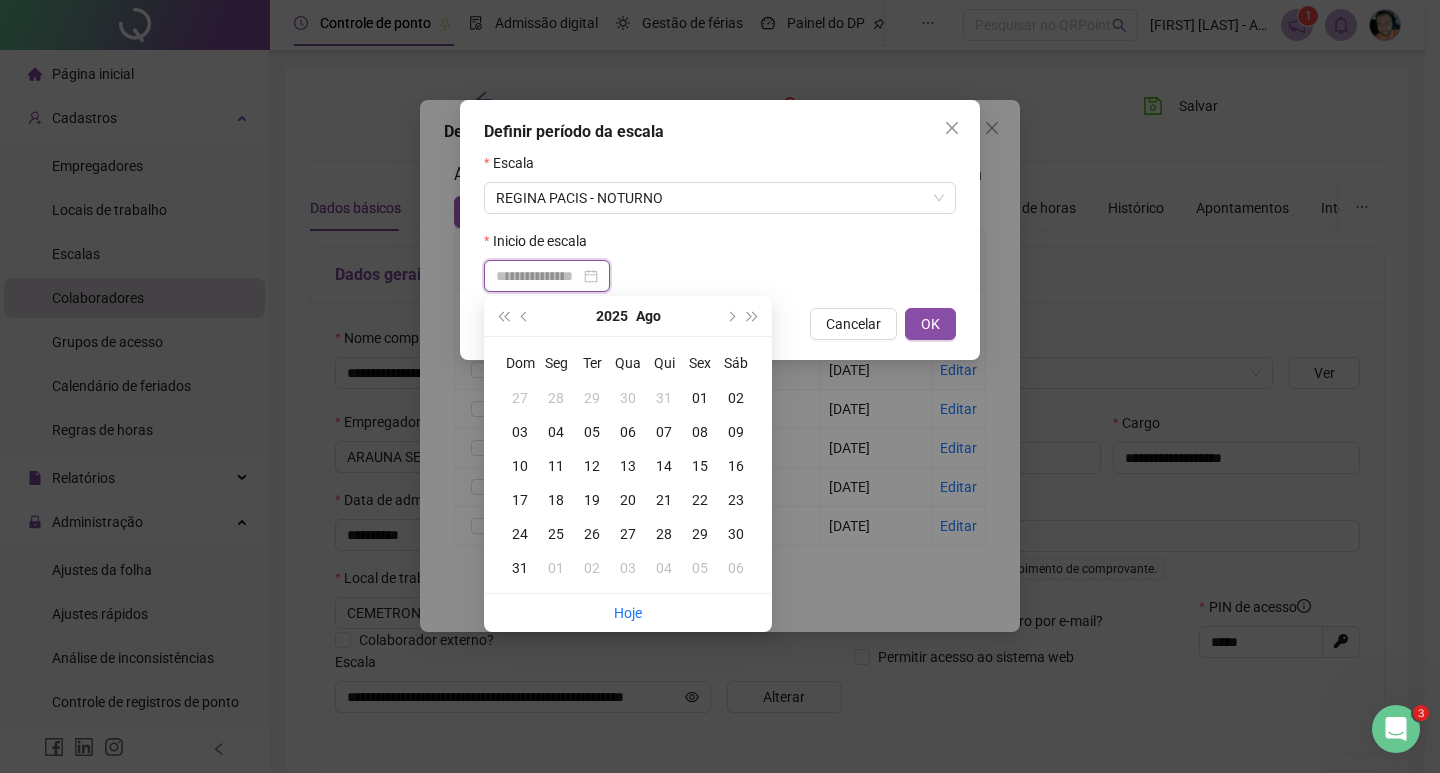 type on "**********" 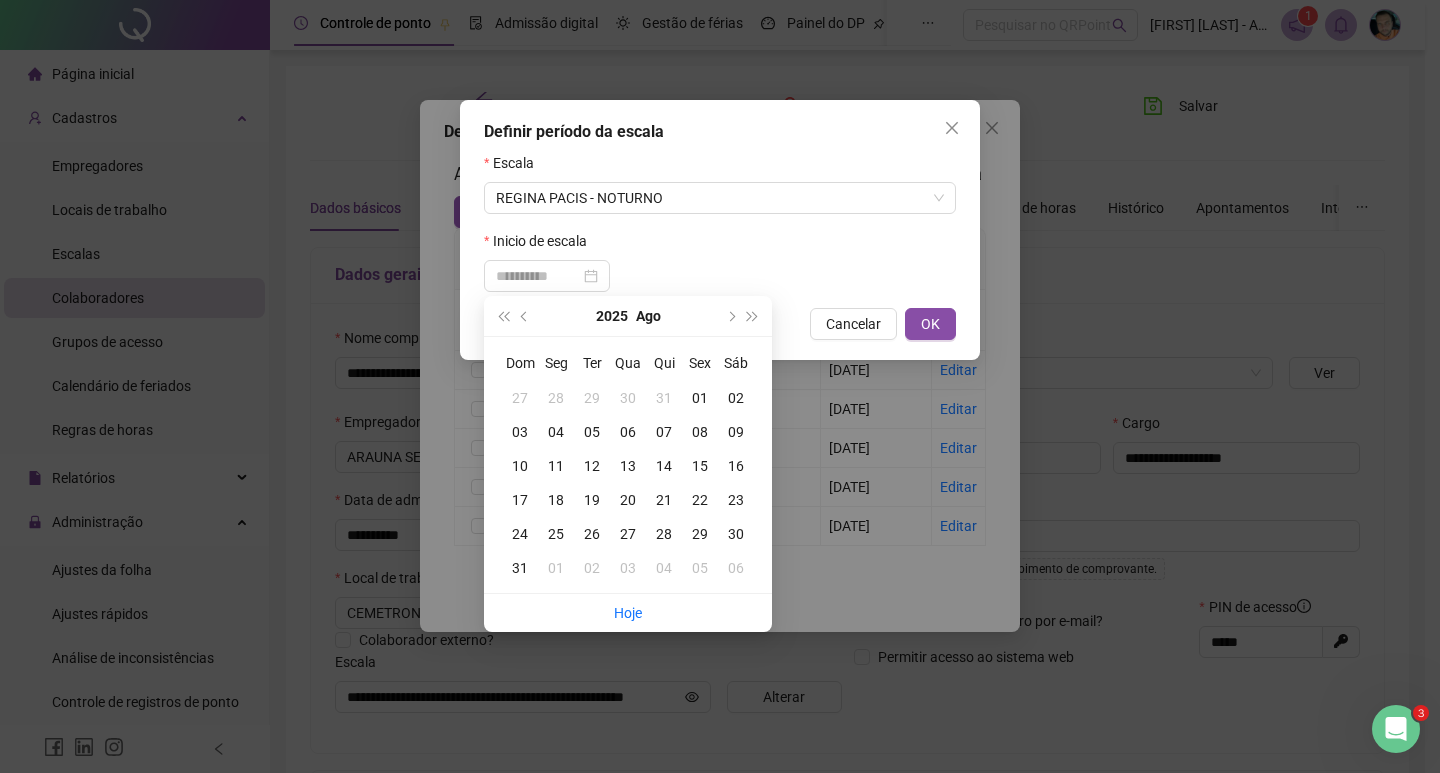 click on "03" at bounding box center (520, 432) 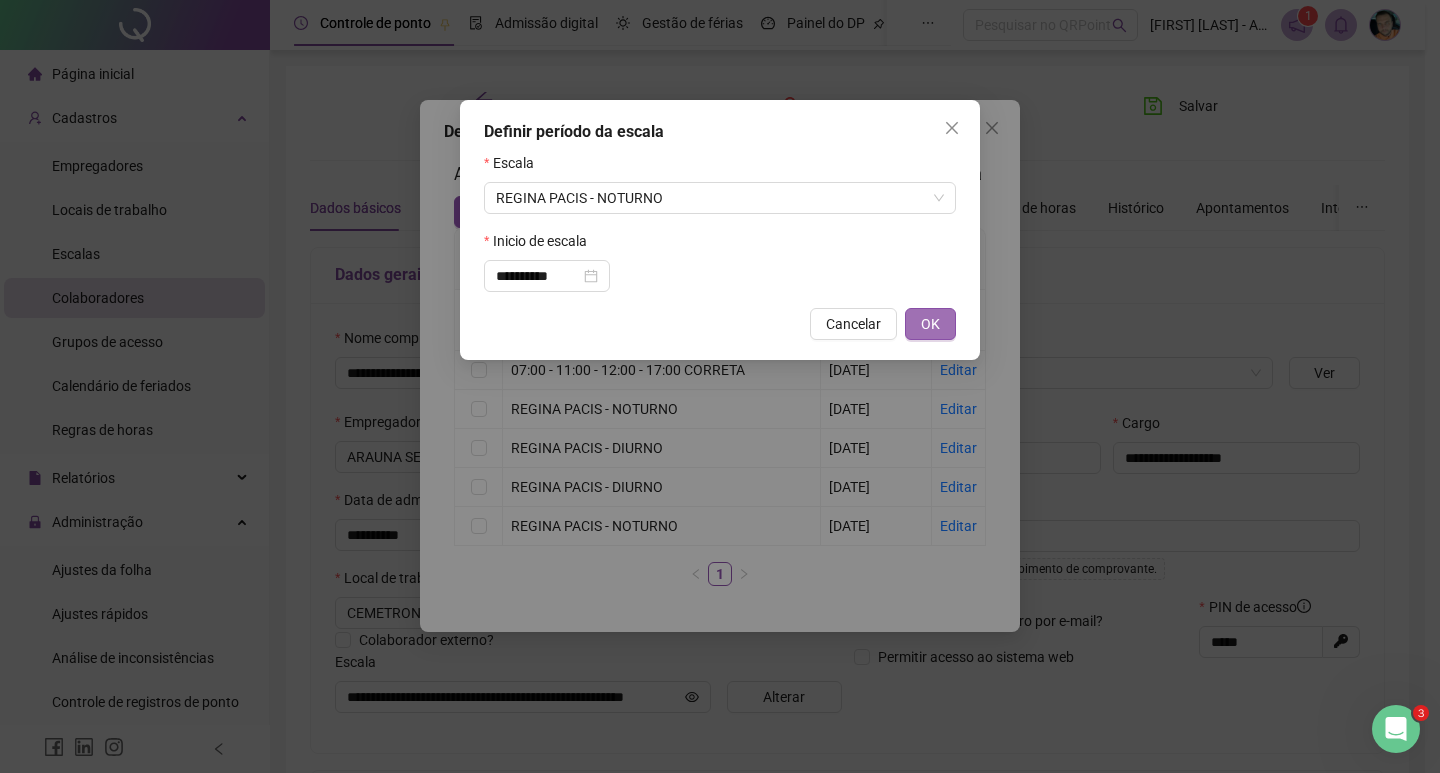 click on "OK" at bounding box center [930, 324] 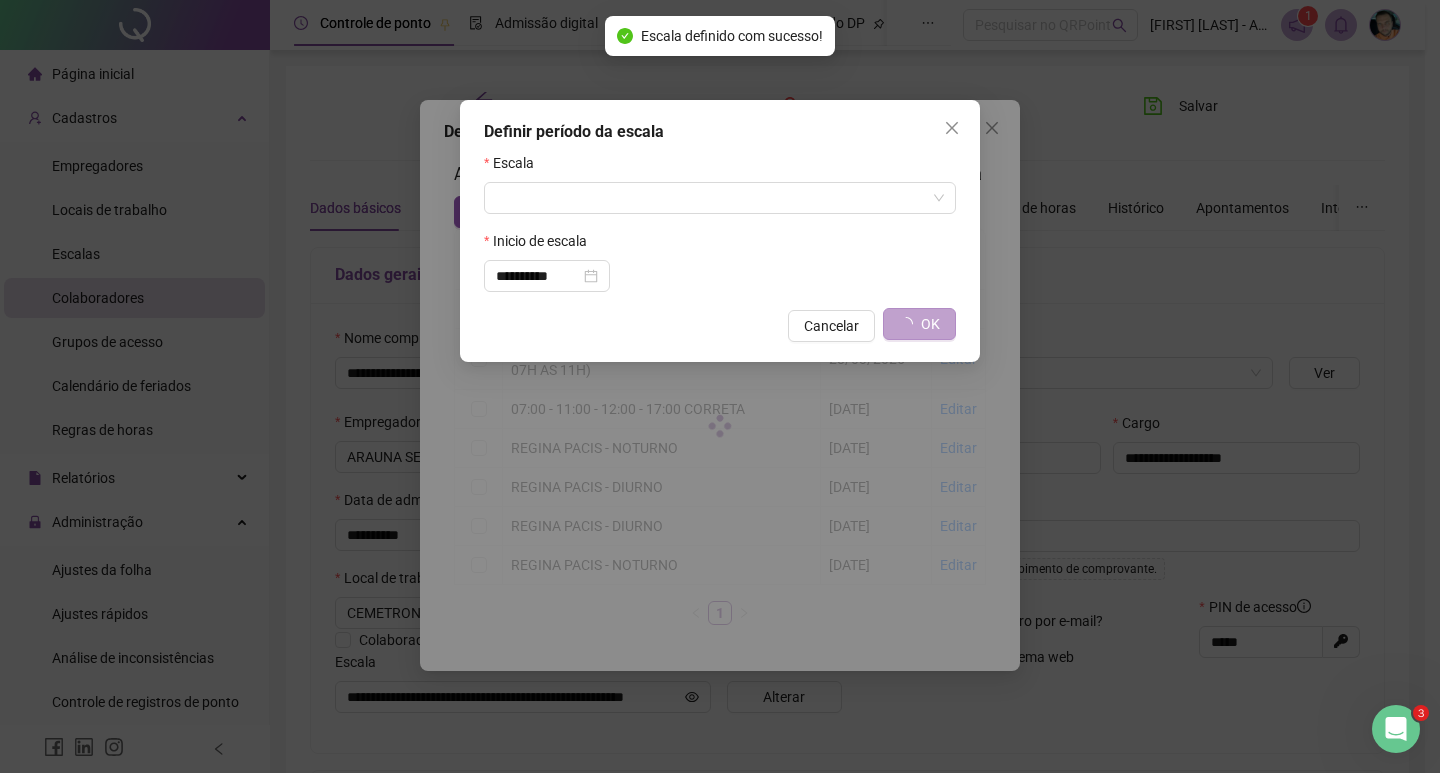 type on "**********" 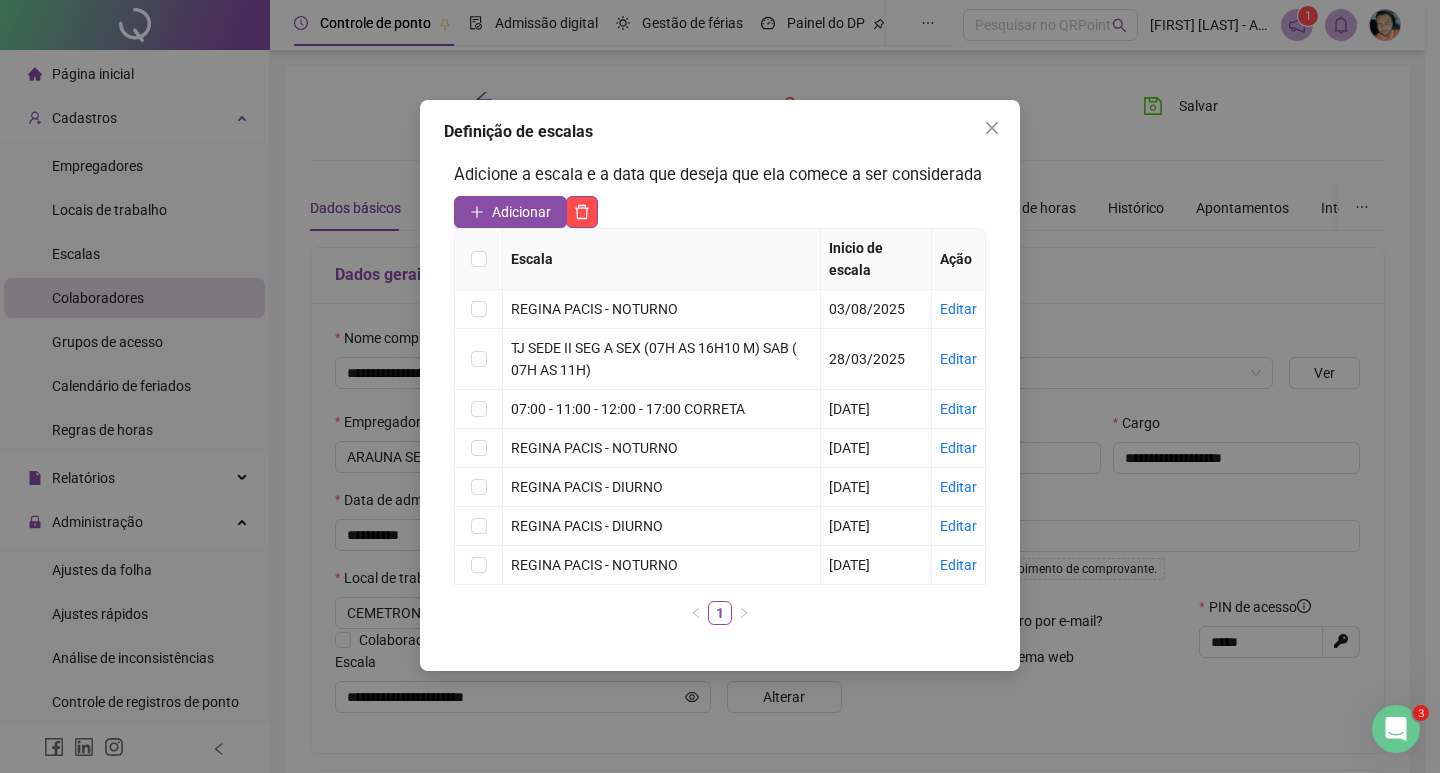 click on "Definição de escalas Adicione a escala e a data que deseja que ela comece a ser considerada Adicionar Escala Inicio de escala Ação         REGINA PACIS - NOTURNO    03/08/2025 Editar TJ SEDE II SEG A SEX (07H AS 16H10 M) SAB ( 07H AS 11H)   28/03/2025 Editar 07:00 - 11:00 - 12:00 - 17:00 CORRETA   26/10/2023 Editar REGINA PACIS - NOTURNO    08/07/2022 Editar REGINA PACIS - DIURNO   17/07/2021 Editar REGINA PACIS - DIURNO   16/07/2021 Editar REGINA PACIS - NOTURNO    02/04/2021 Editar 1" at bounding box center (720, 386) 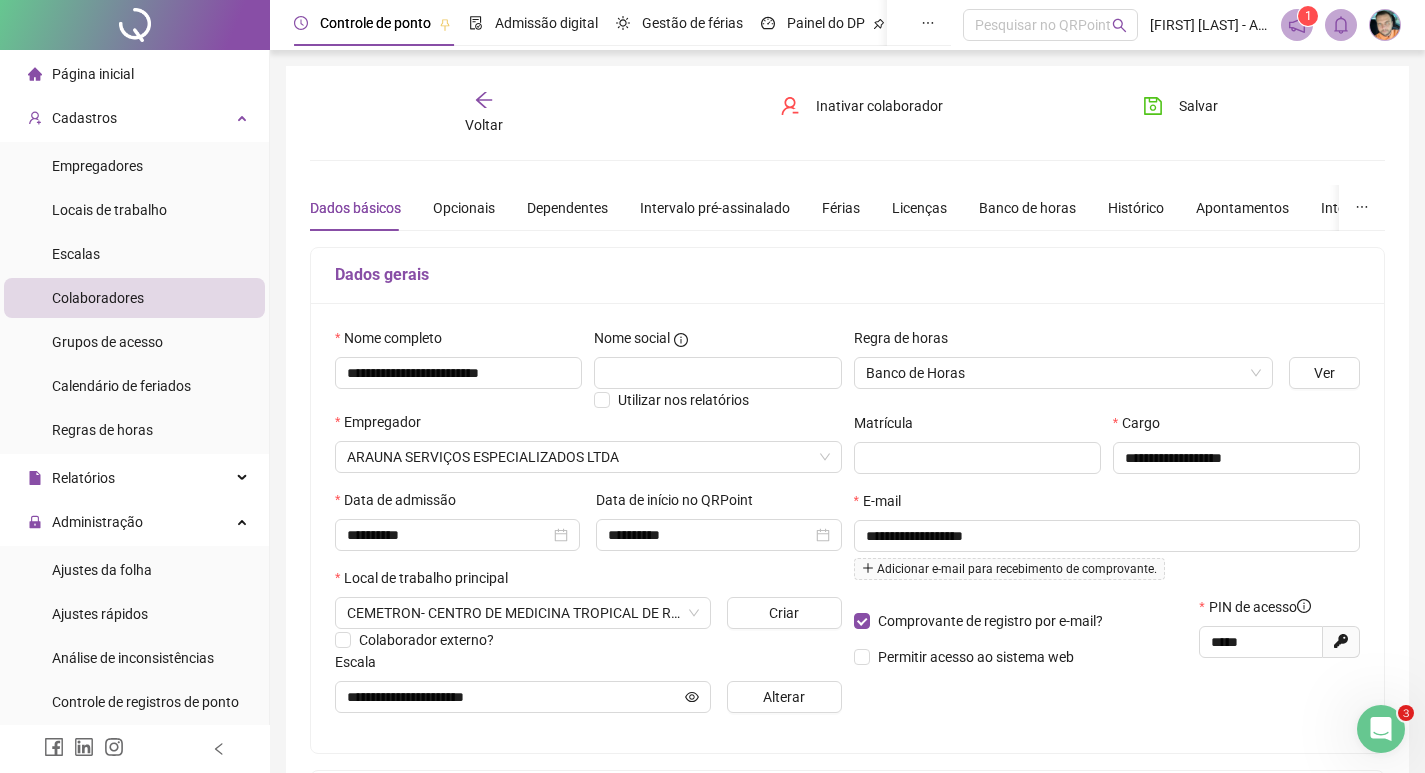 click 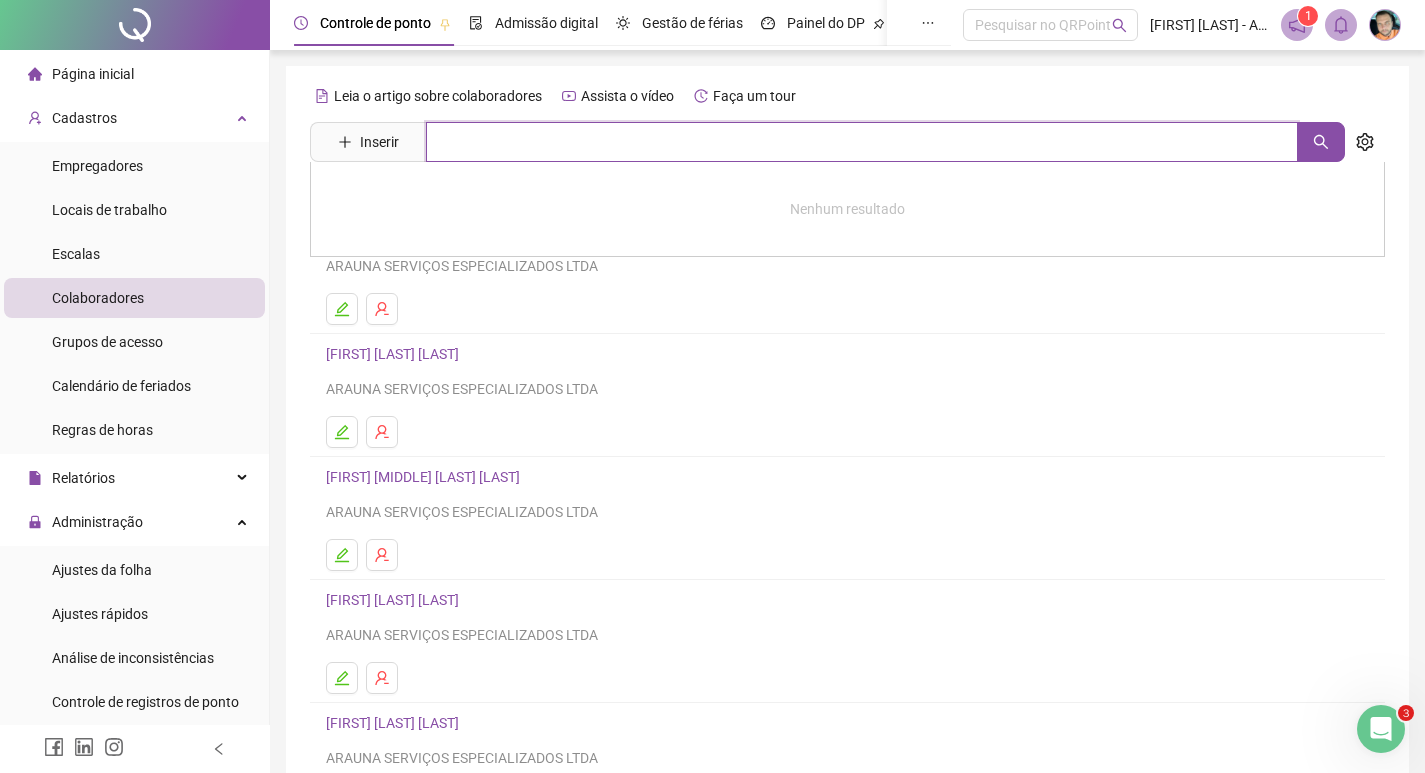 click at bounding box center [862, 142] 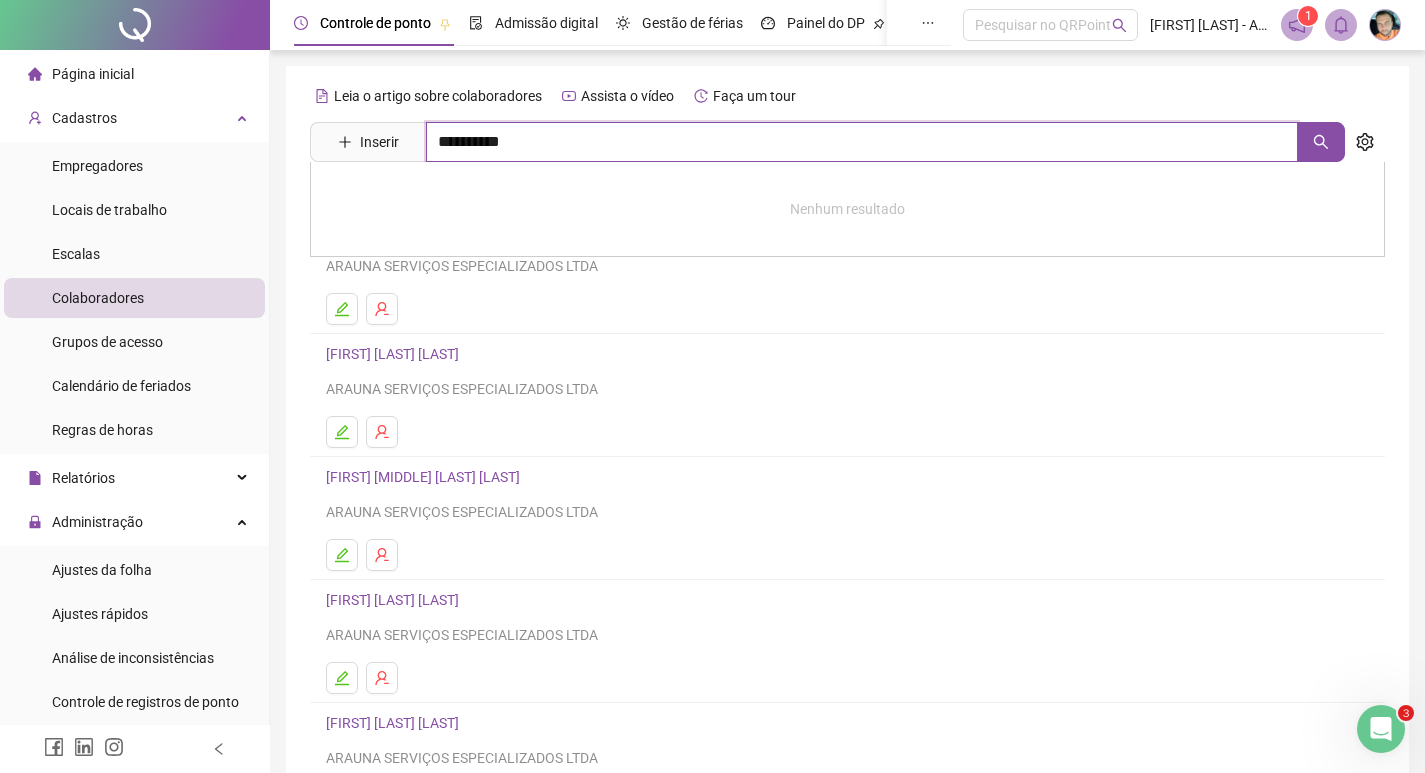 type on "**********" 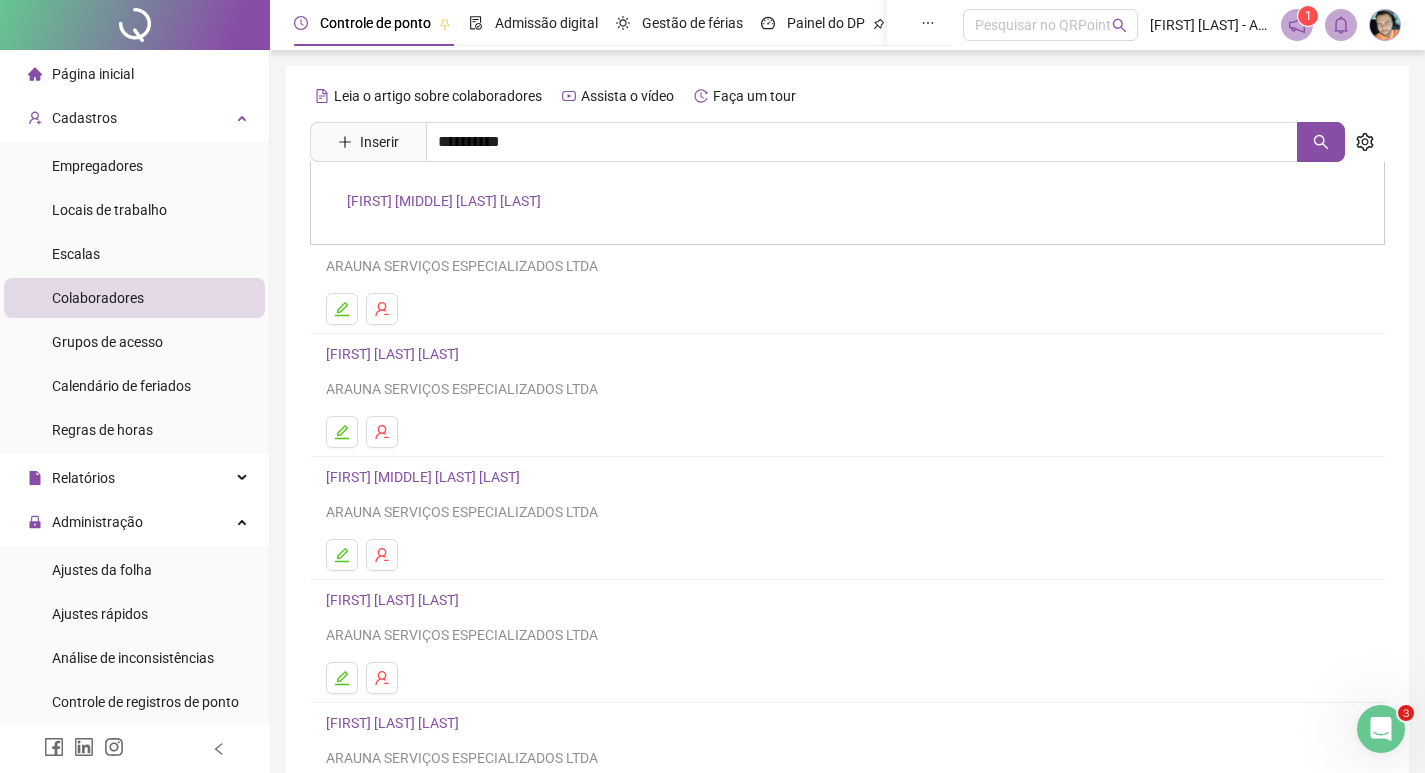click on "LUIZA WANDERLEIA DE SOUZA LIMA" at bounding box center (444, 201) 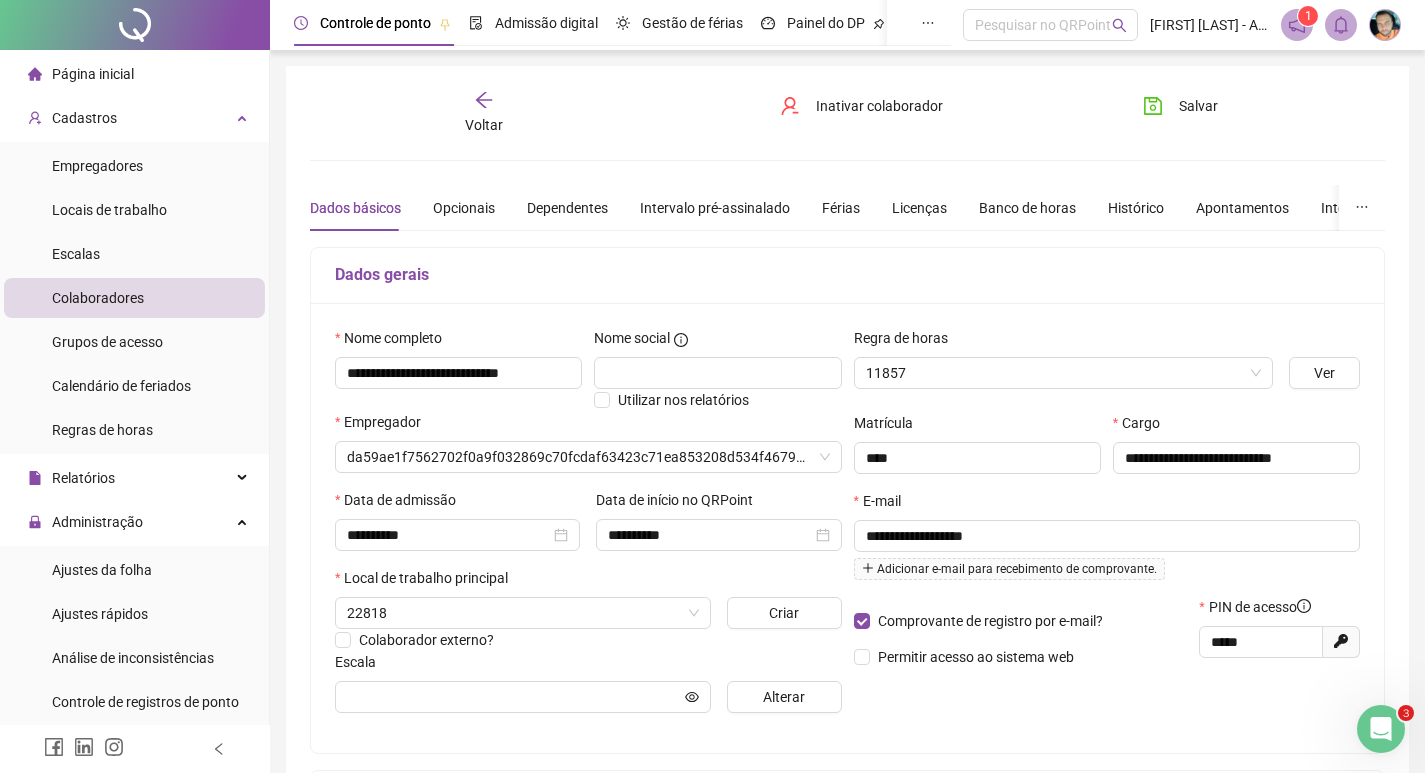 type on "**********" 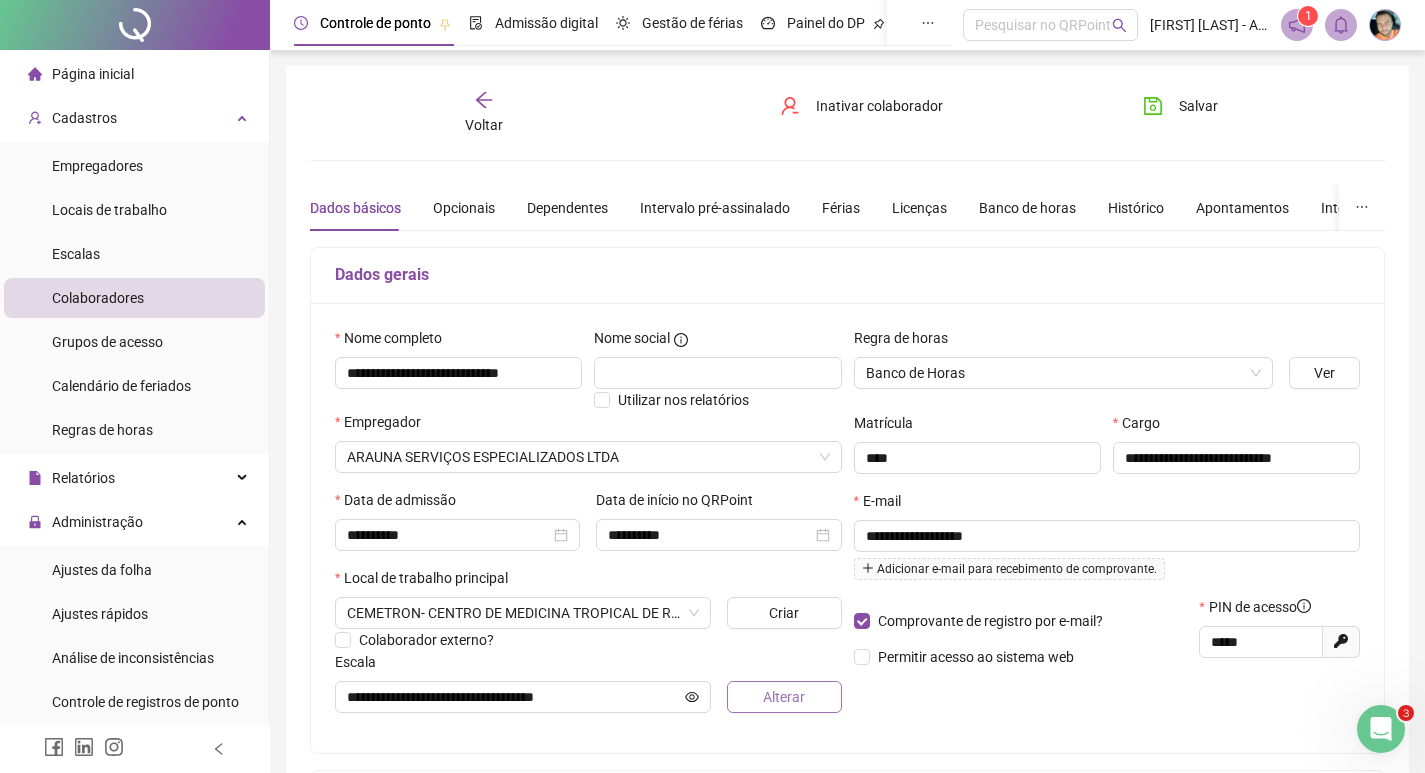 click on "Alterar" at bounding box center [784, 697] 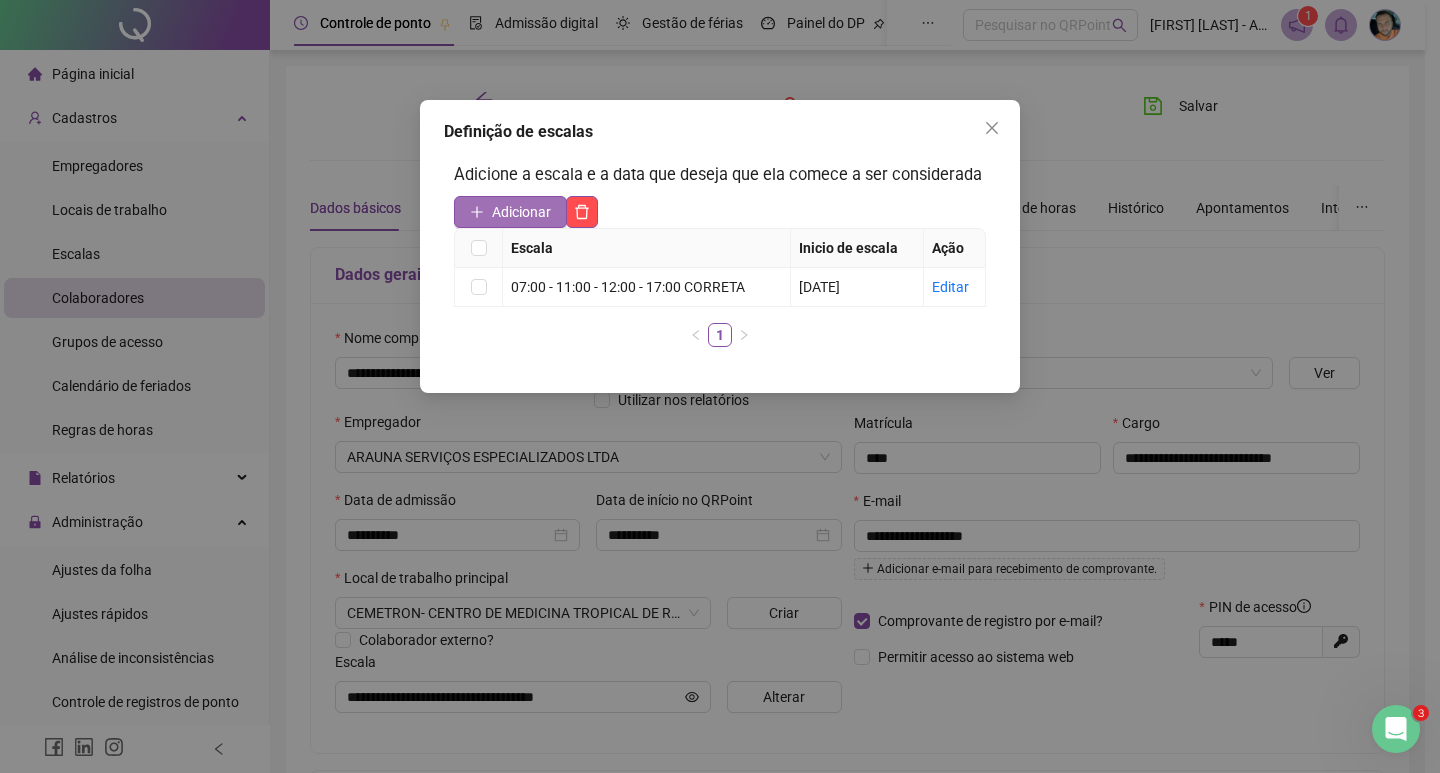 click on "Adicionar" at bounding box center [521, 212] 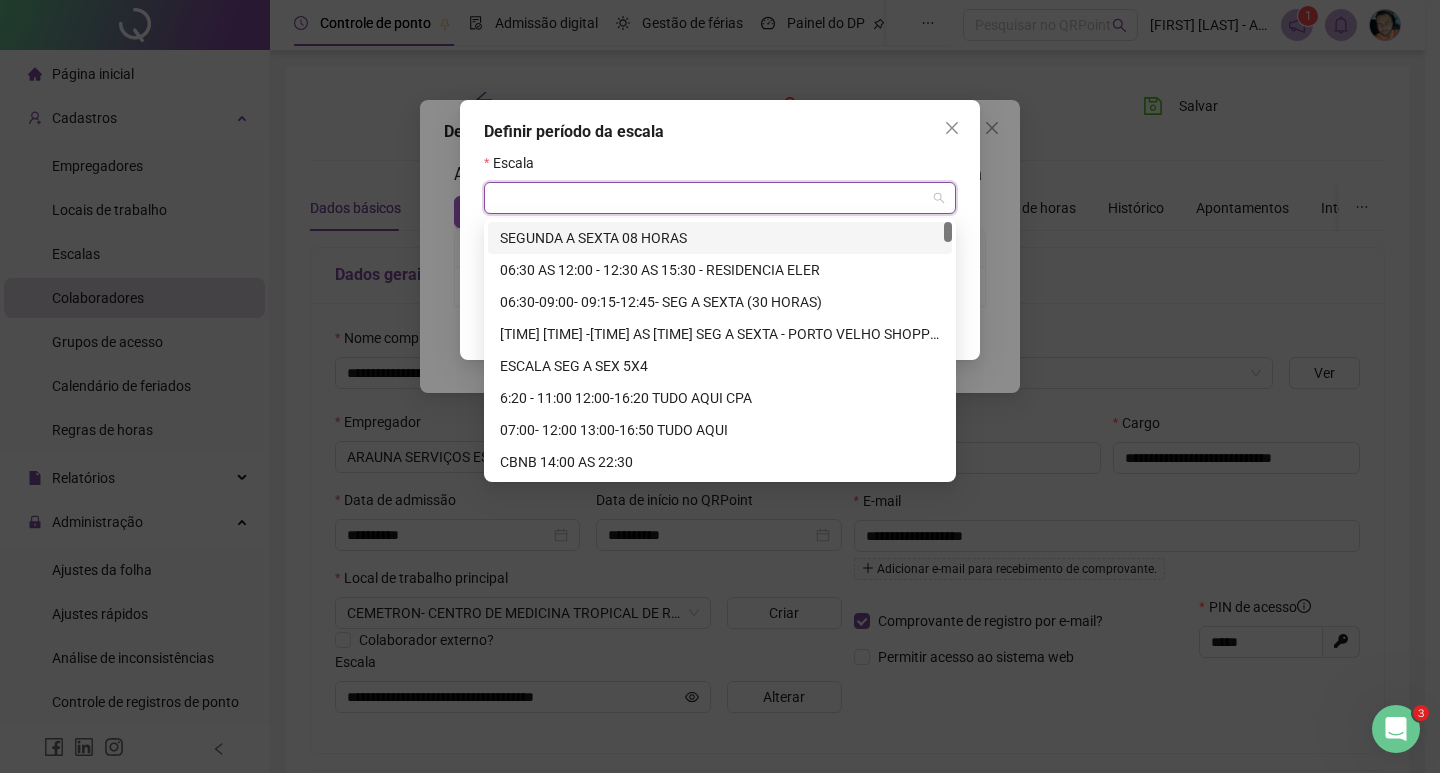 click at bounding box center (711, 198) 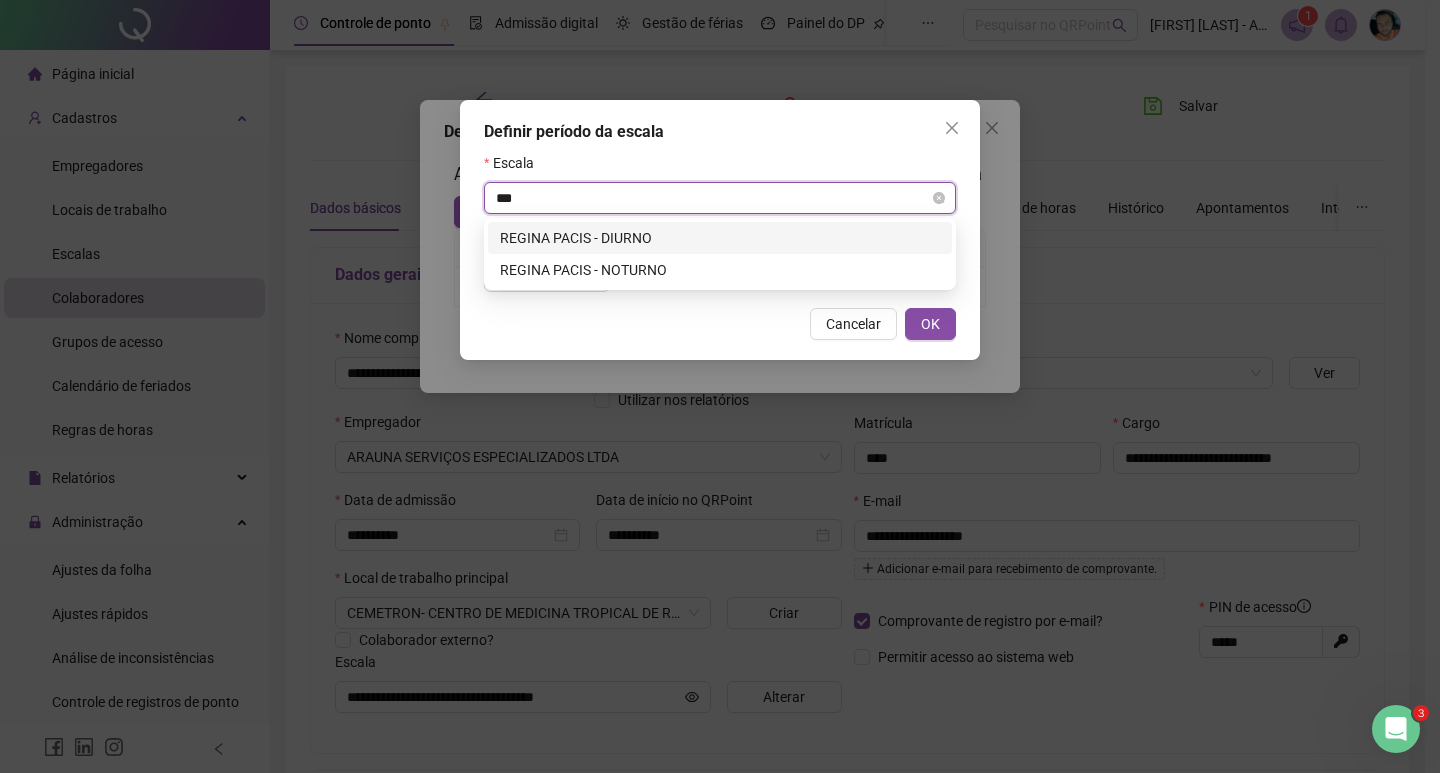 type on "****" 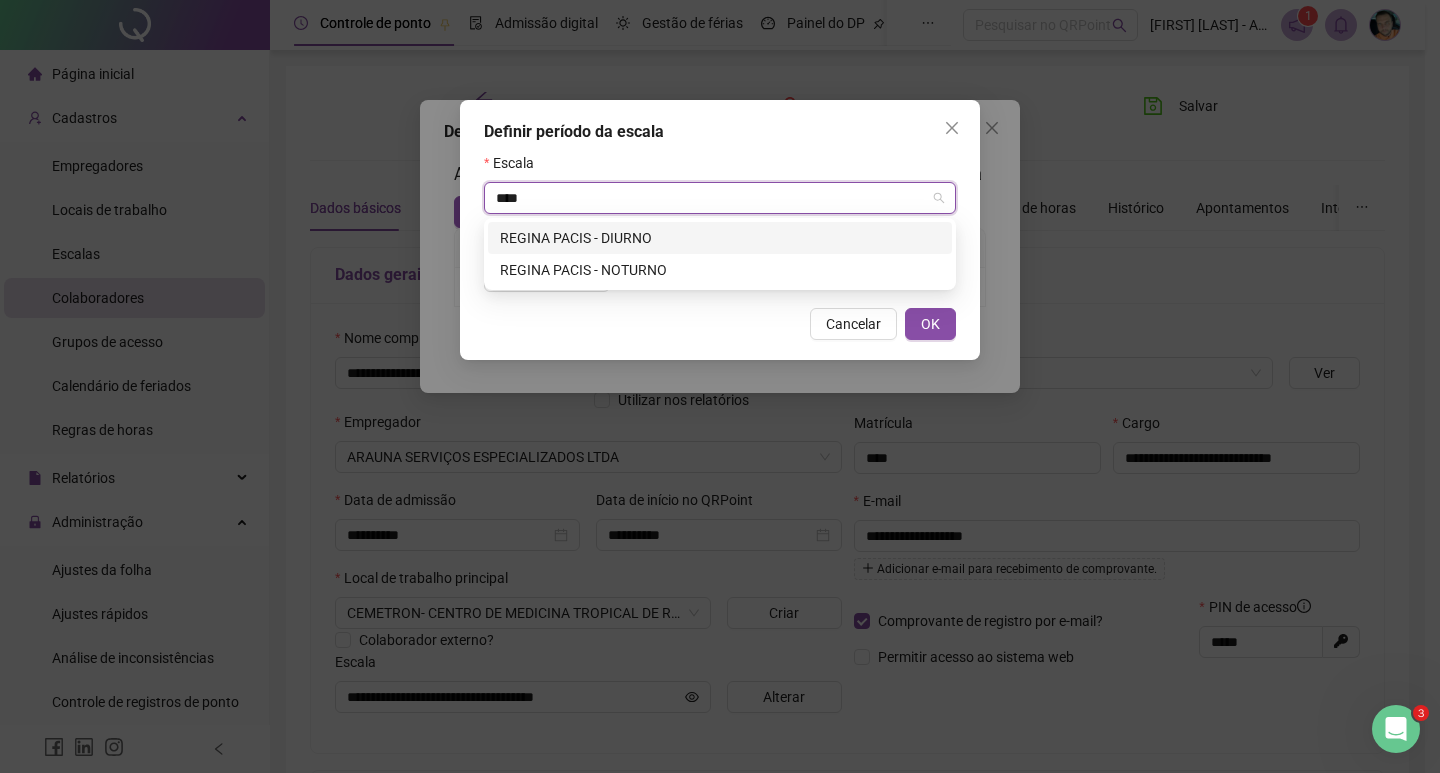 click on "REGINA PACIS - DIURNO" at bounding box center (720, 238) 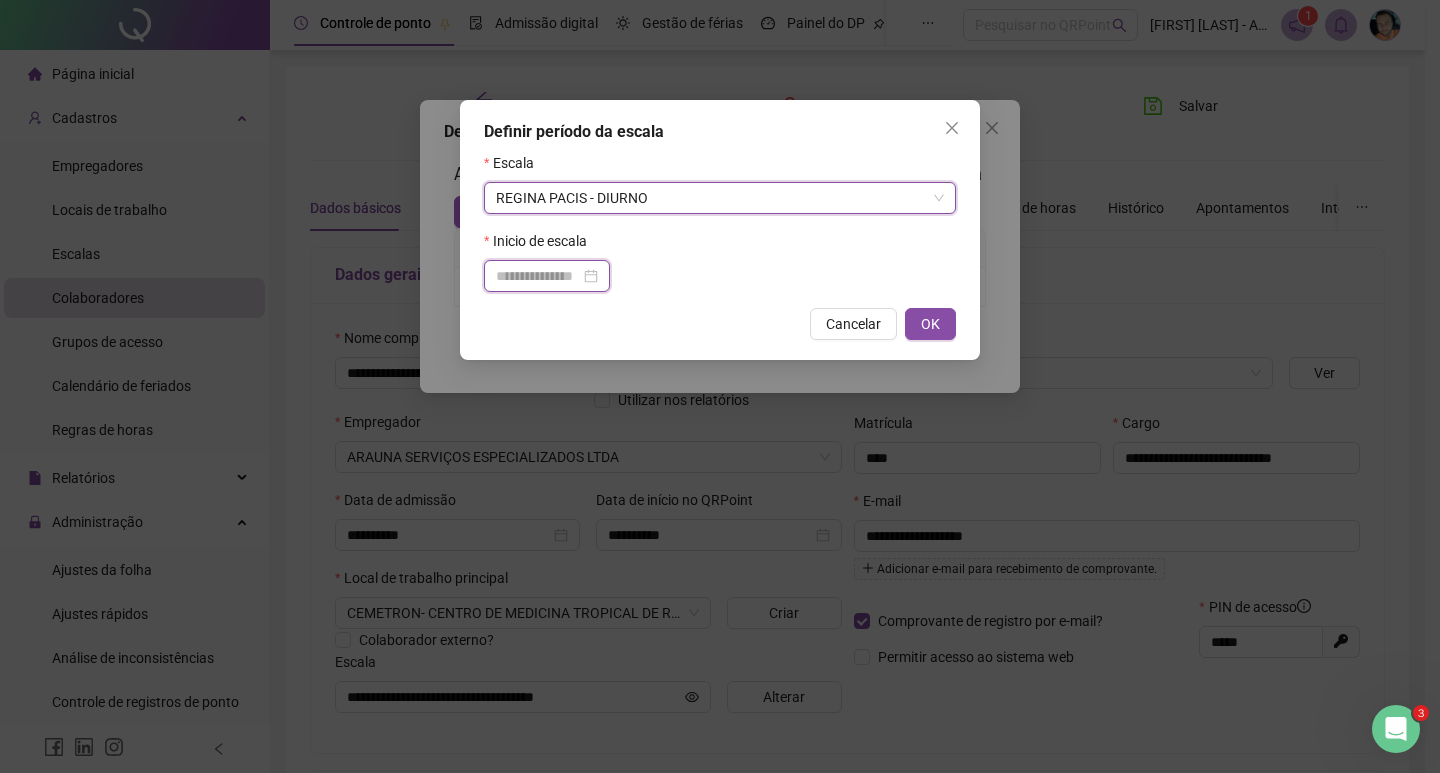 click at bounding box center (538, 276) 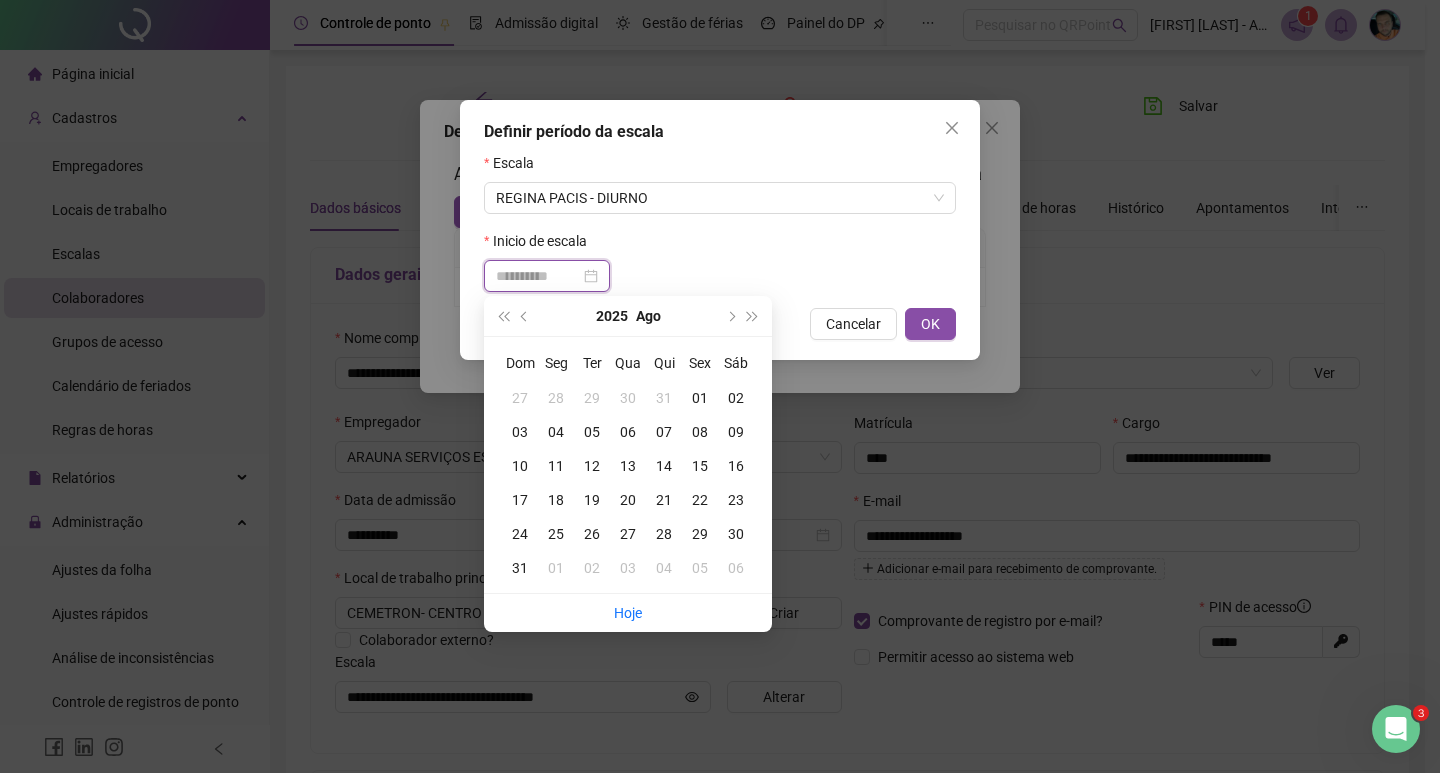 type on "**********" 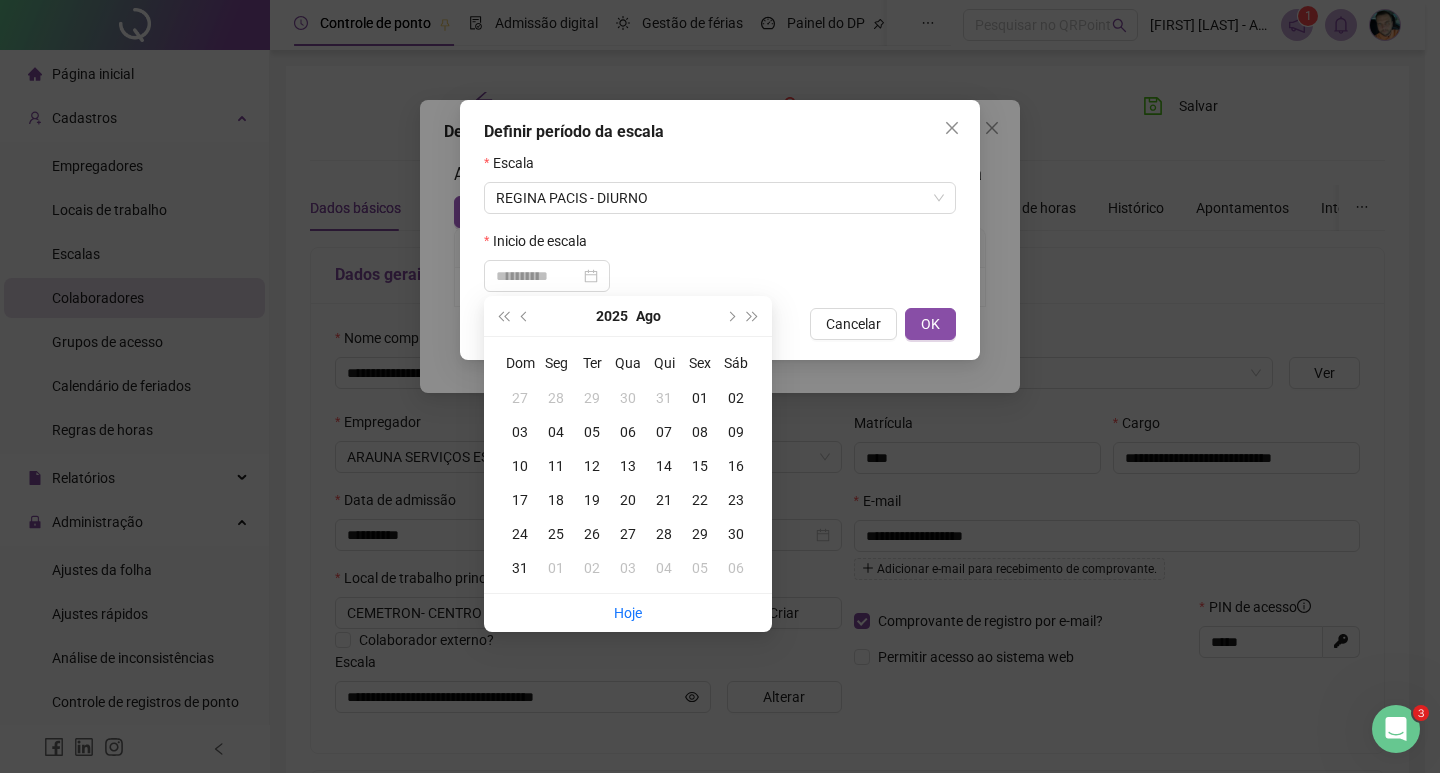 click on "04" at bounding box center (556, 432) 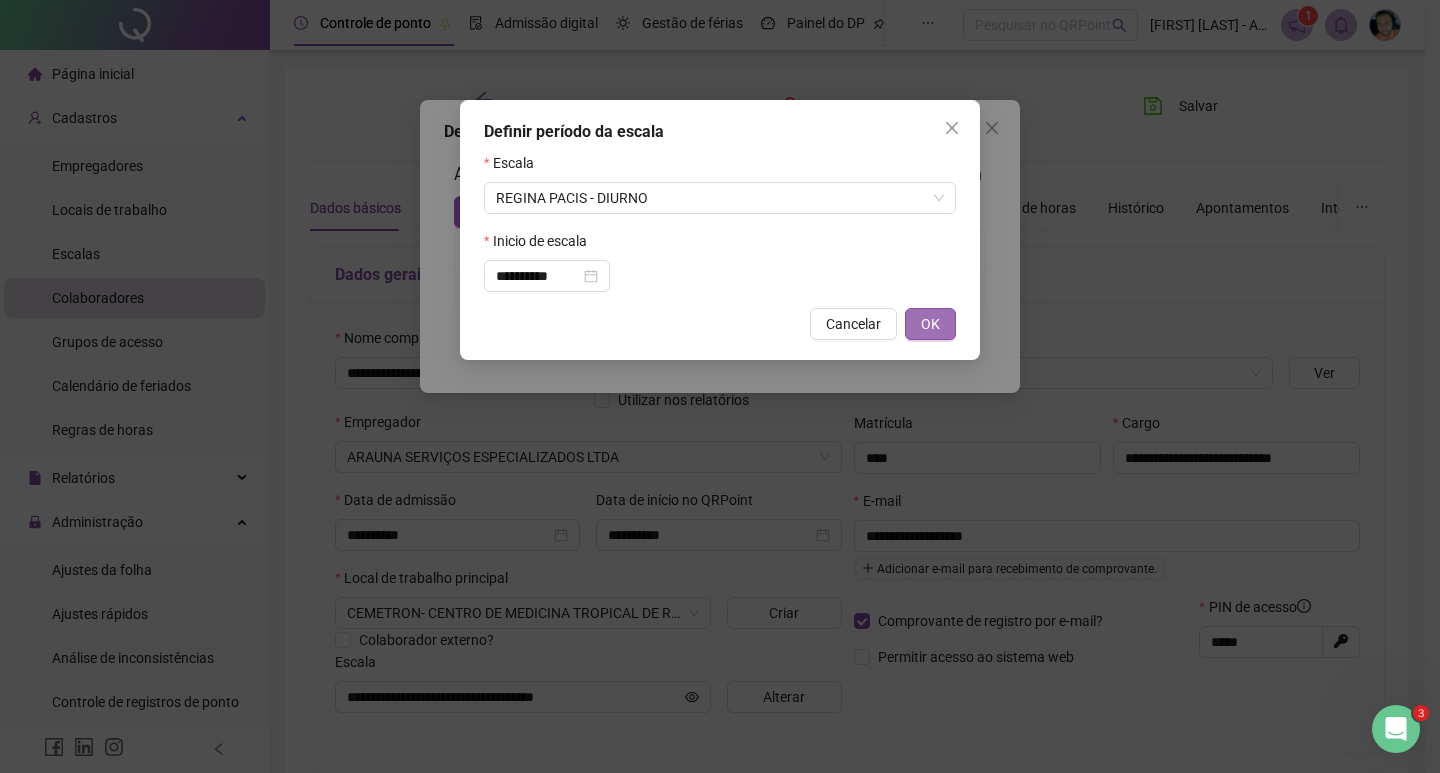 click on "OK" at bounding box center [930, 324] 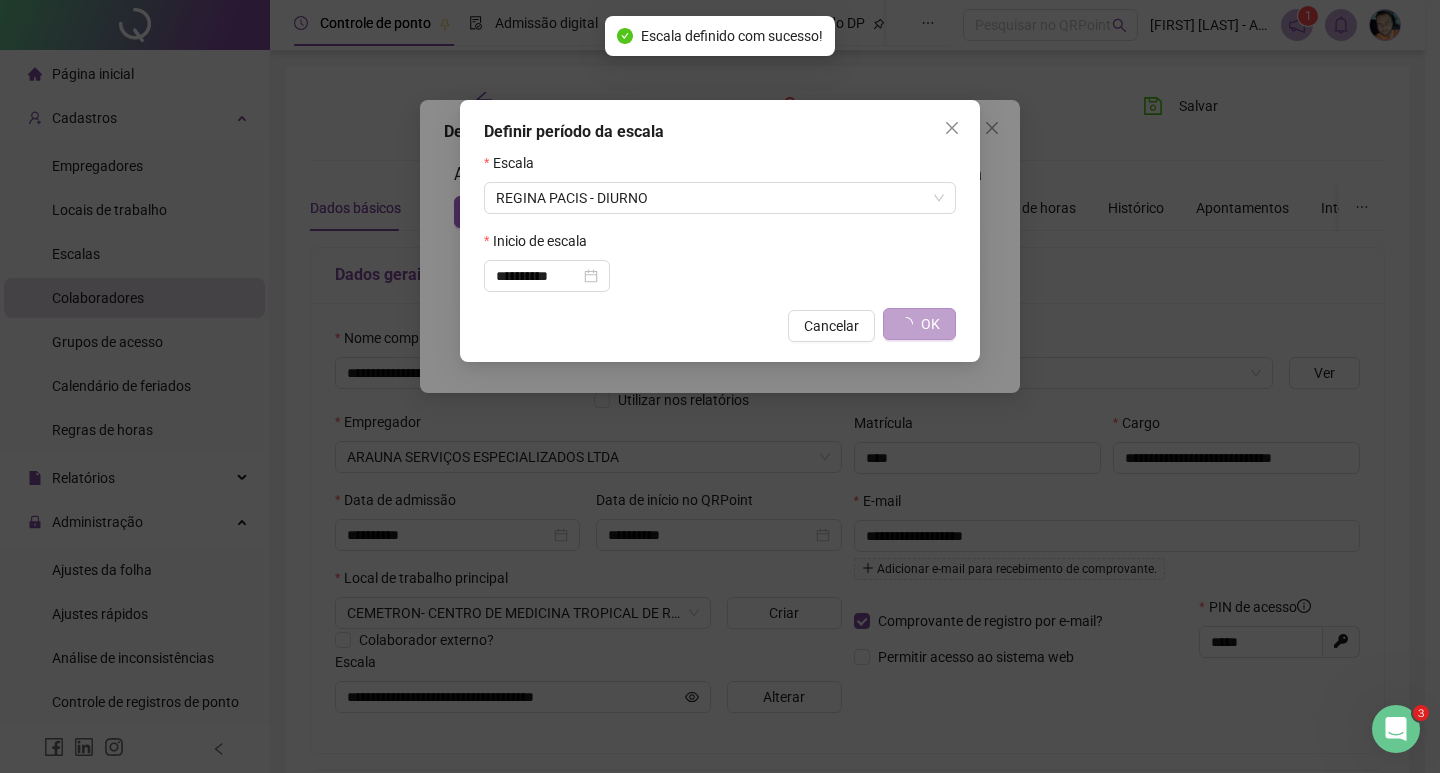 type on "**********" 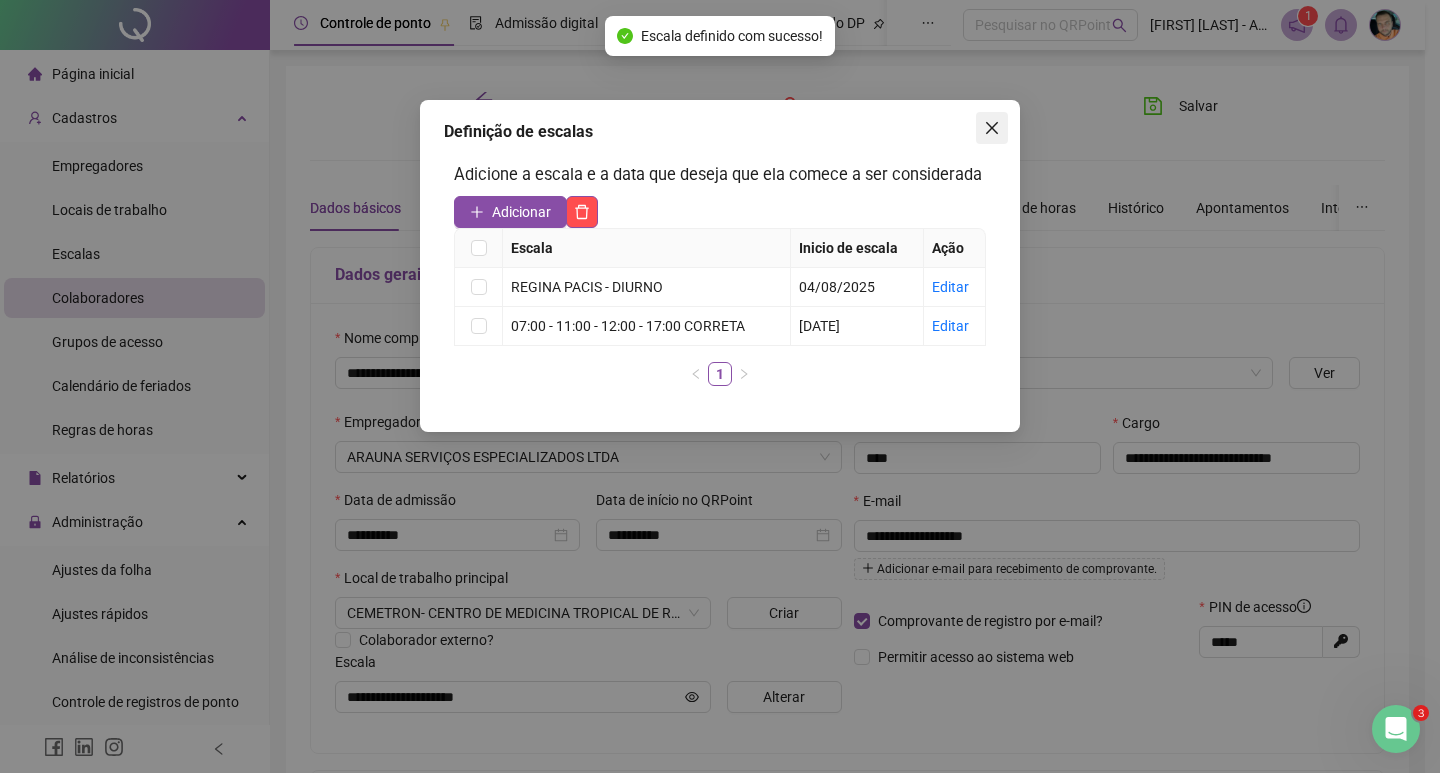 click at bounding box center (992, 128) 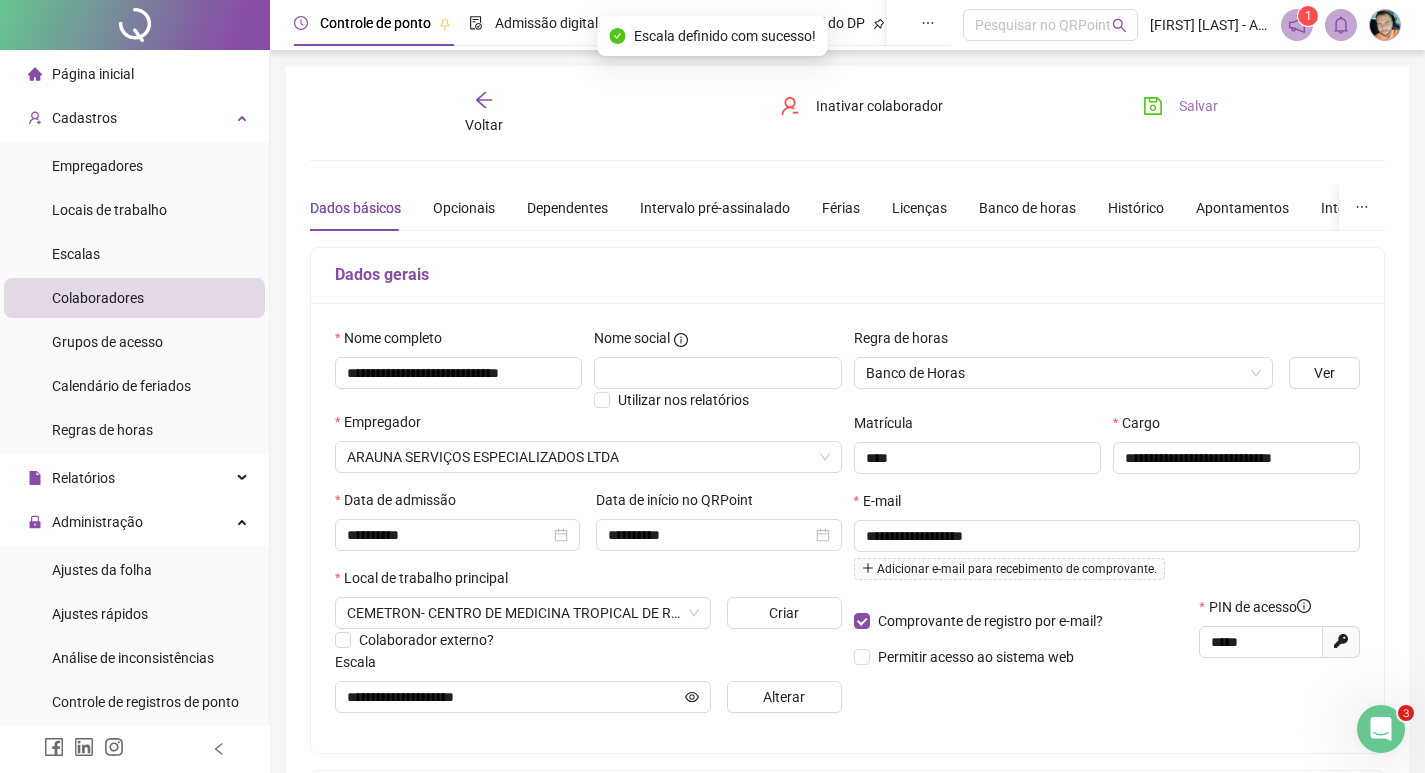 click on "Salvar" at bounding box center (1198, 106) 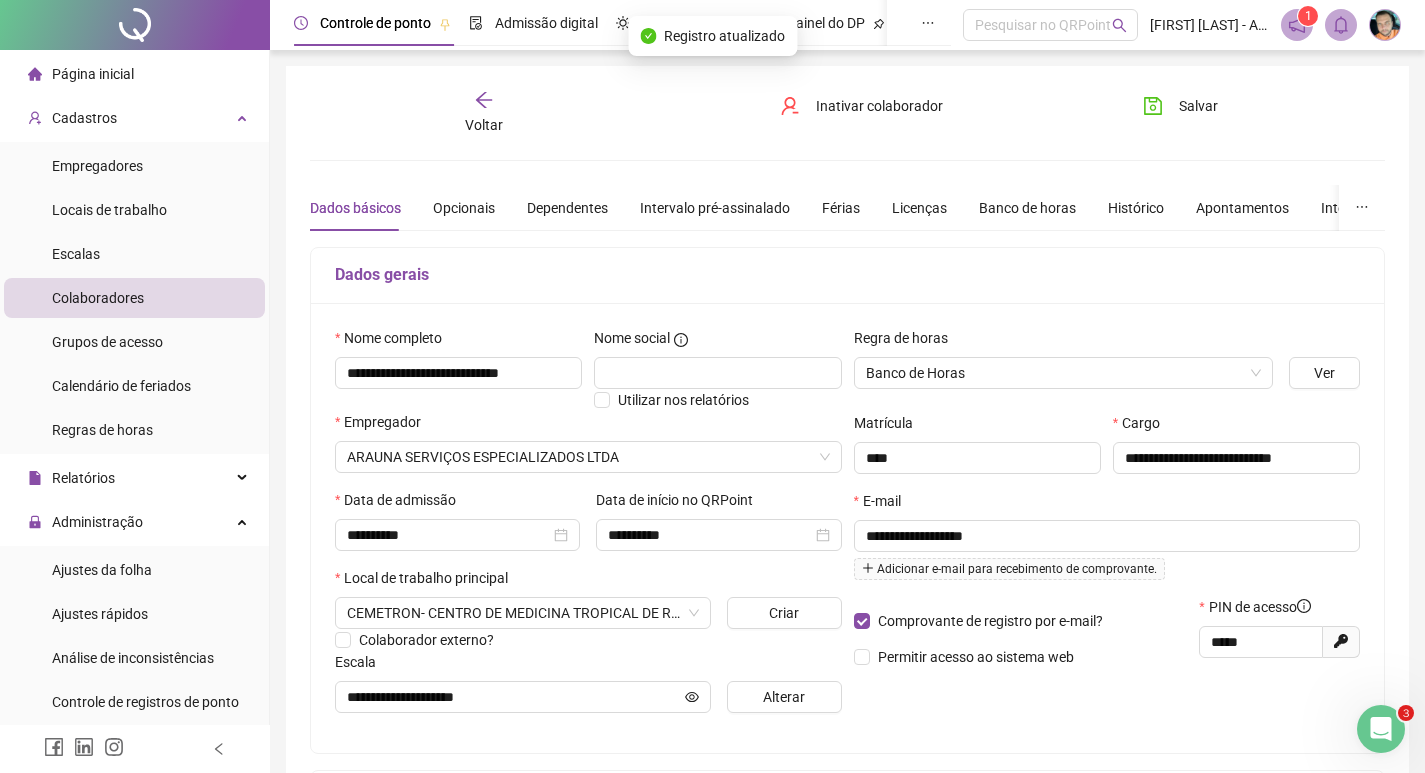 click 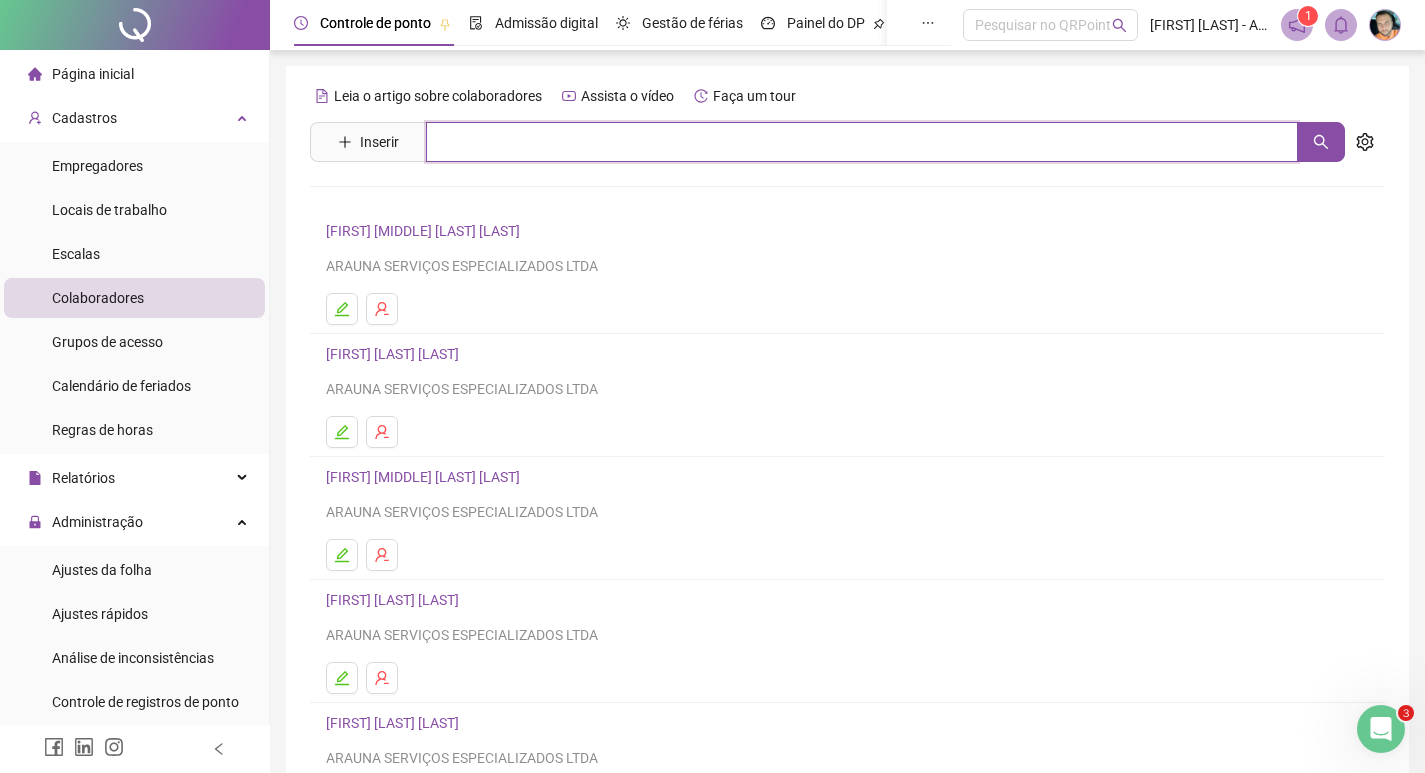 click at bounding box center (862, 142) 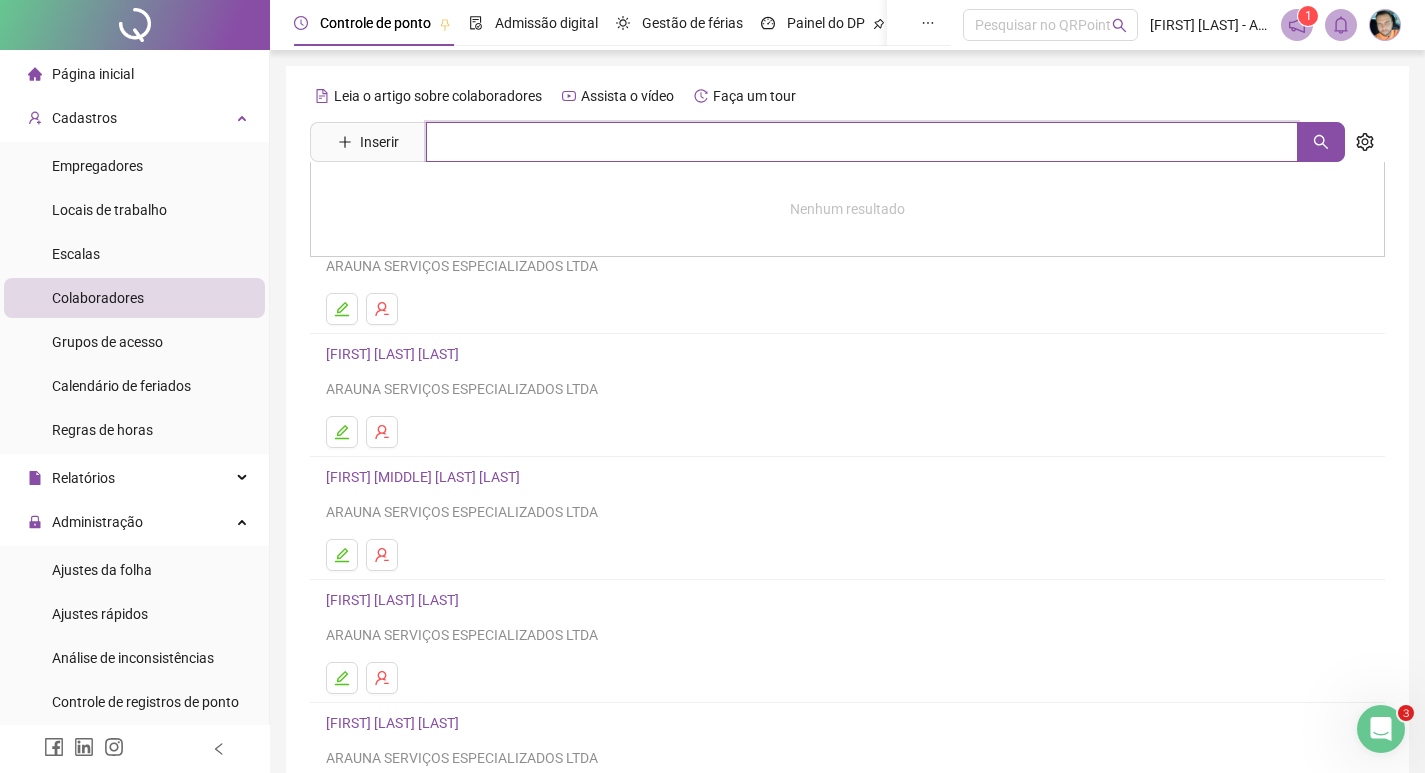 paste on "**********" 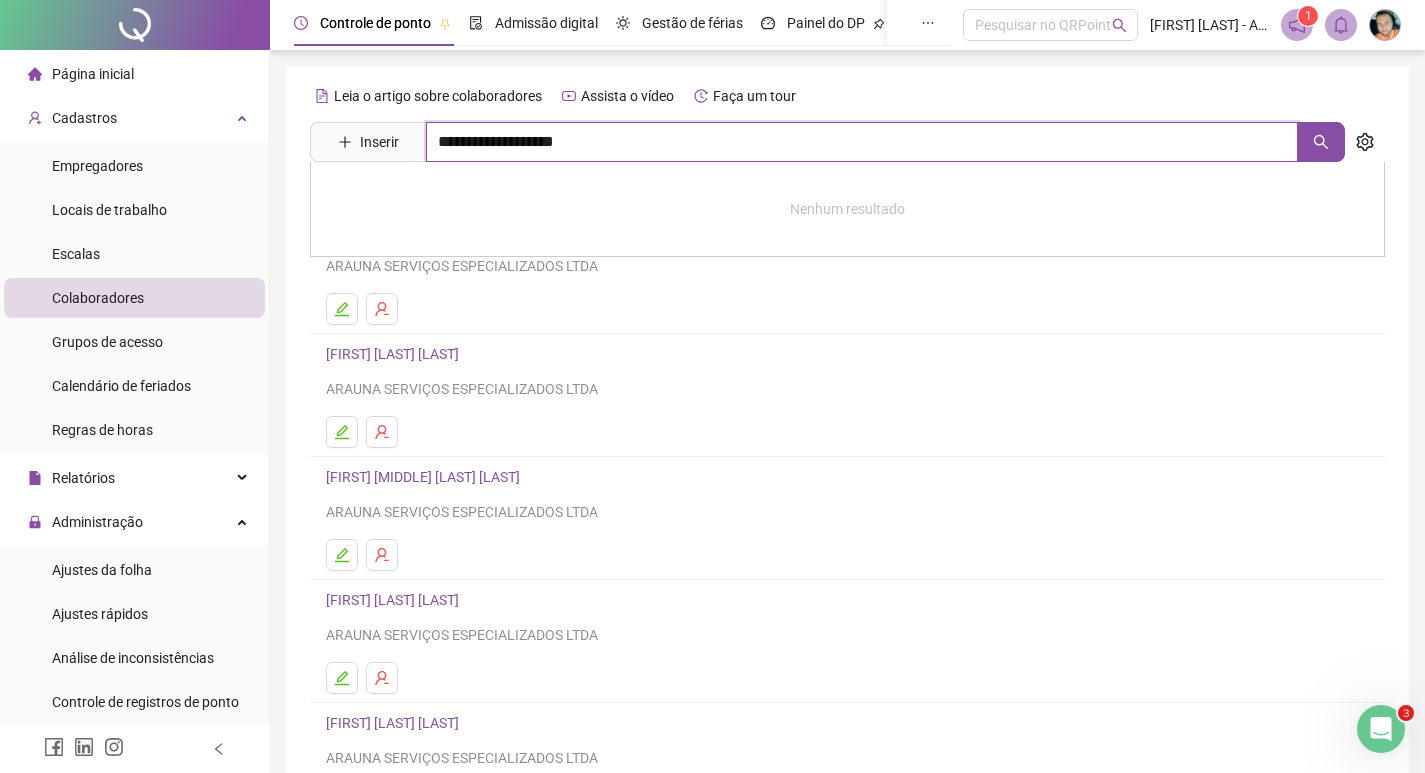 type on "**********" 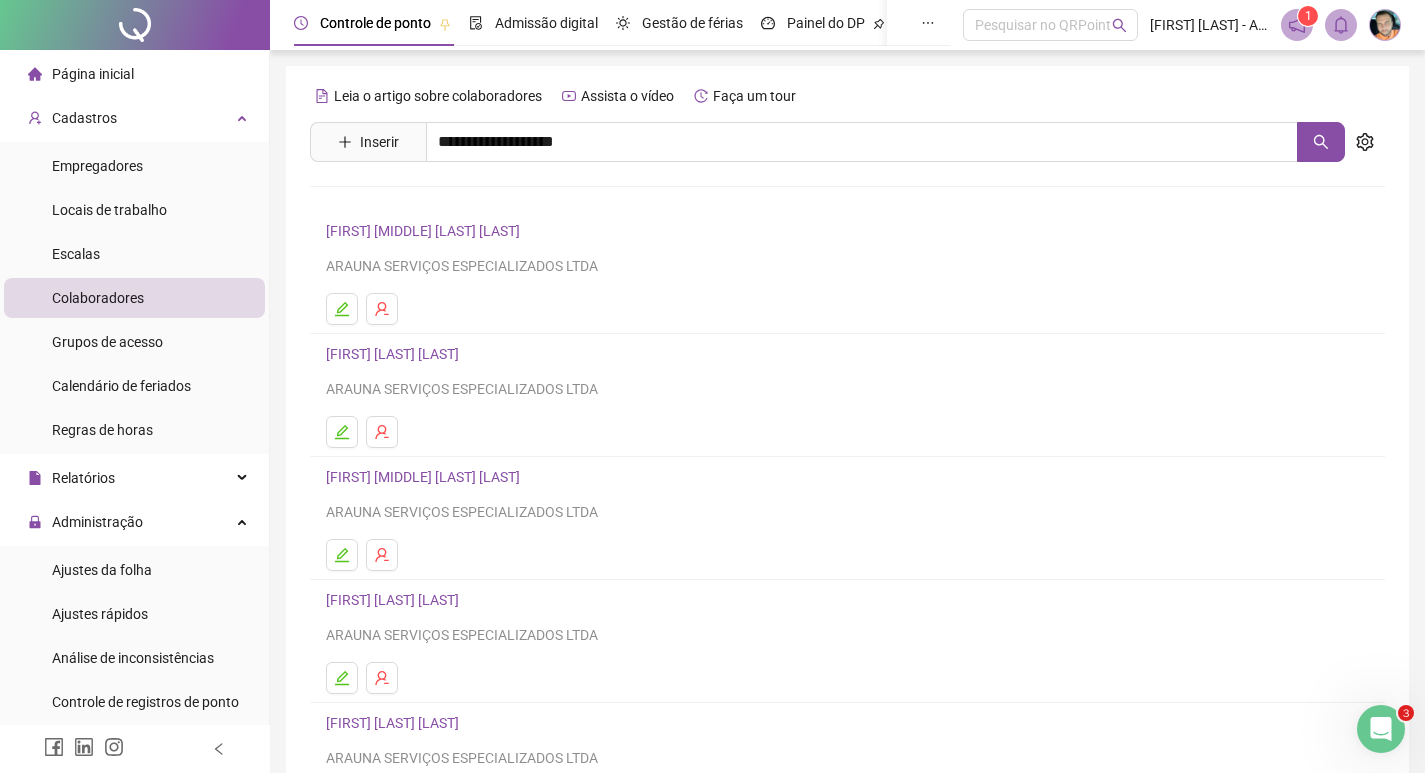 click on "FERNANDA COSTA DA CONCEICAO" at bounding box center (413, 201) 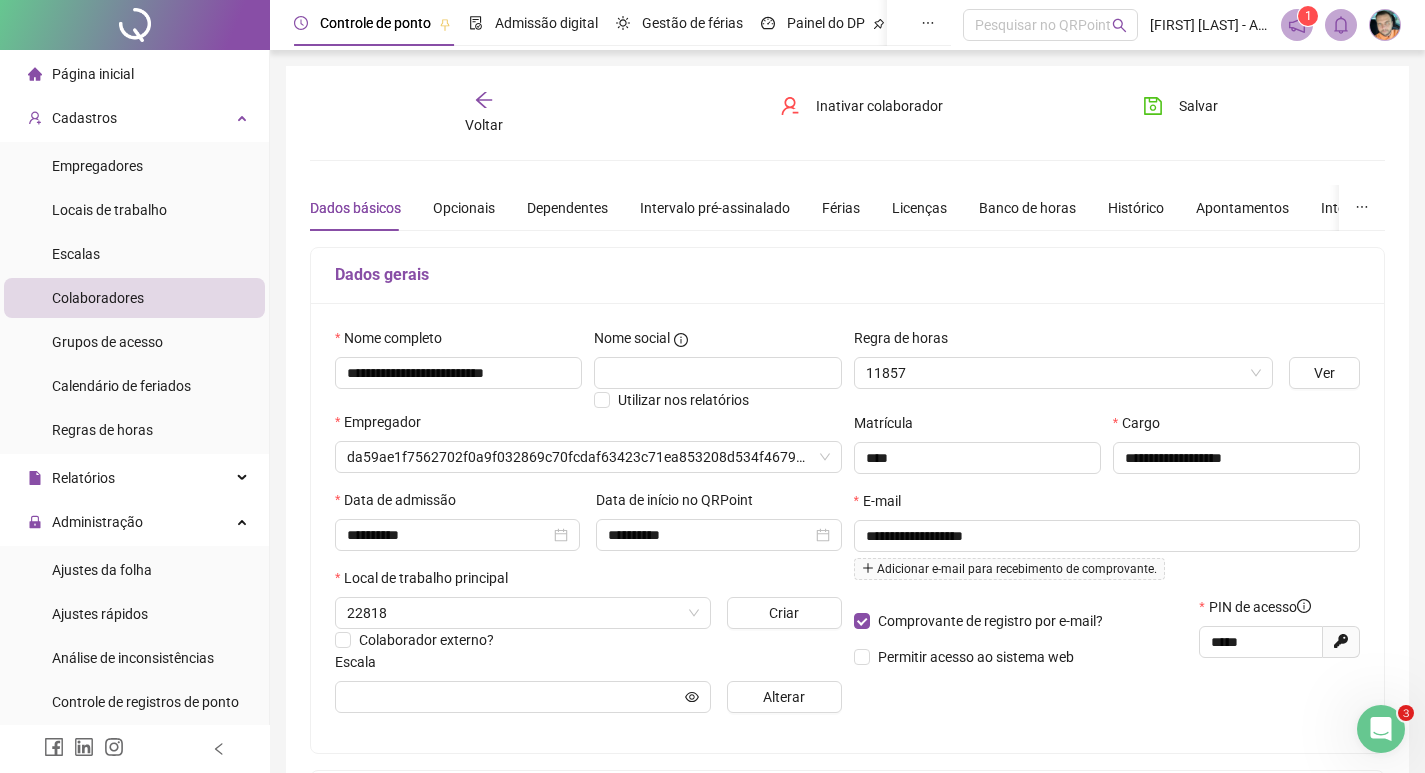 type on "**********" 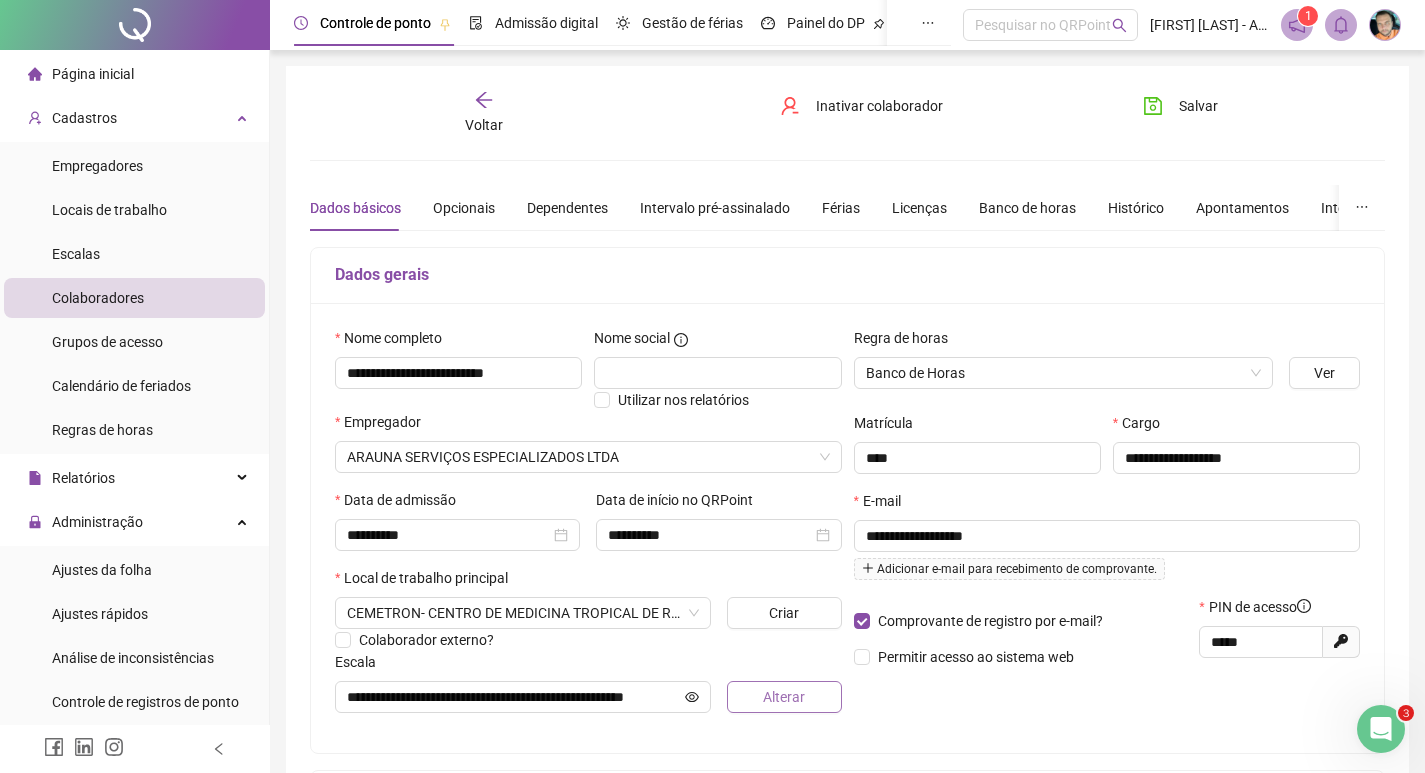 click on "Alterar" at bounding box center (784, 697) 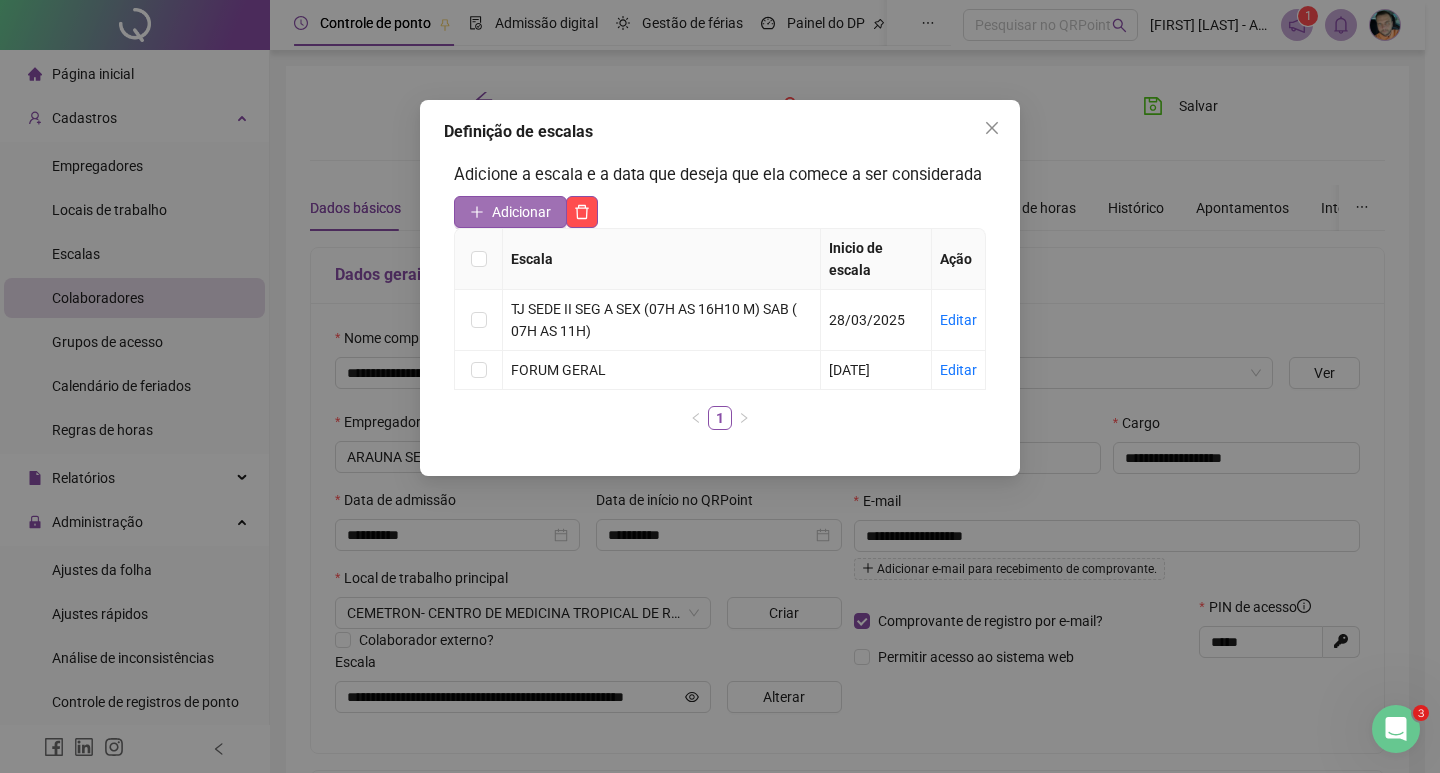 click on "Adicionar" at bounding box center (521, 212) 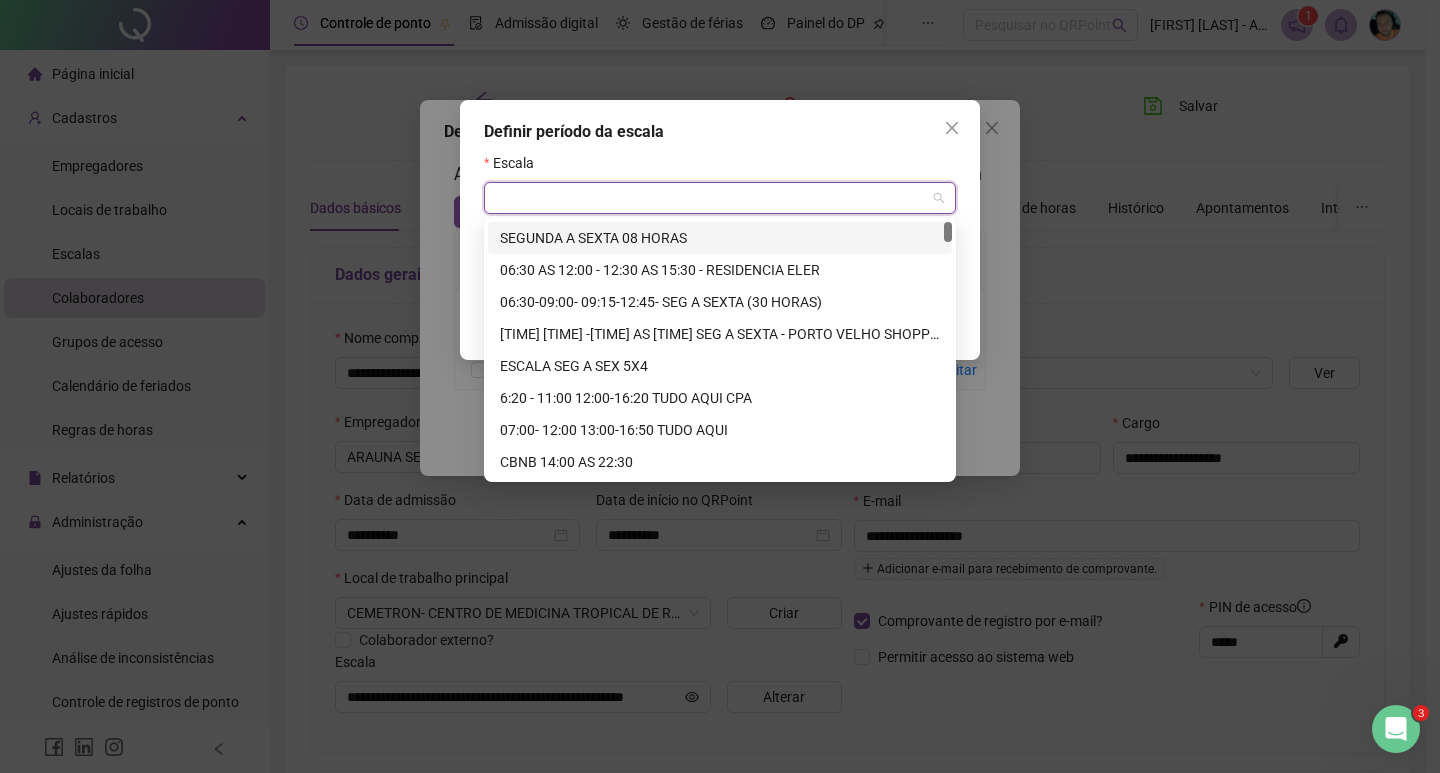 click at bounding box center (711, 198) 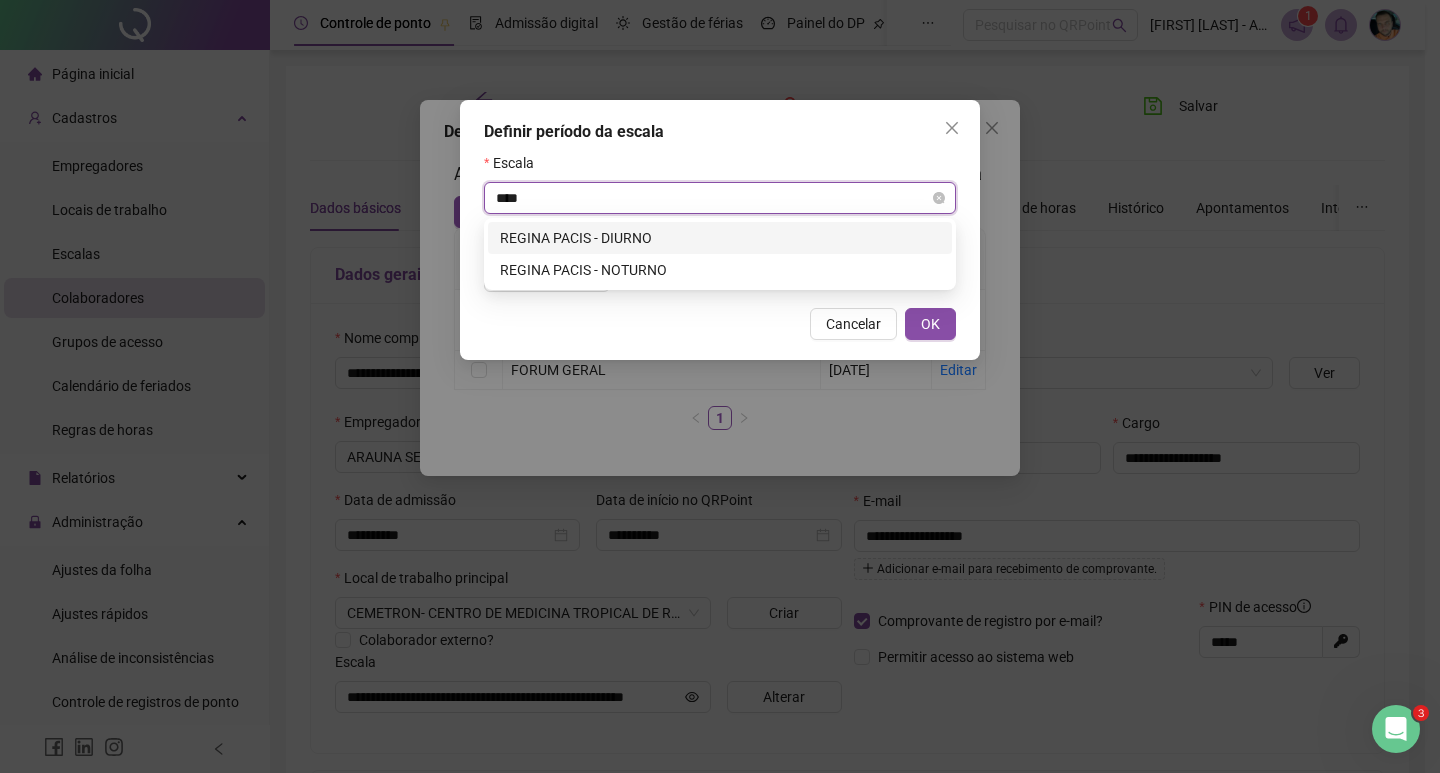 type on "*****" 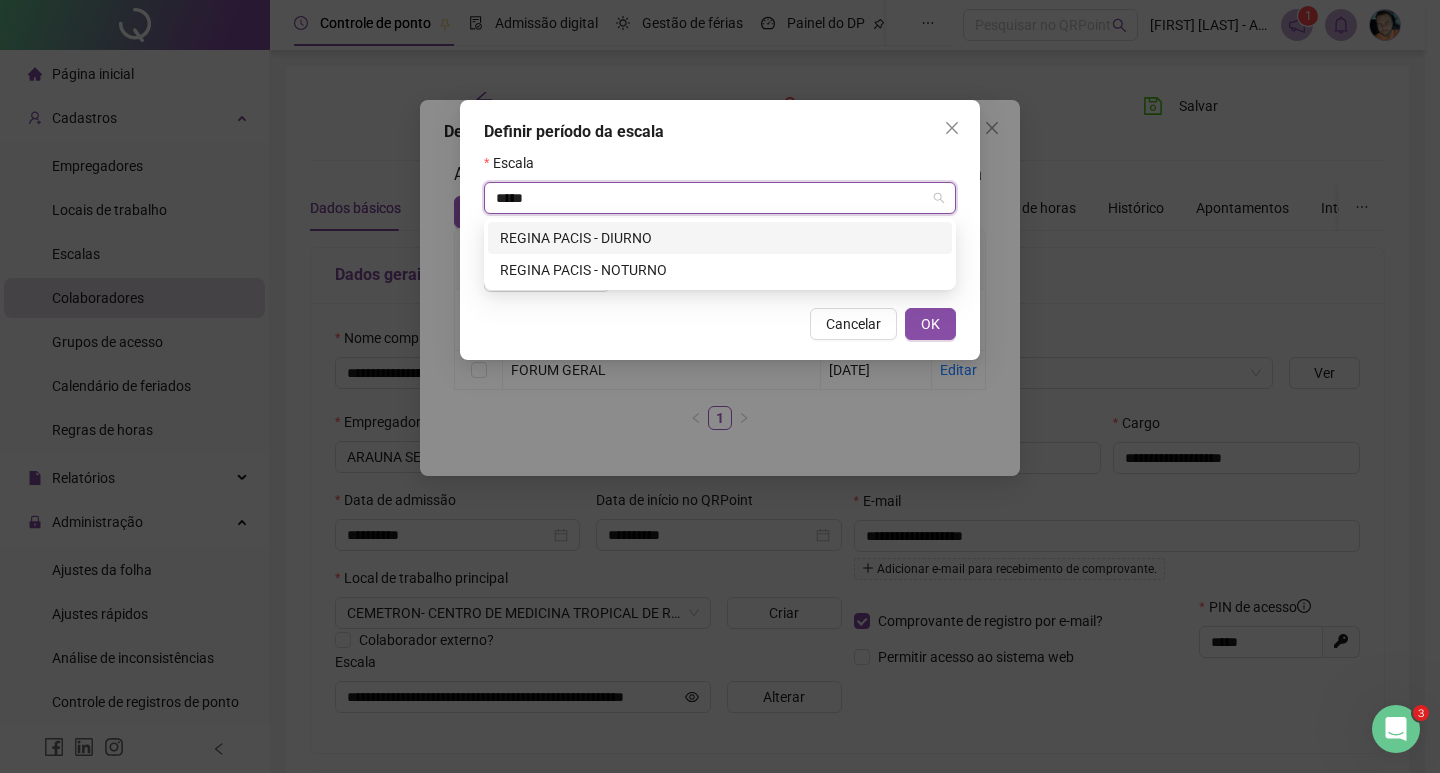 click on "REGINA PACIS - DIURNO" at bounding box center [720, 238] 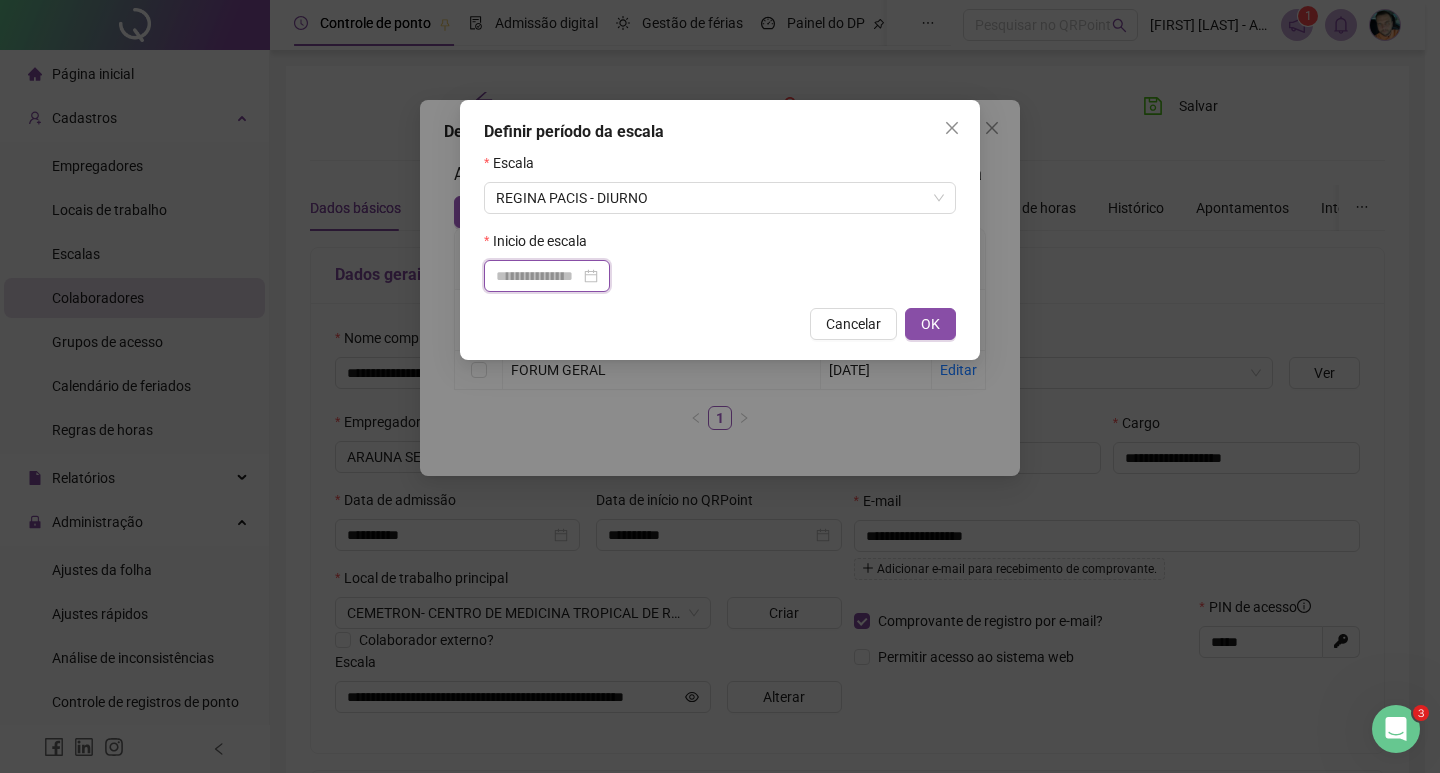 click at bounding box center [538, 276] 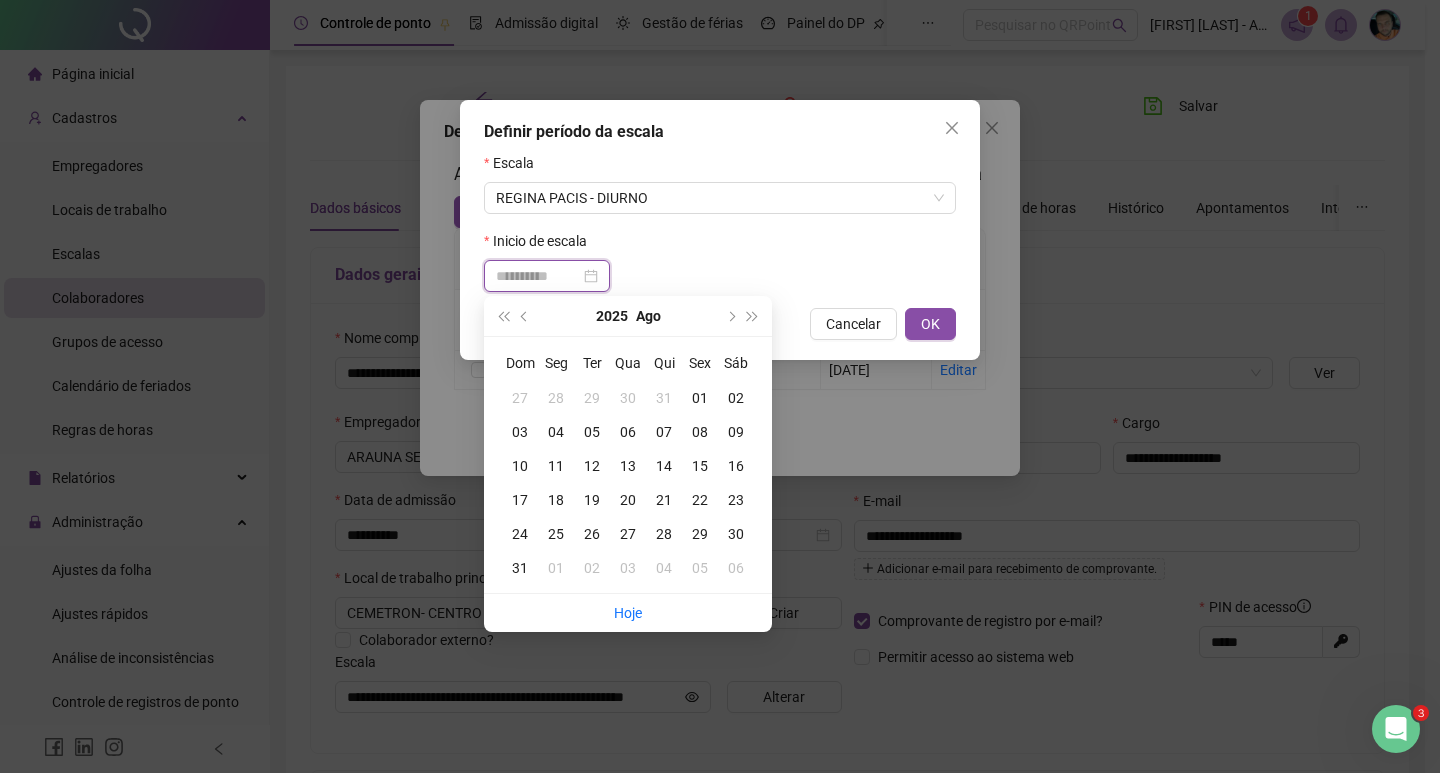 type on "**********" 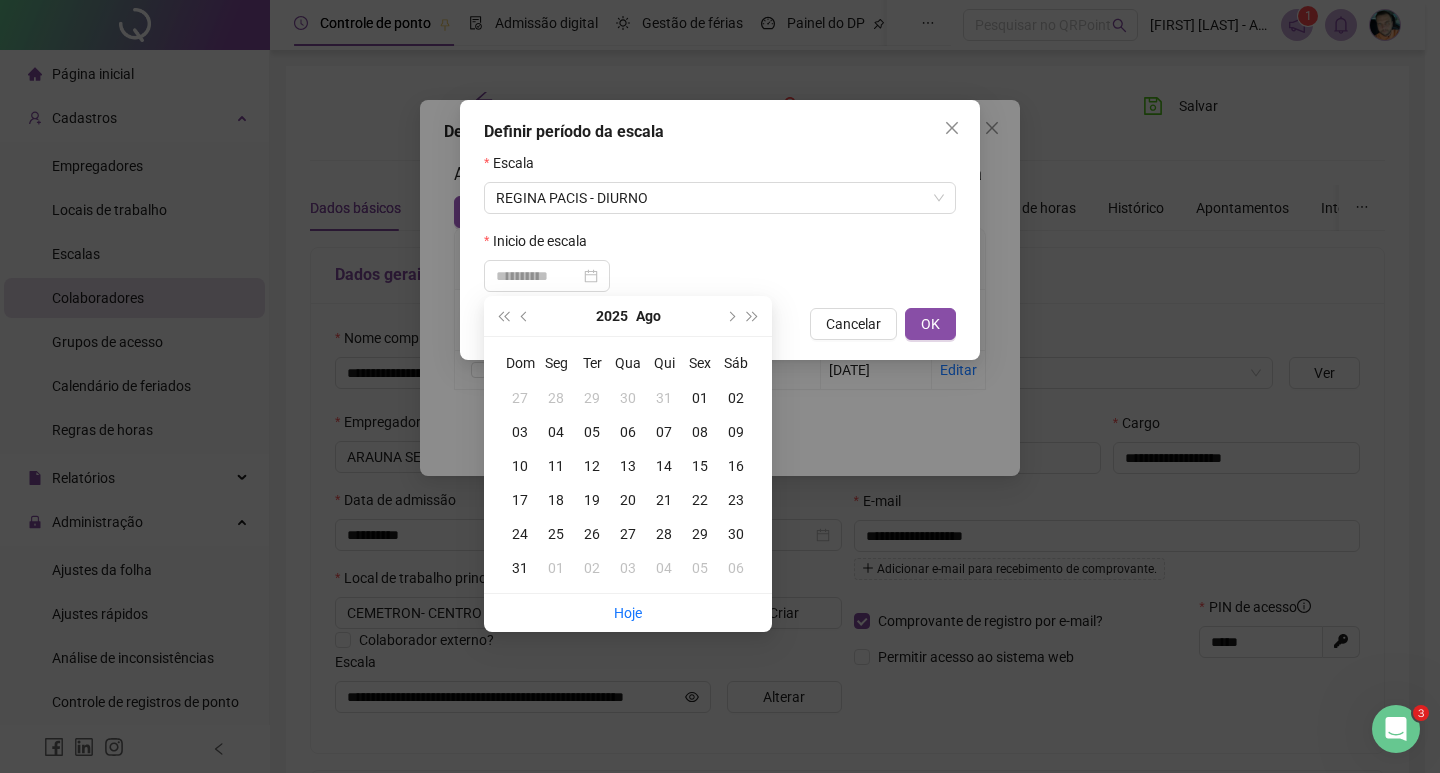 click on "05" at bounding box center (592, 432) 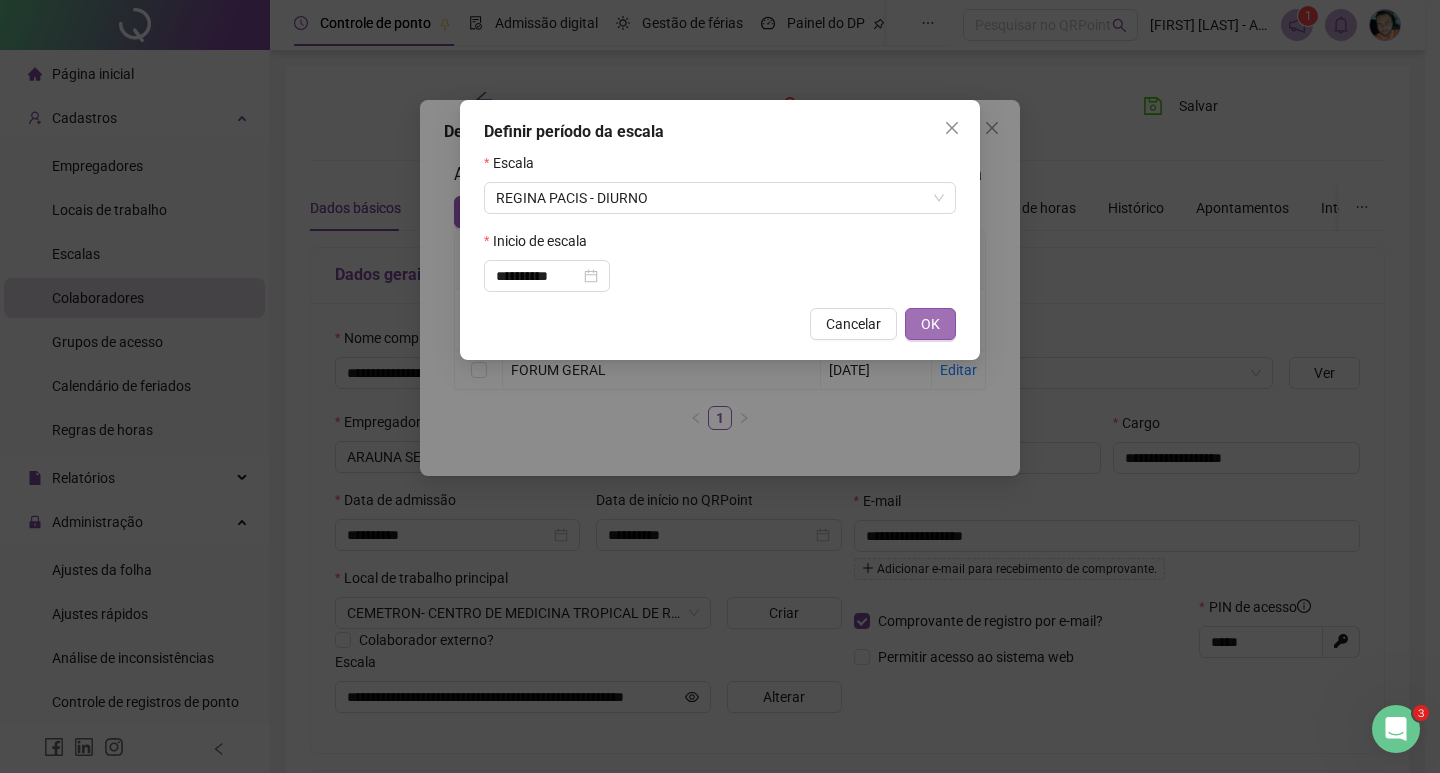 click on "OK" at bounding box center (930, 324) 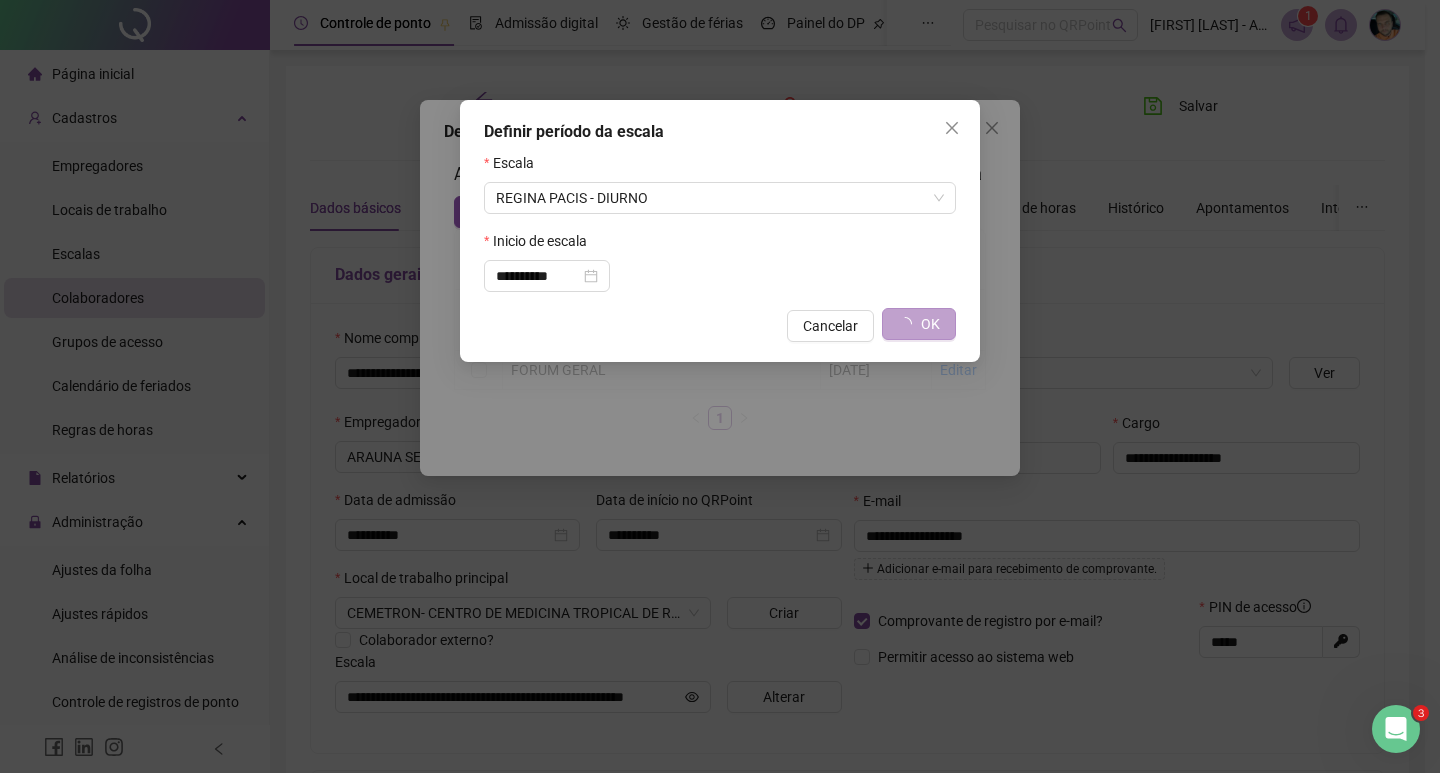 type on "**********" 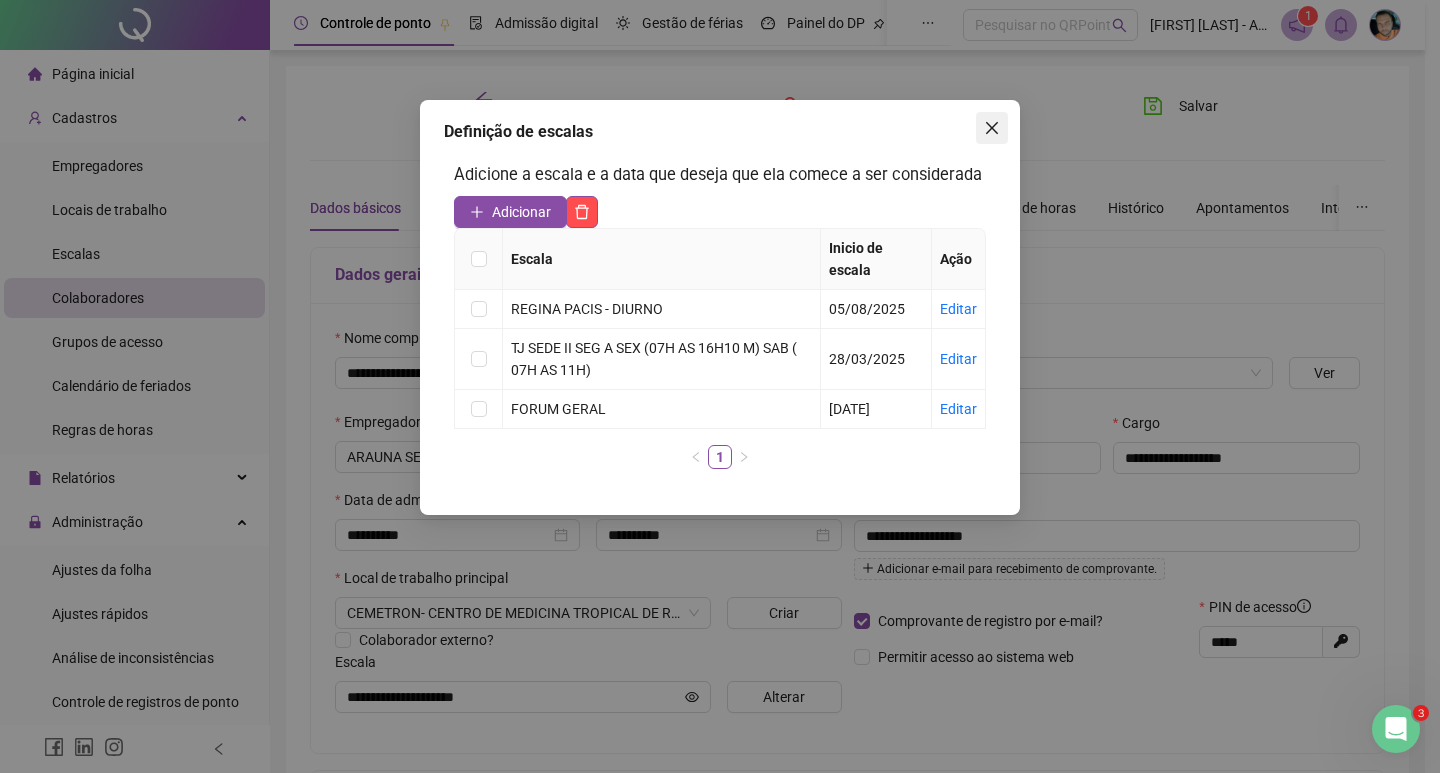 click 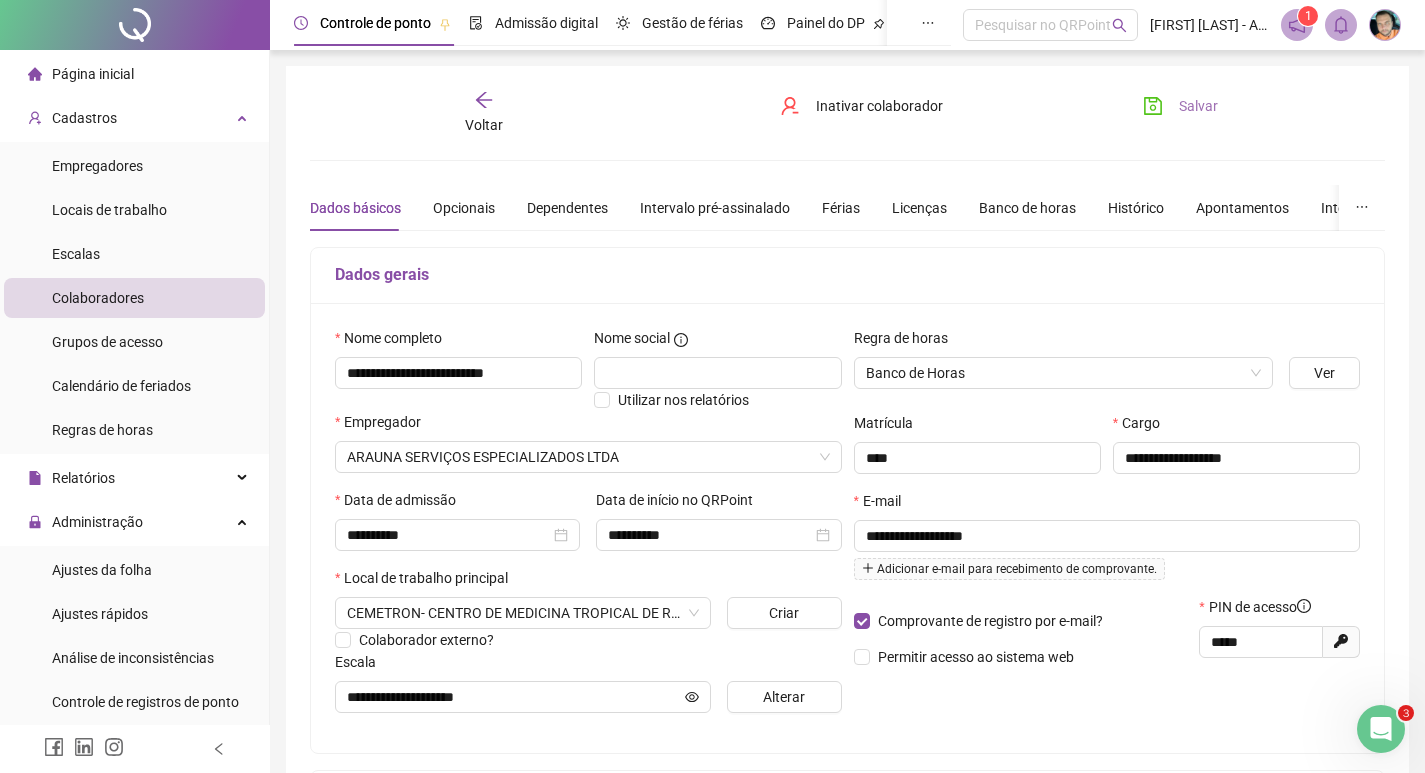 click on "Salvar" at bounding box center [1198, 106] 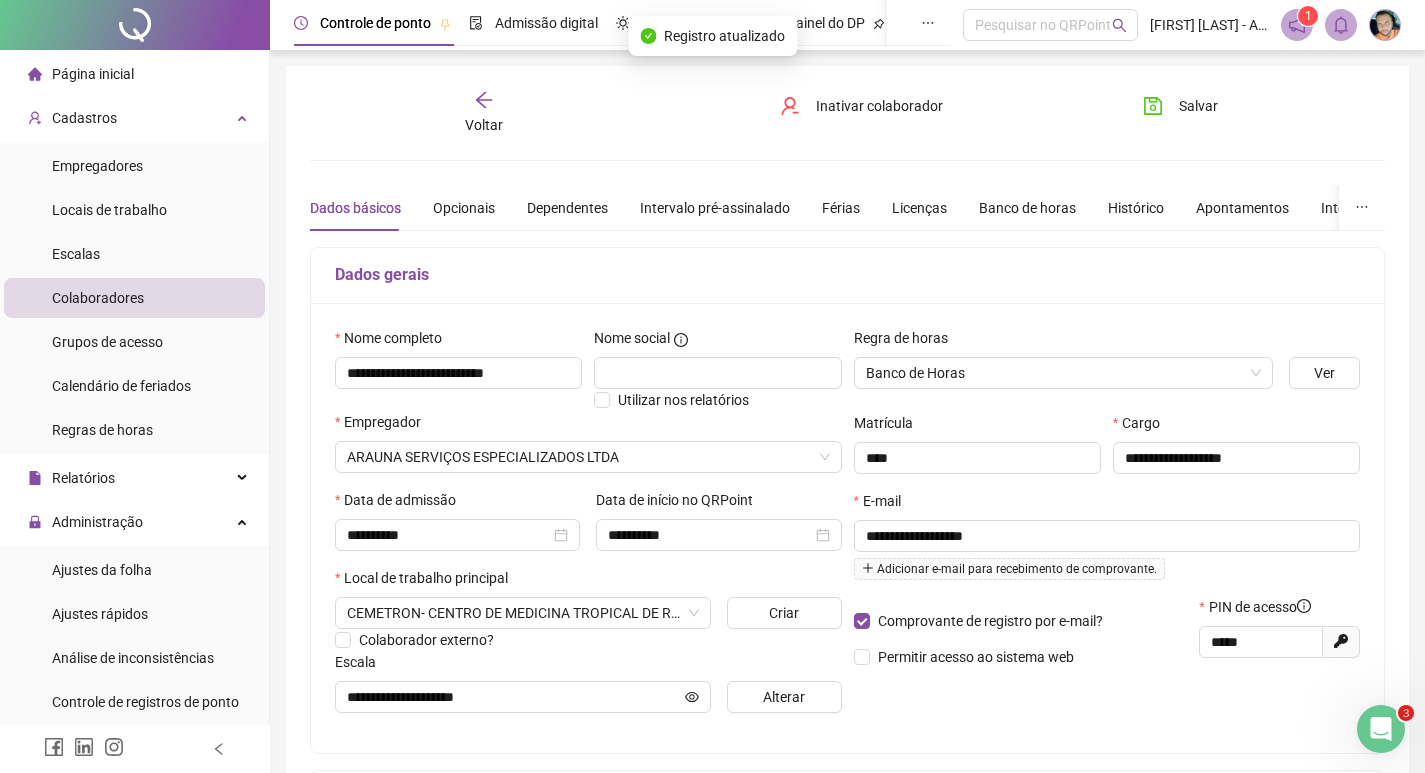 click 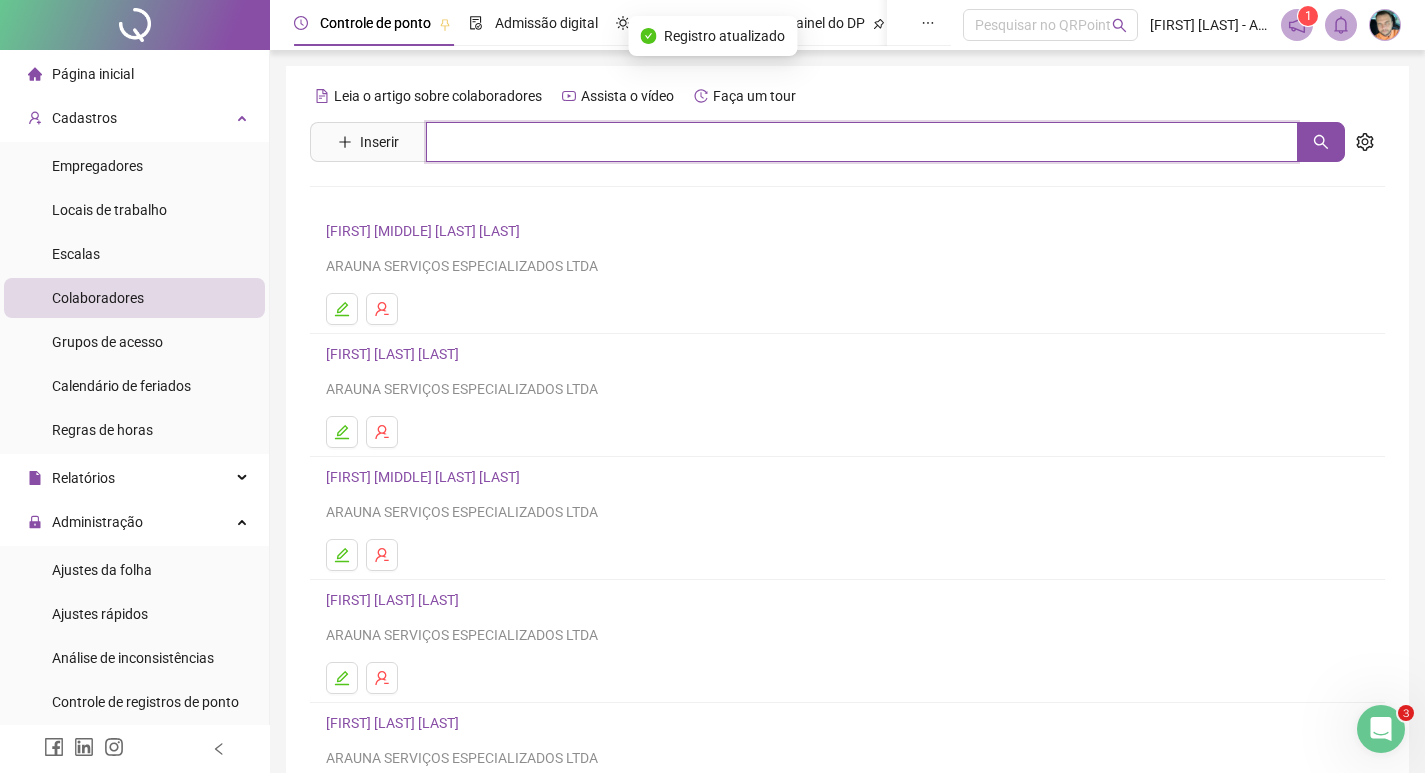 click at bounding box center (862, 142) 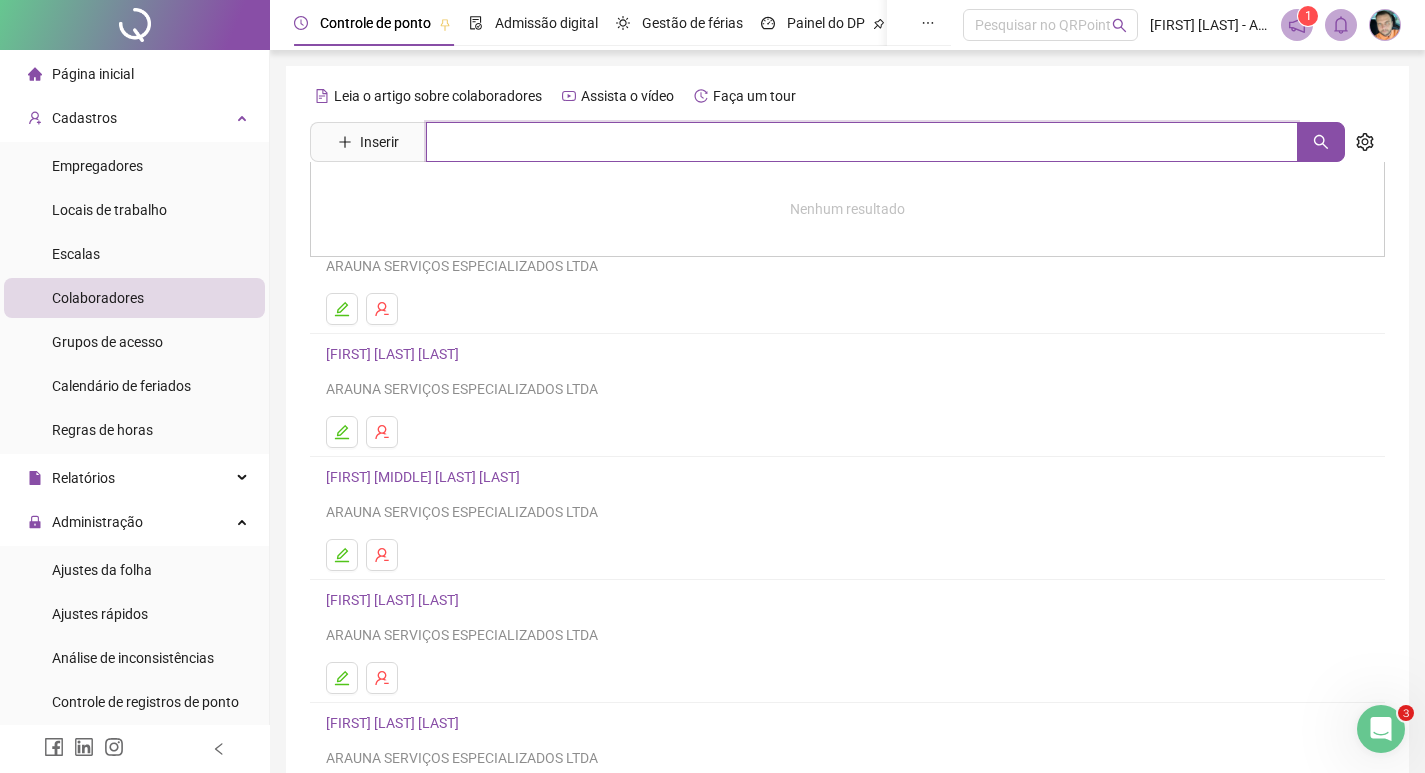 paste on "**********" 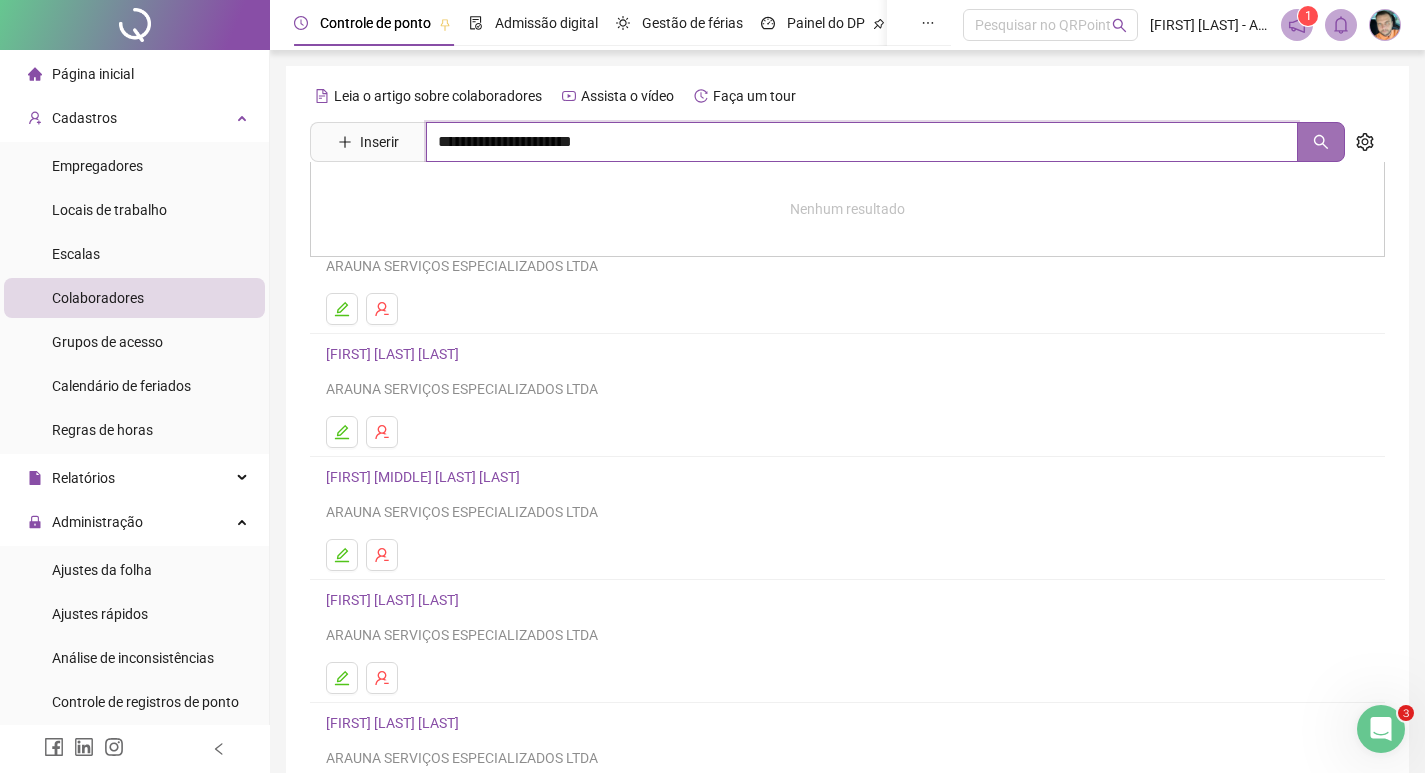 click at bounding box center (1321, 142) 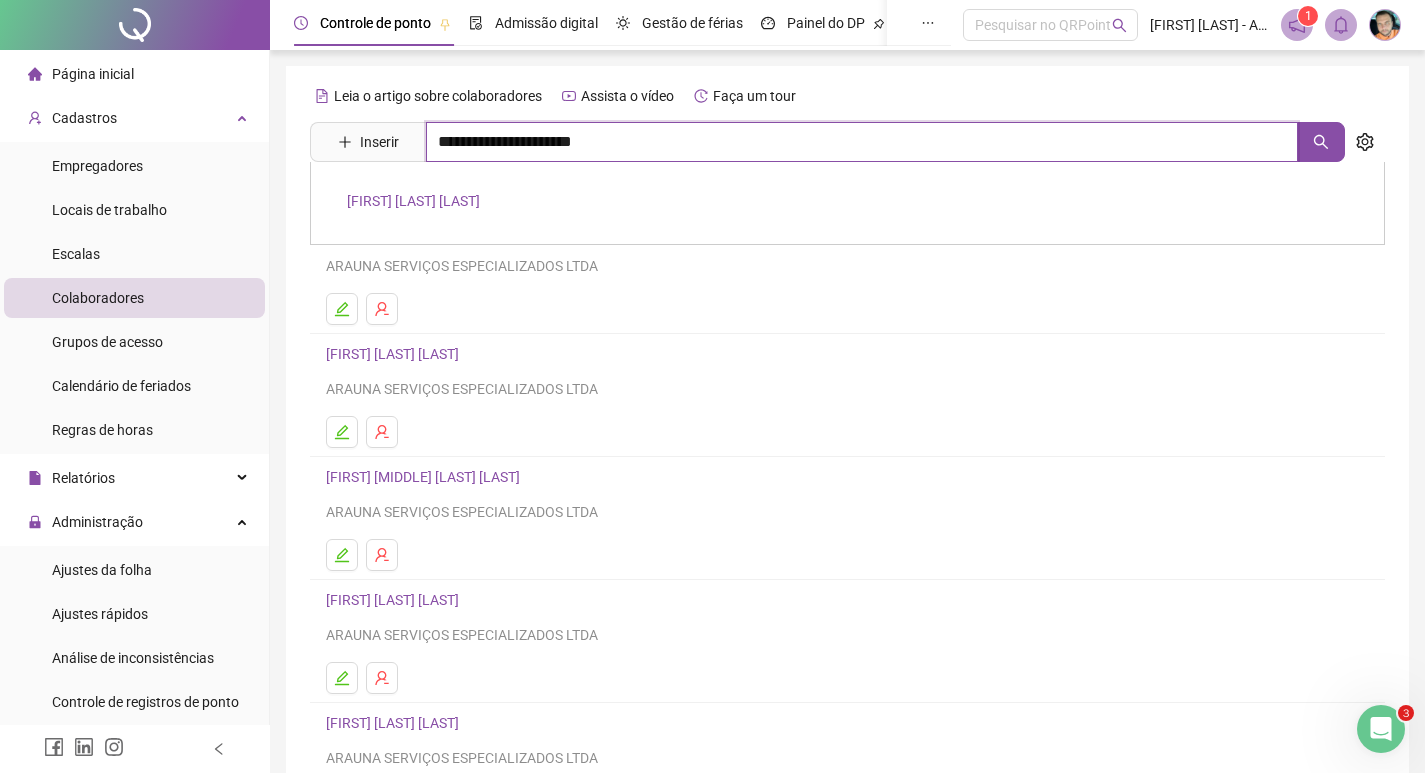 type on "**********" 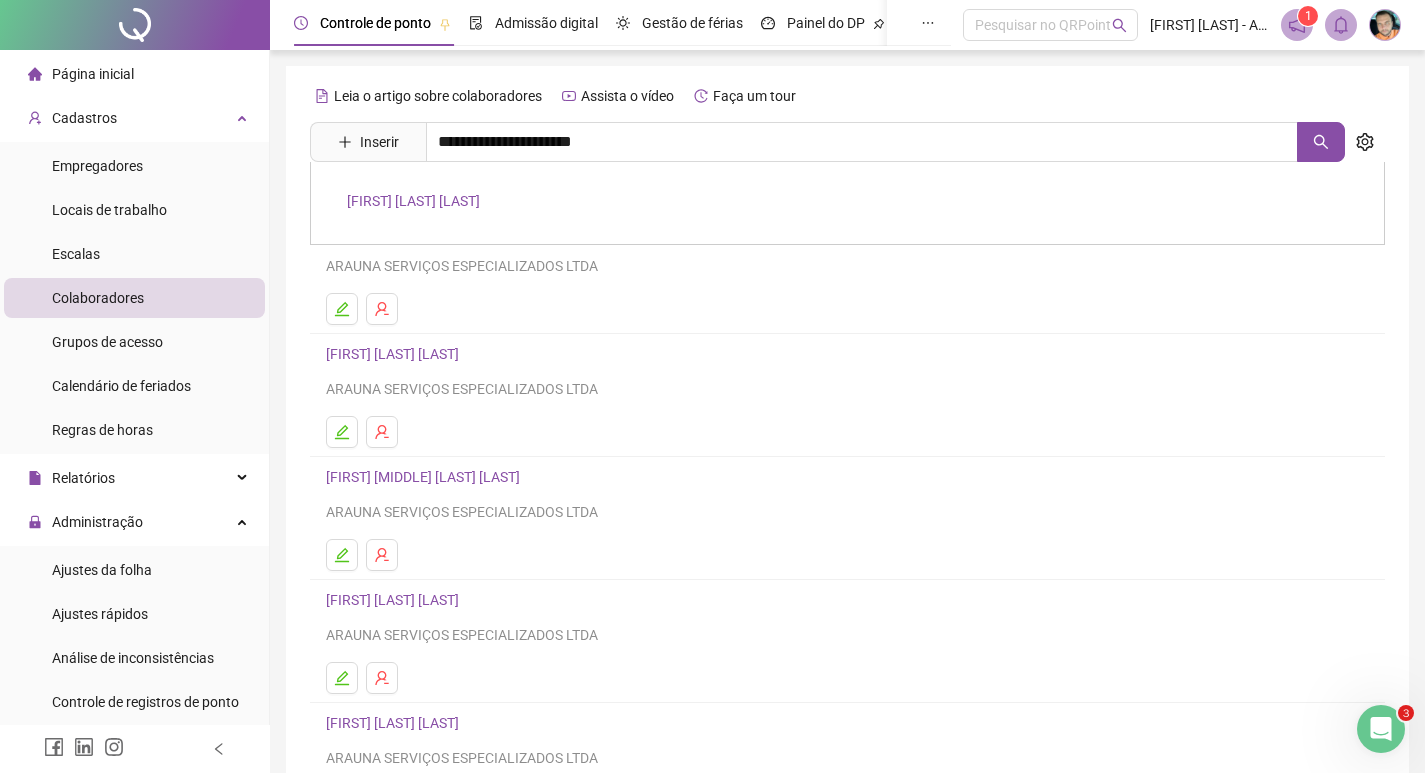 click on "NATHIELY ARAUJO SOARES" at bounding box center [413, 201] 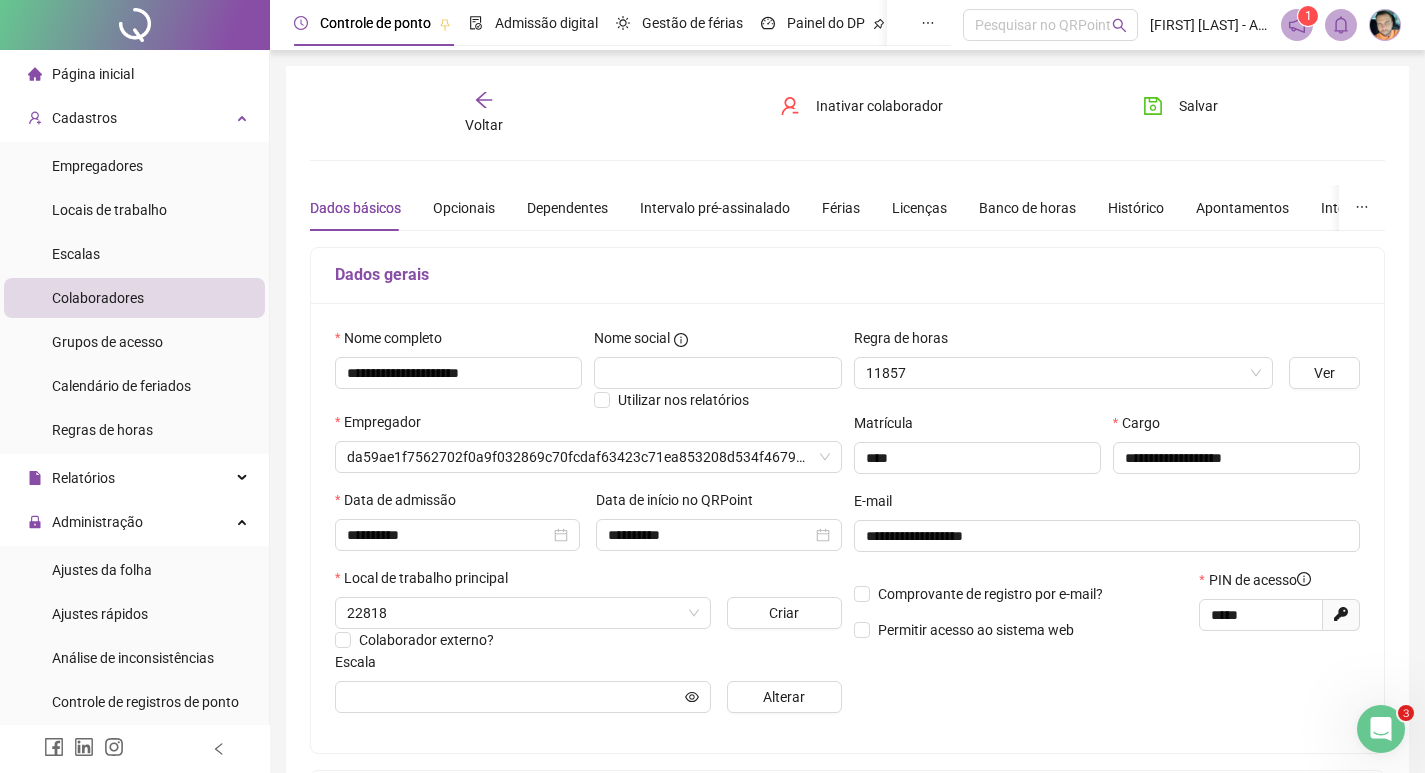 type on "**********" 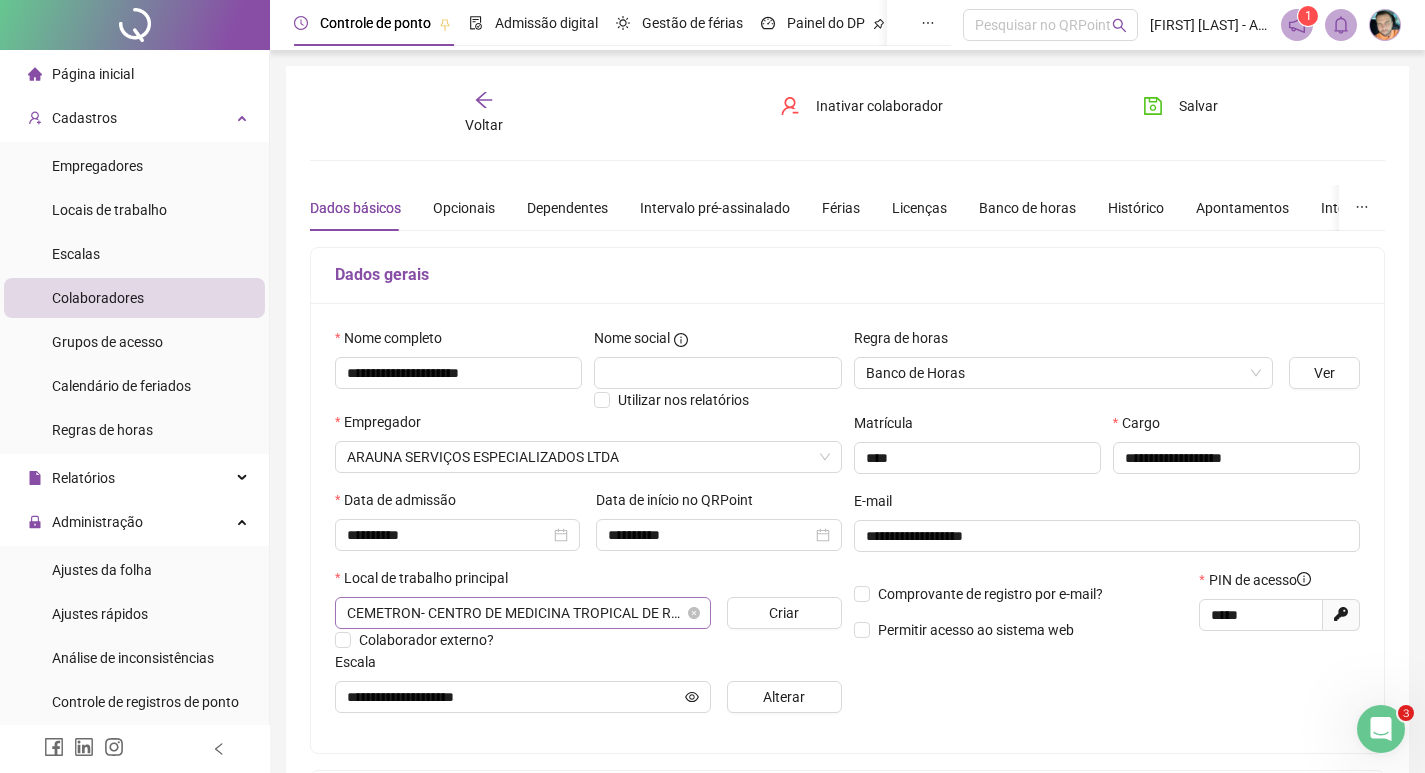 click on "CEMETRON- CENTRO DE MEDICINA TROPICAL DE RONDONIA" at bounding box center (523, 613) 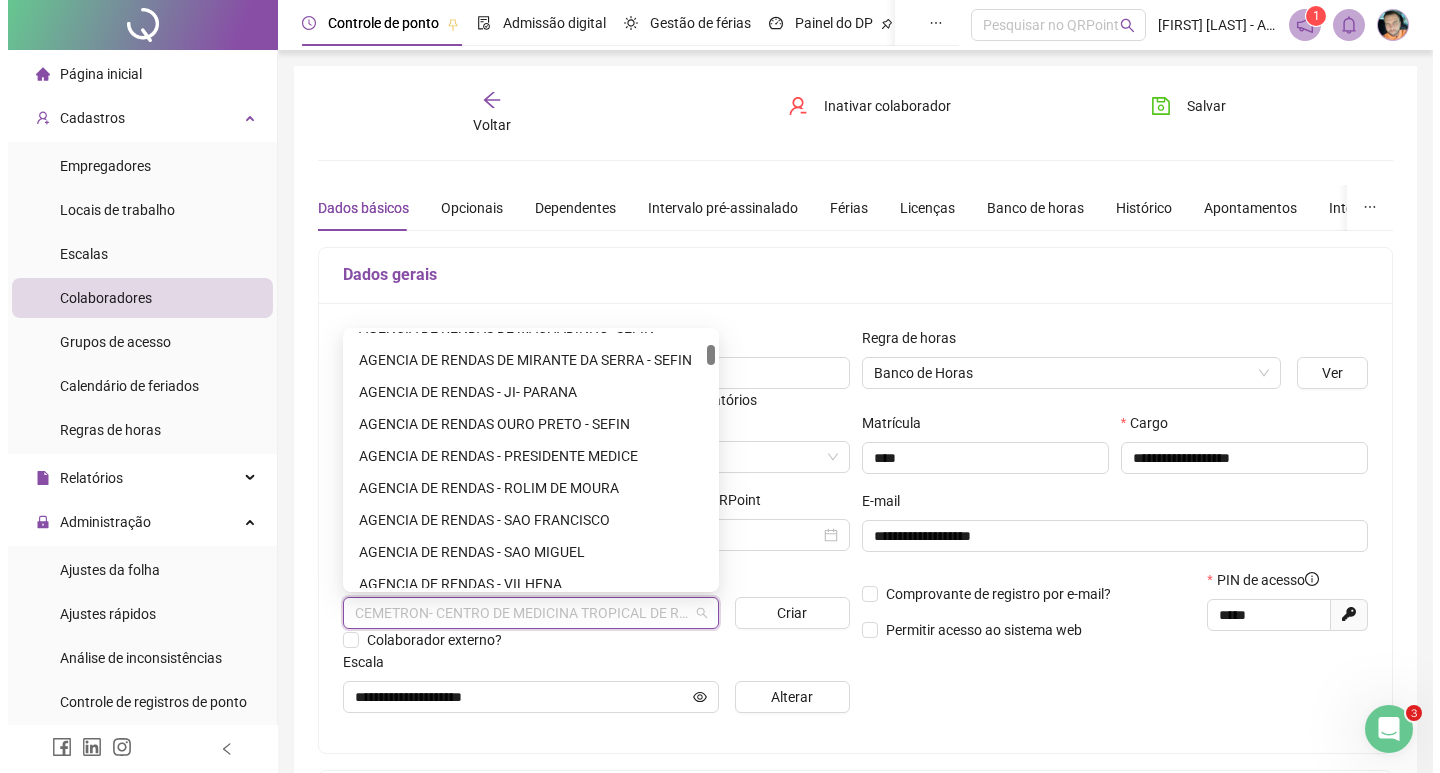 scroll, scrollTop: 800, scrollLeft: 0, axis: vertical 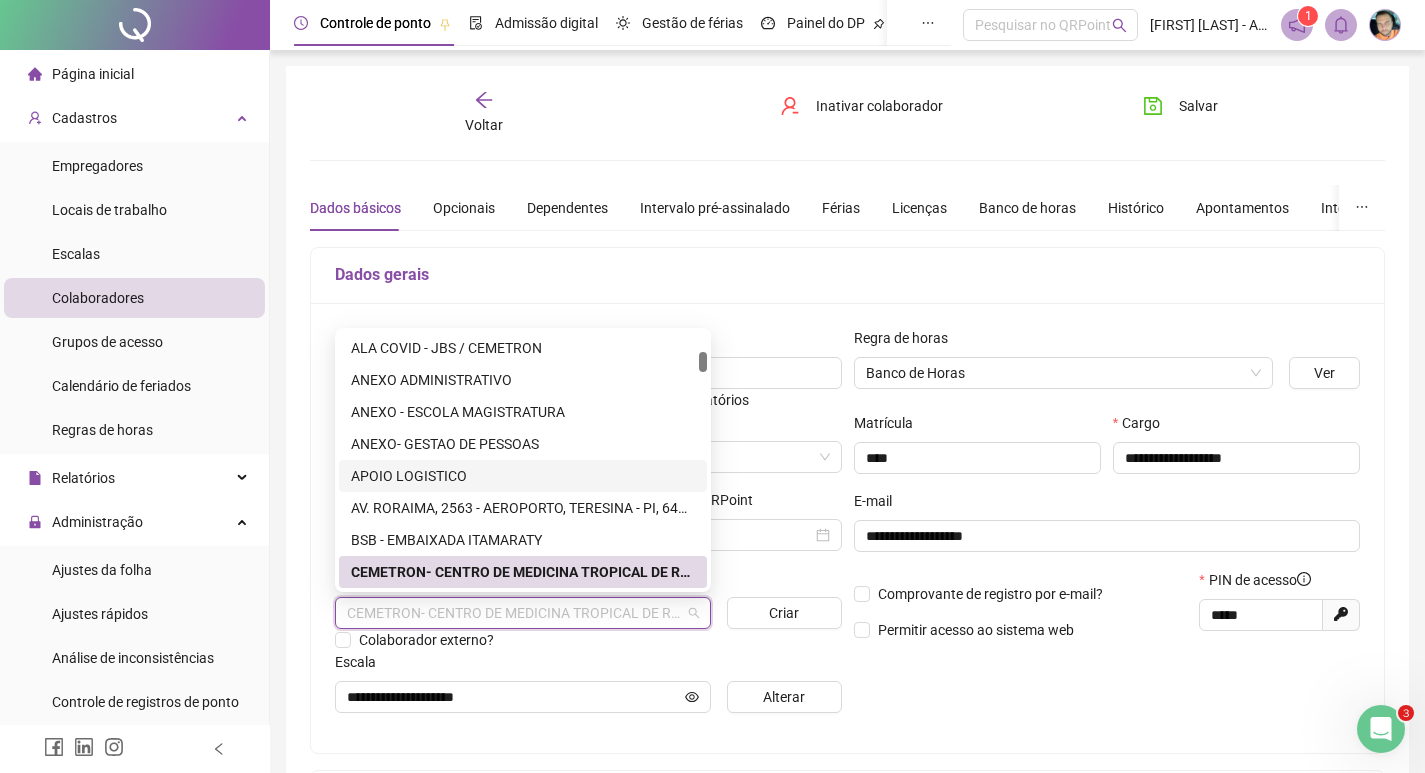 click on "APOIO LOGISTICO" at bounding box center [523, 476] 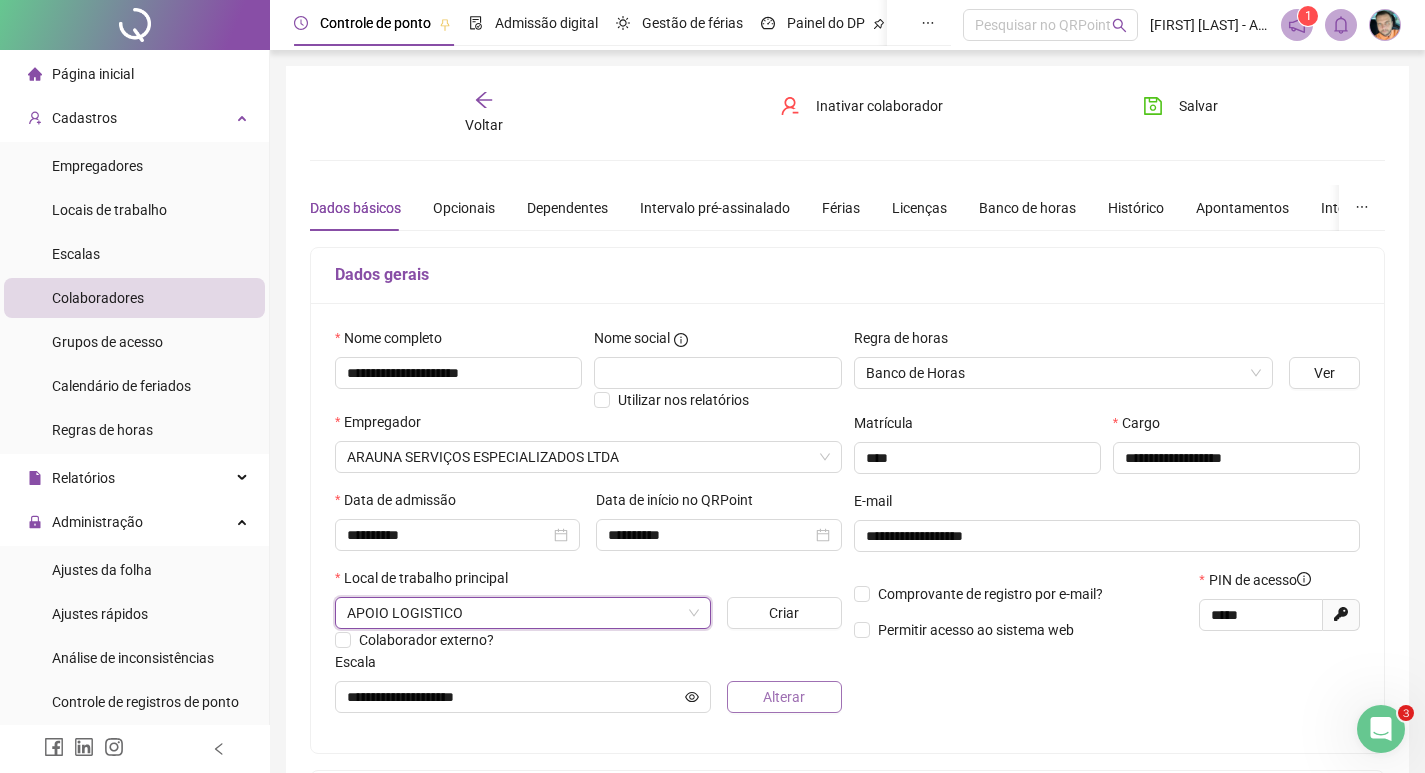 click on "Alterar" at bounding box center [784, 697] 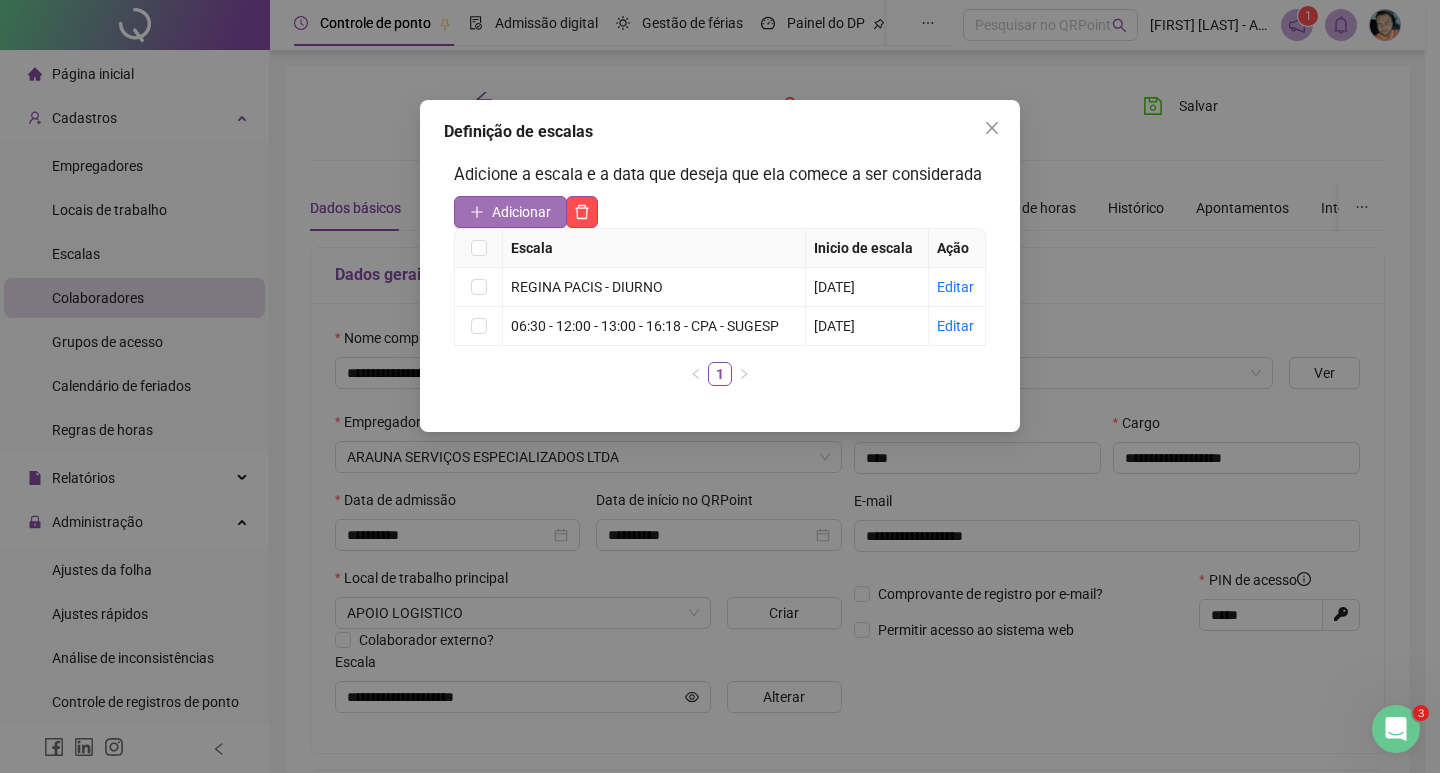 click on "Adicionar" at bounding box center [521, 212] 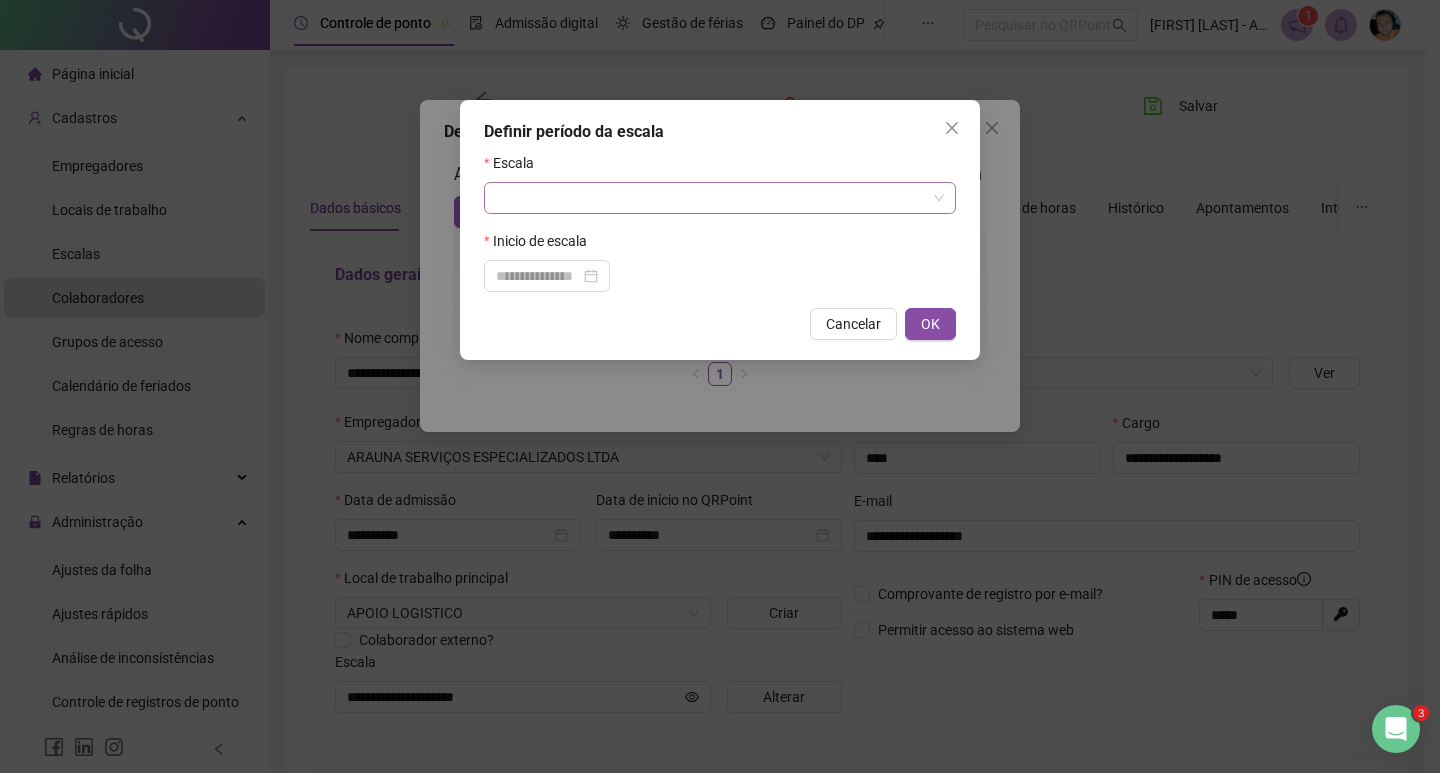 click at bounding box center [711, 198] 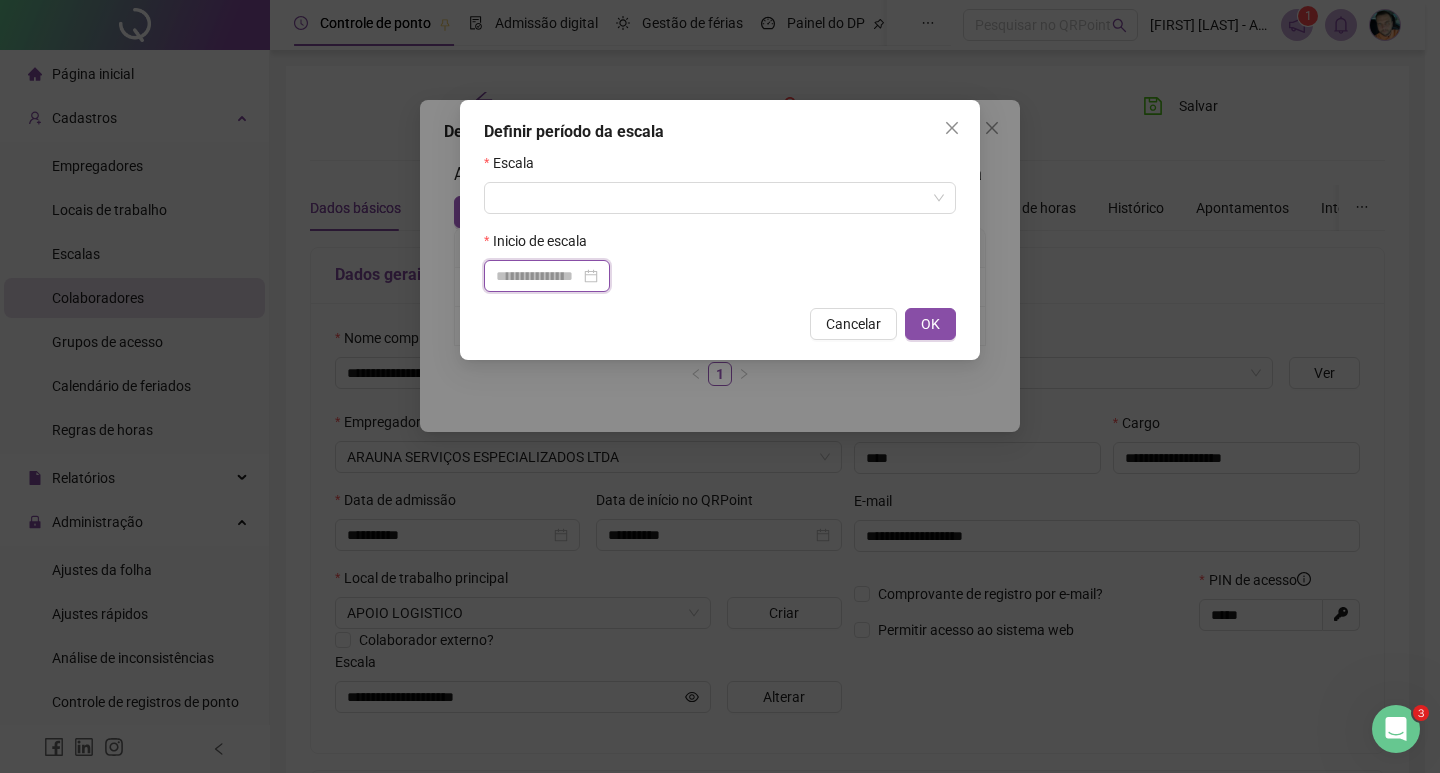 click at bounding box center [538, 276] 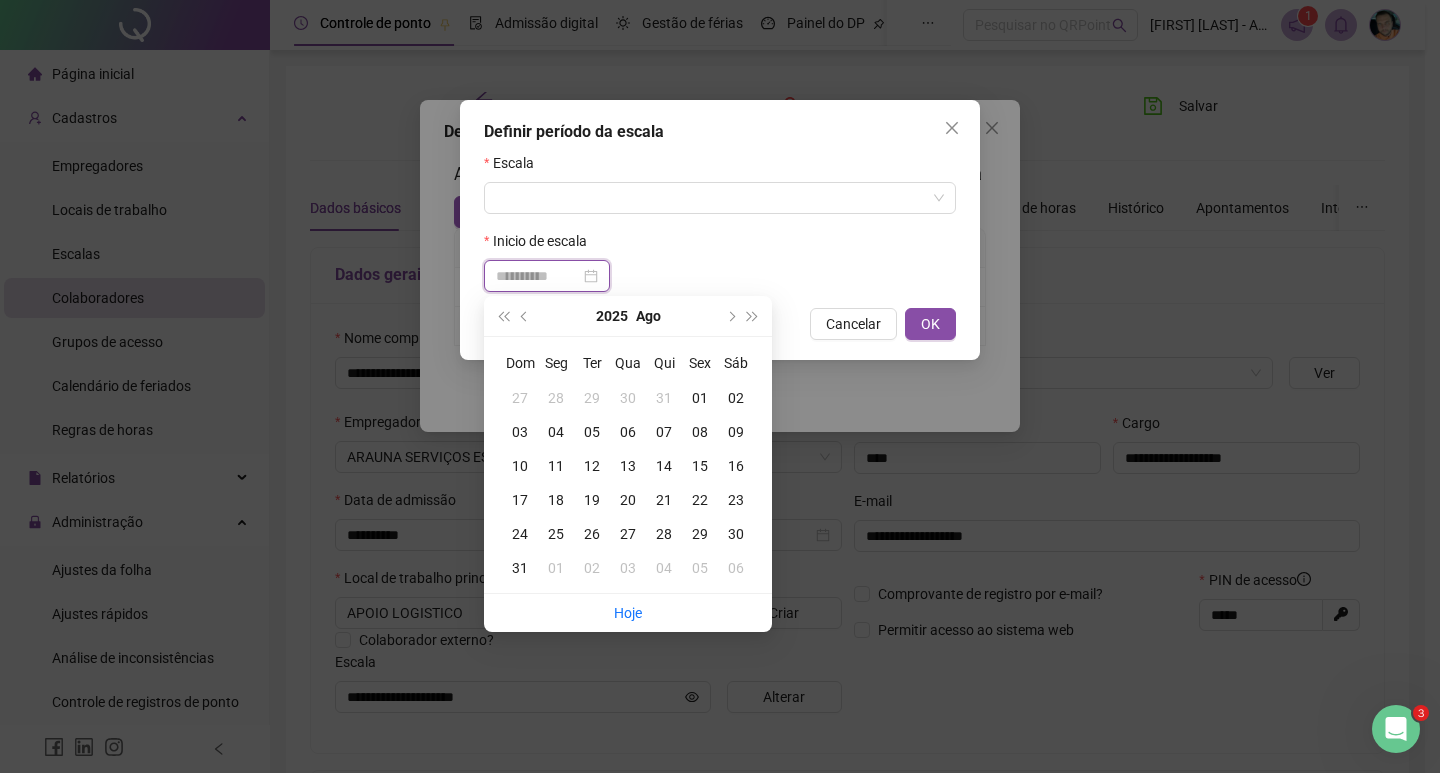 type on "**********" 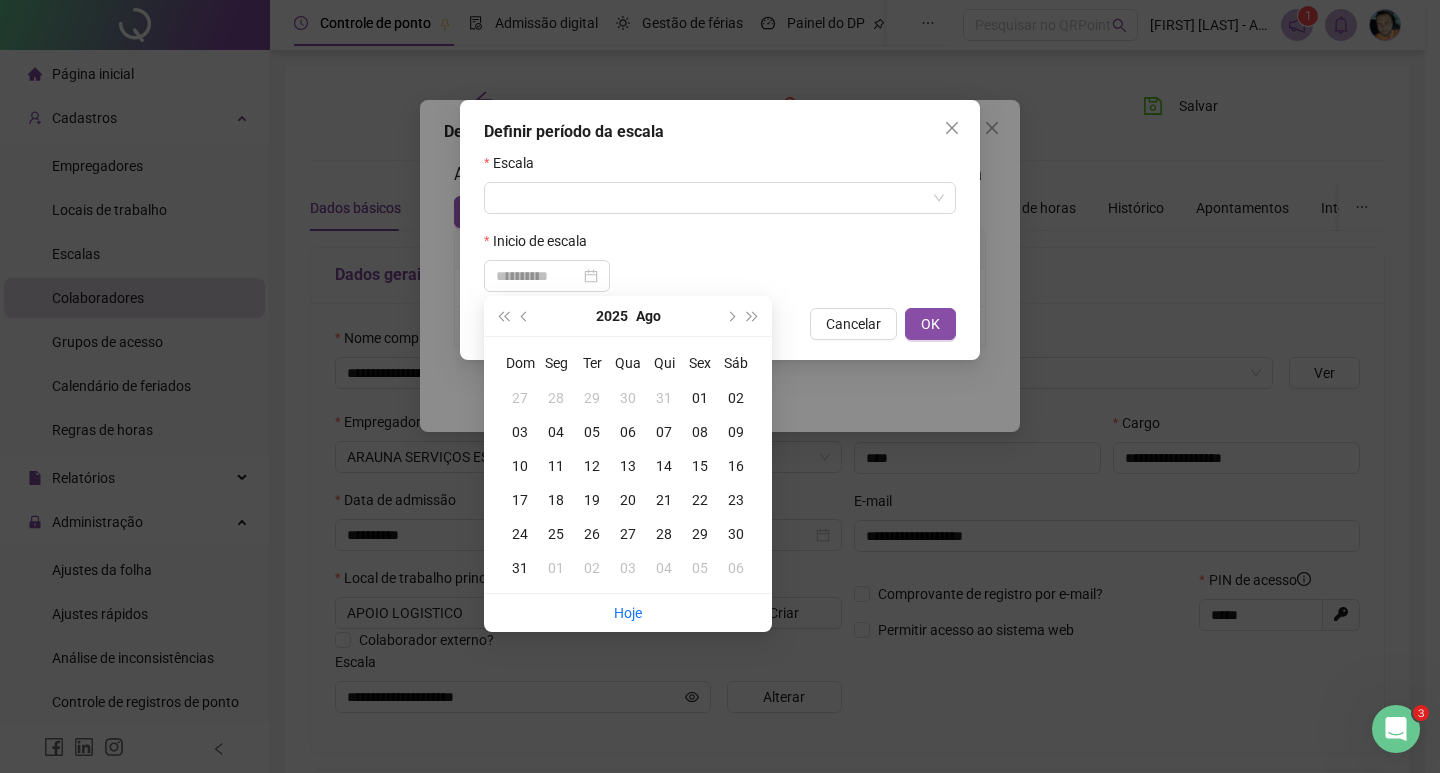 click on "04" at bounding box center (556, 432) 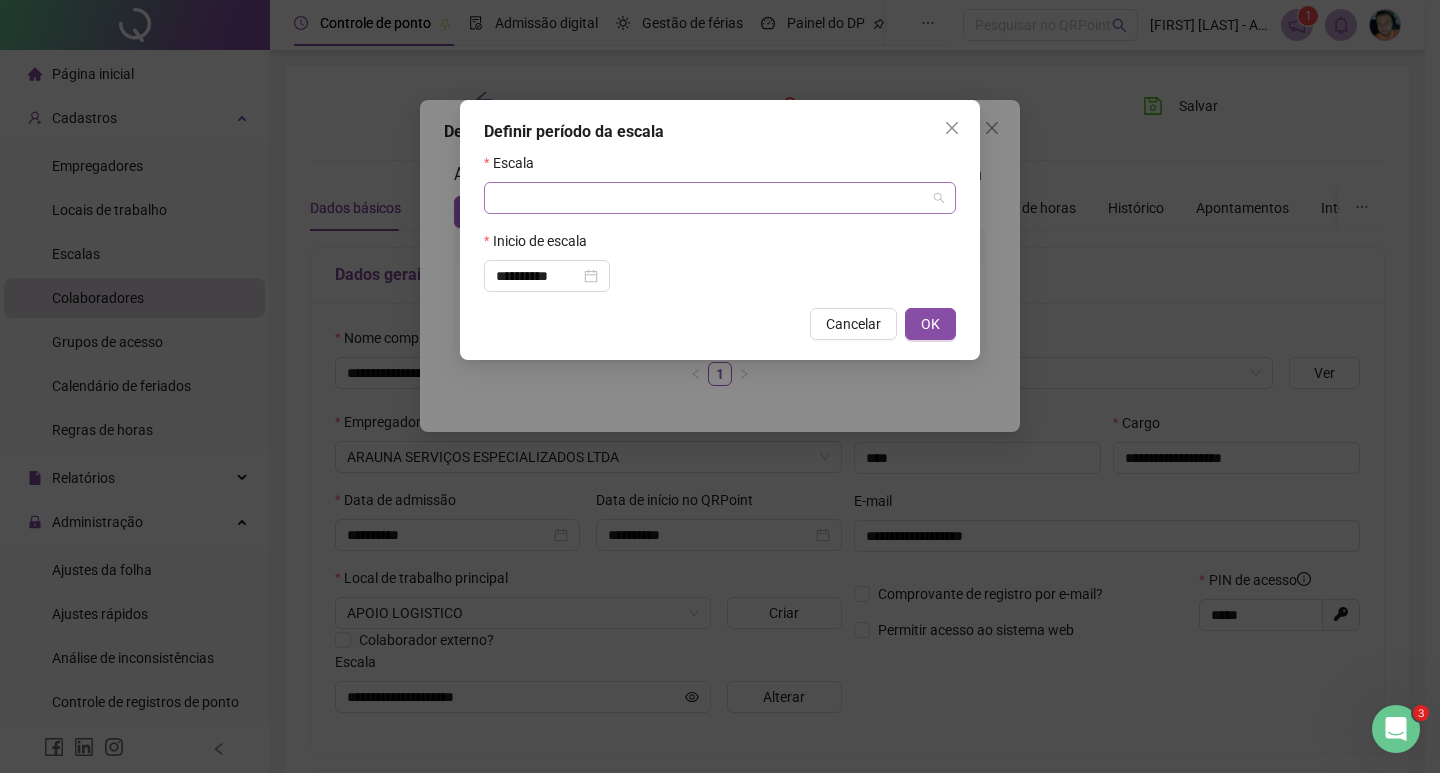 click at bounding box center [711, 198] 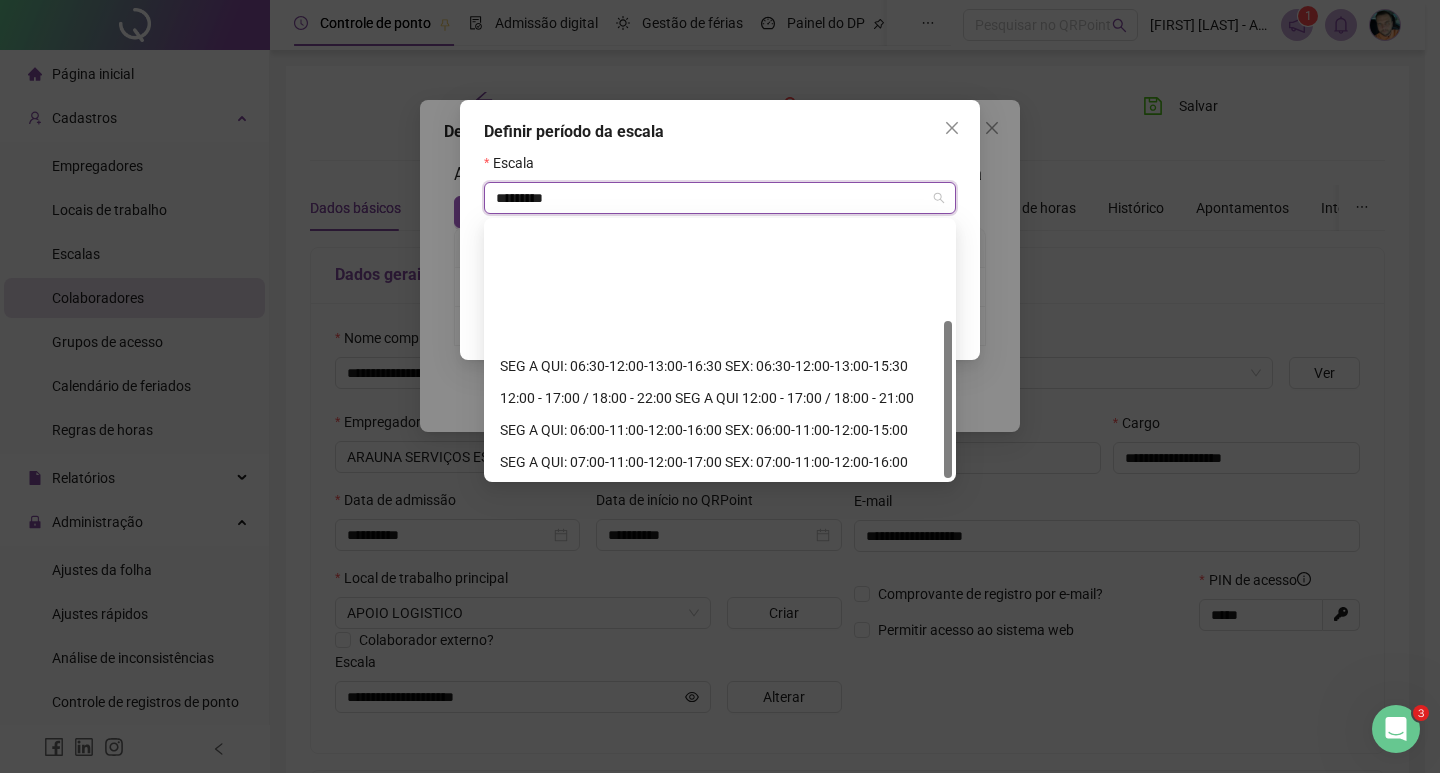 scroll, scrollTop: 160, scrollLeft: 0, axis: vertical 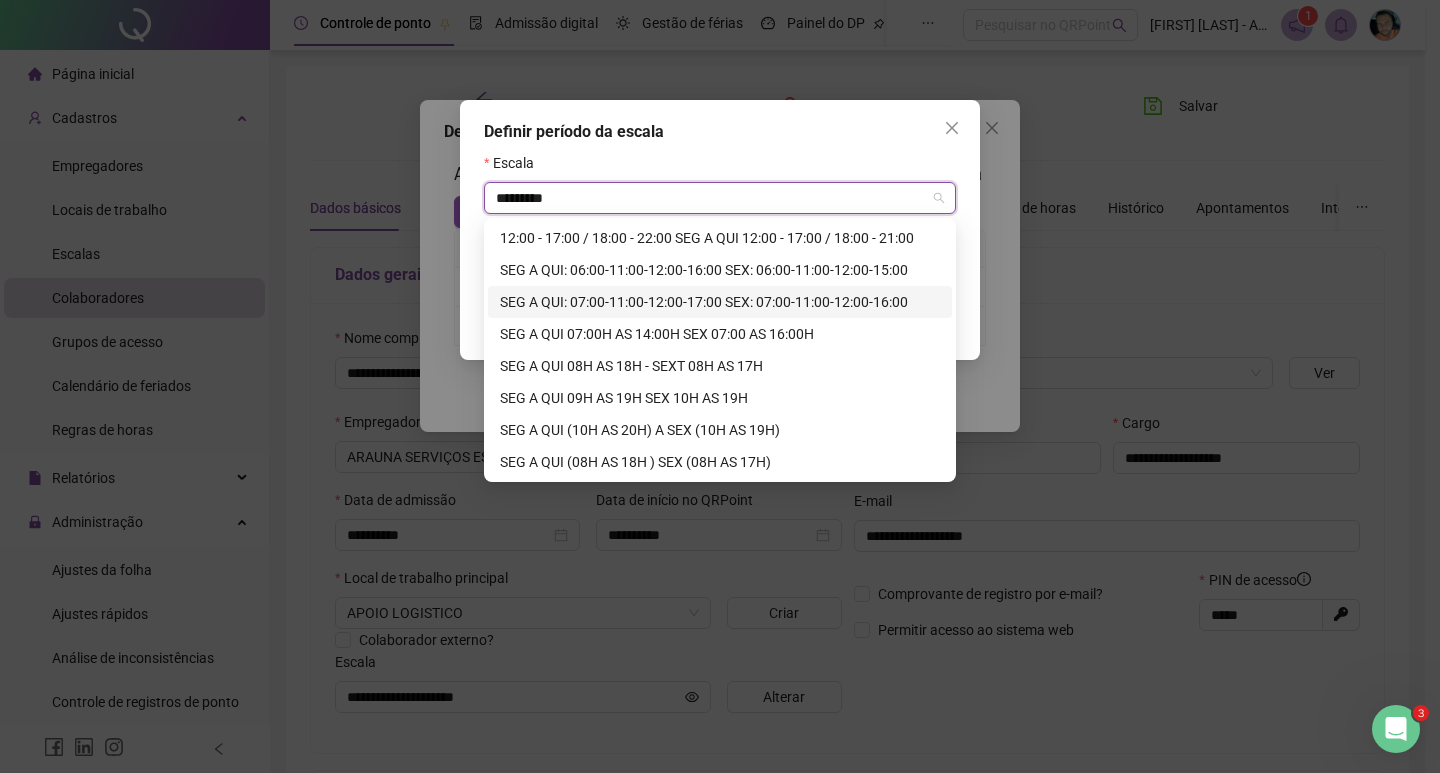 type on "*********" 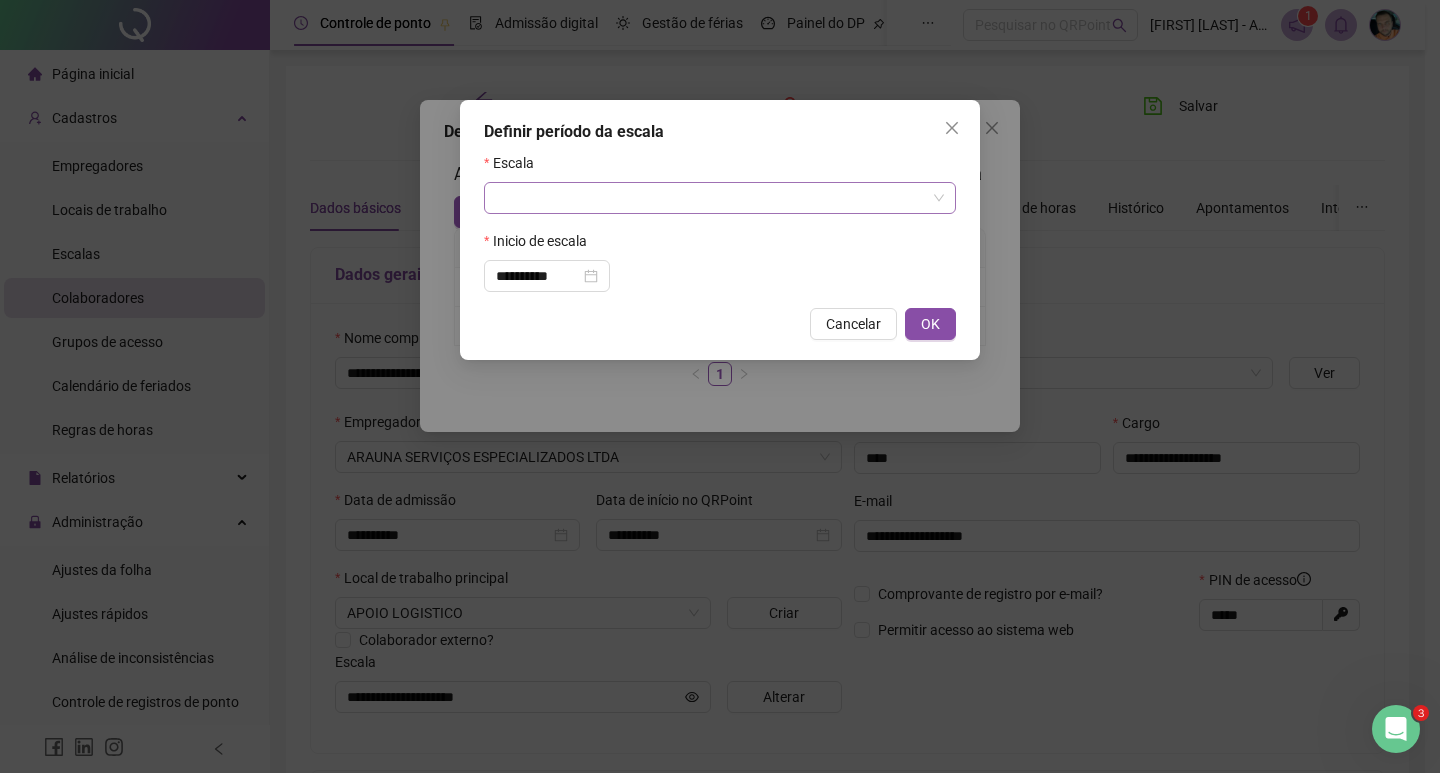 click at bounding box center (711, 198) 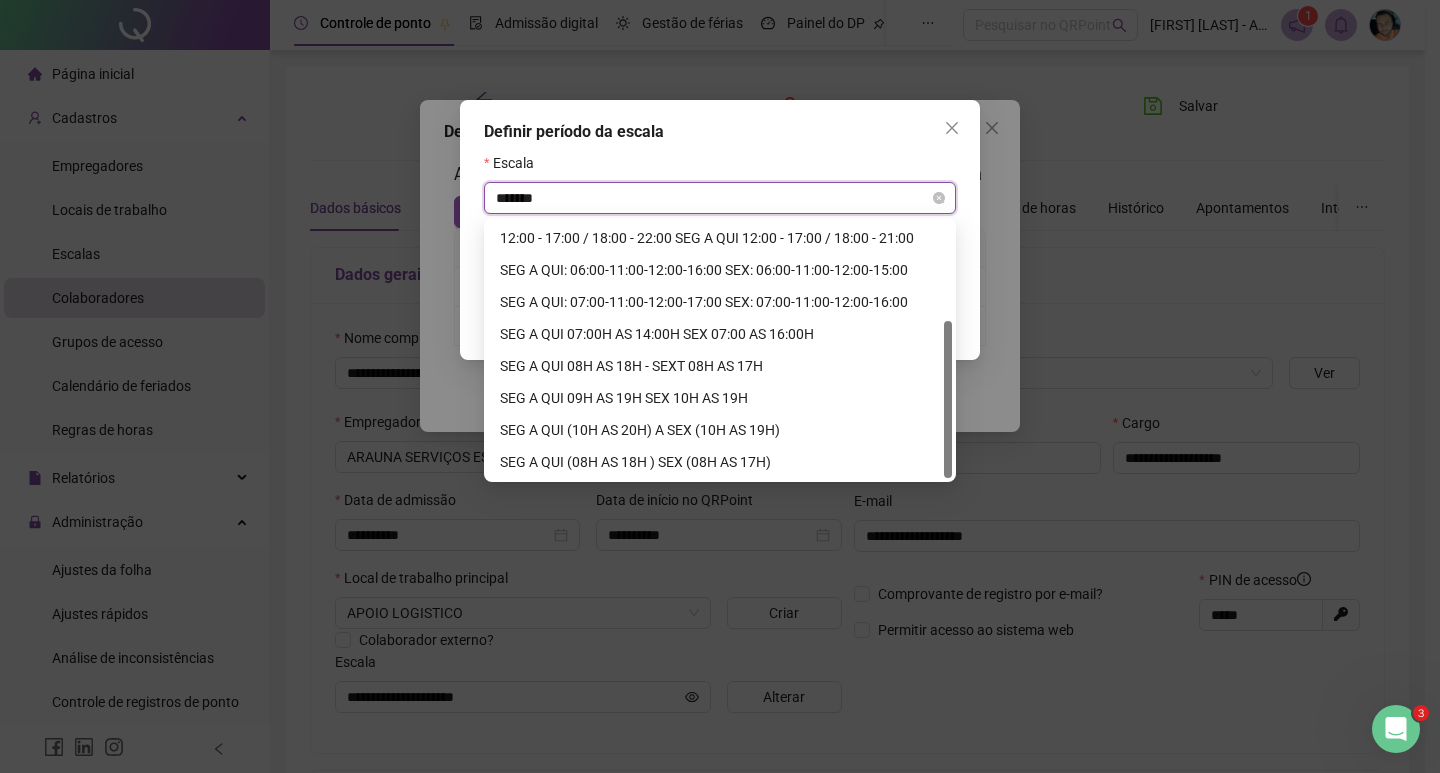 type on "********" 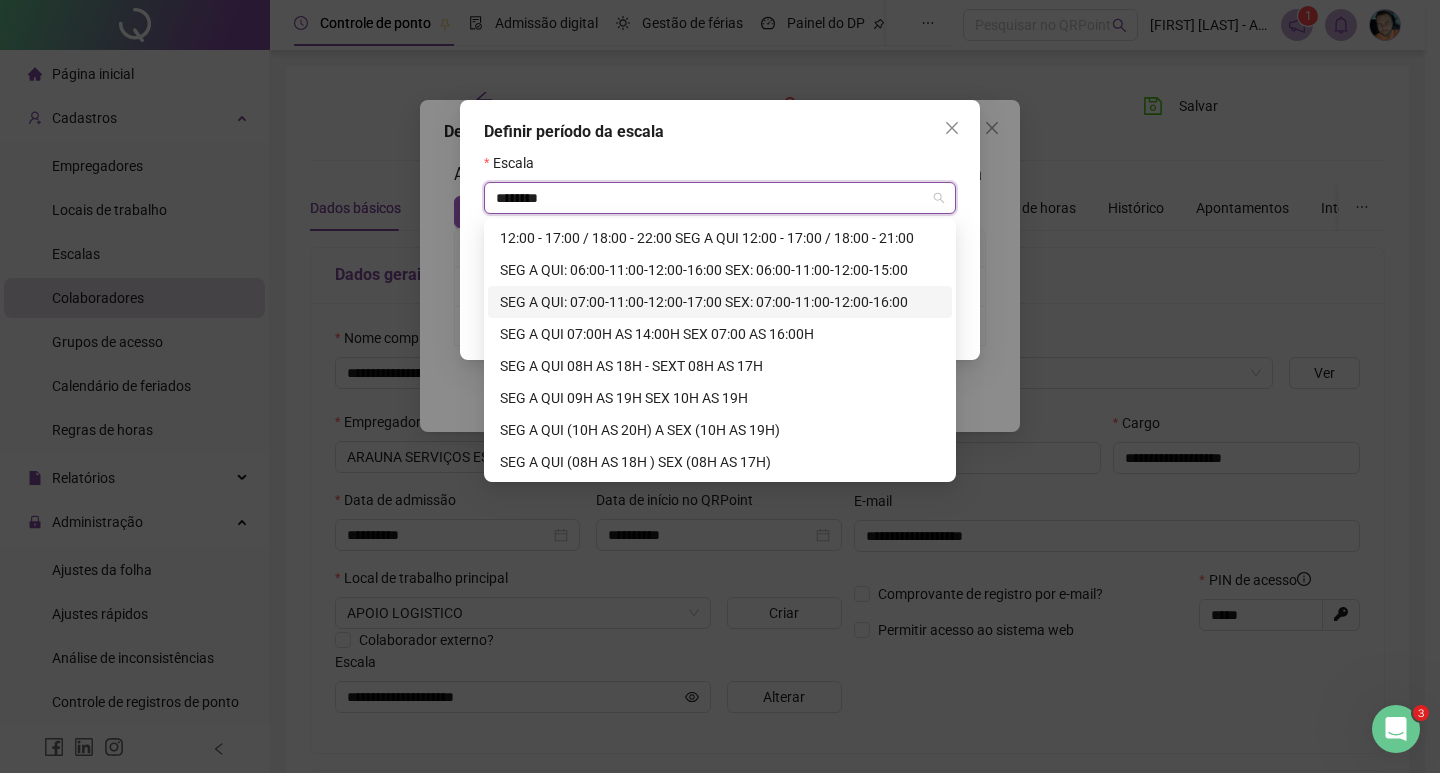click on "SEG A QUI: 07:00-11:00-12:00-17:00 SEX: 07:00-11:00-12:00-16:00" at bounding box center [720, 302] 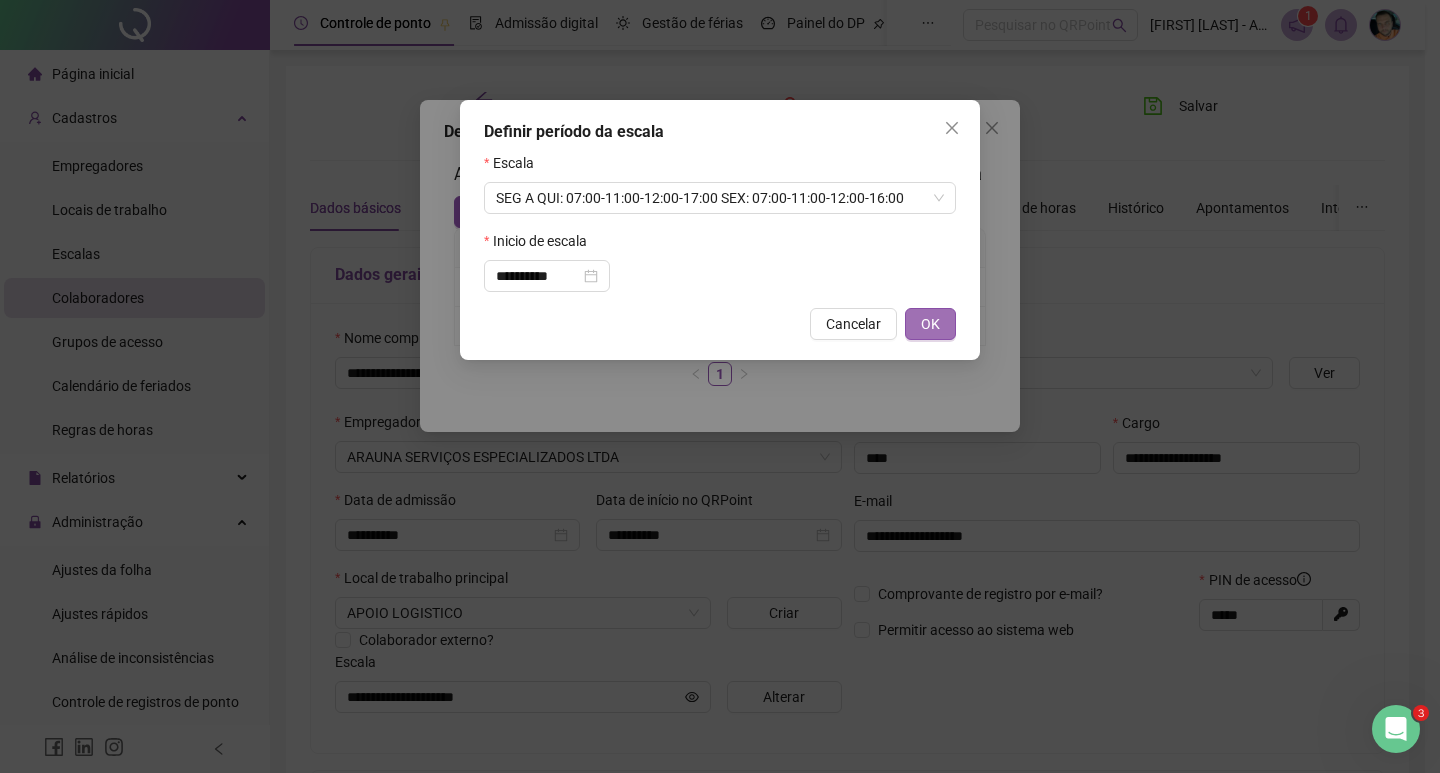 click on "OK" at bounding box center [930, 324] 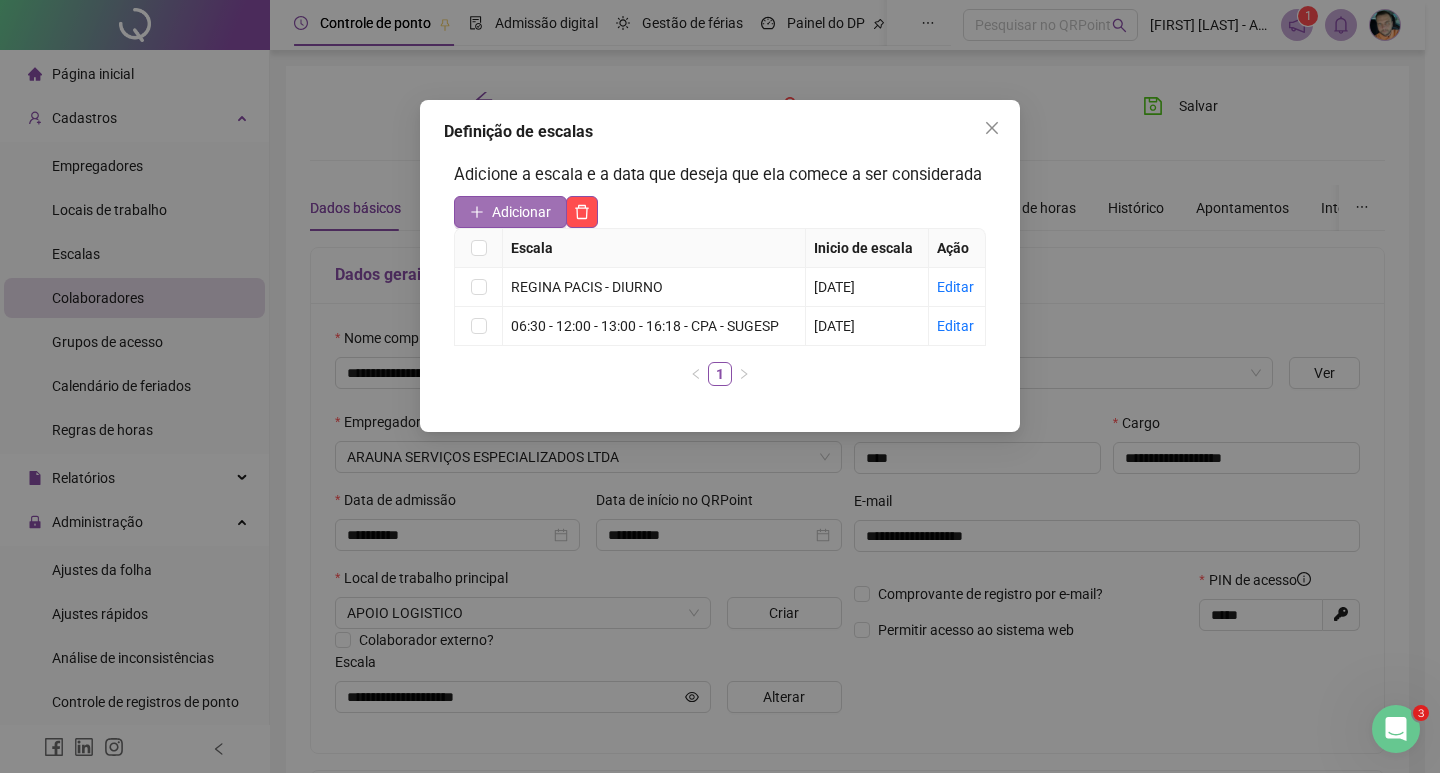 click on "Adicionar" at bounding box center [521, 212] 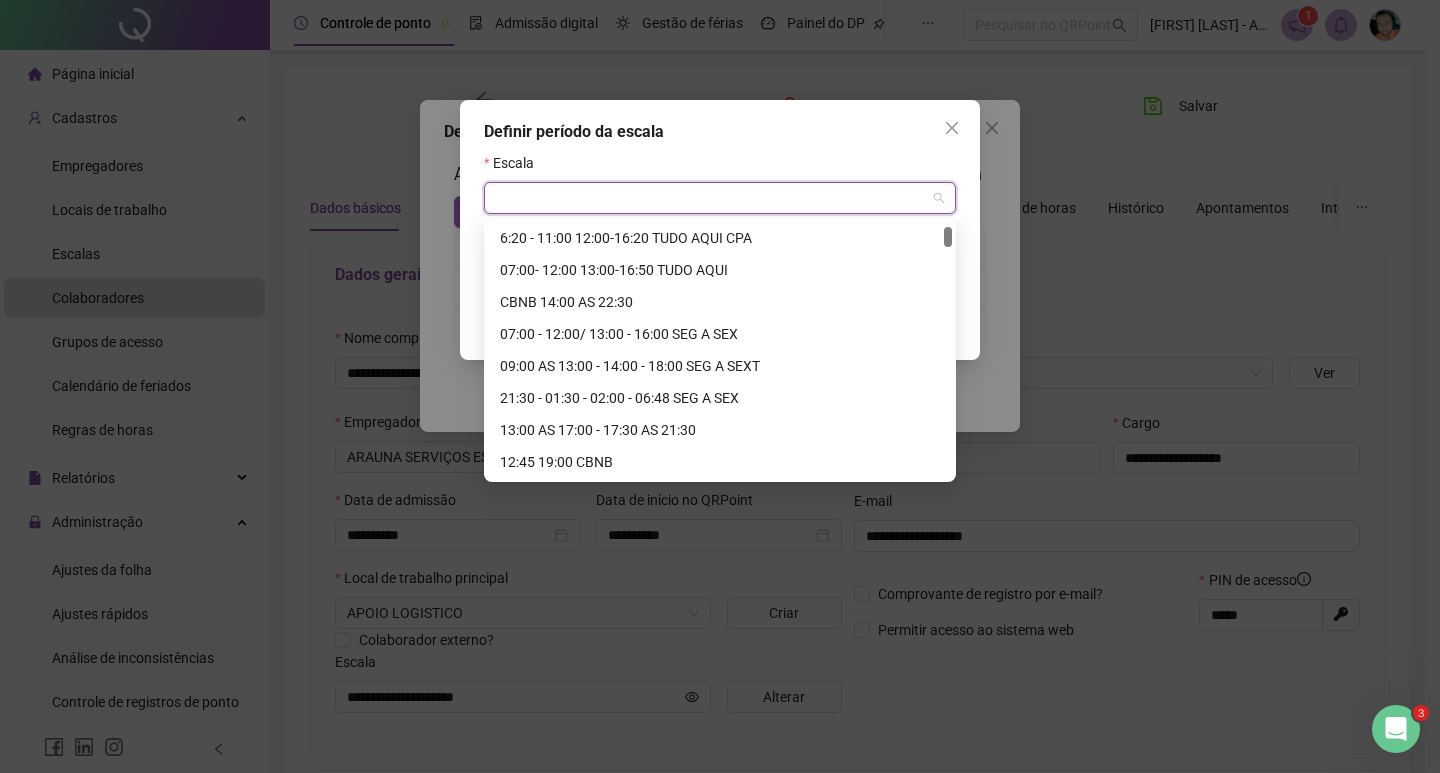 click at bounding box center (711, 198) 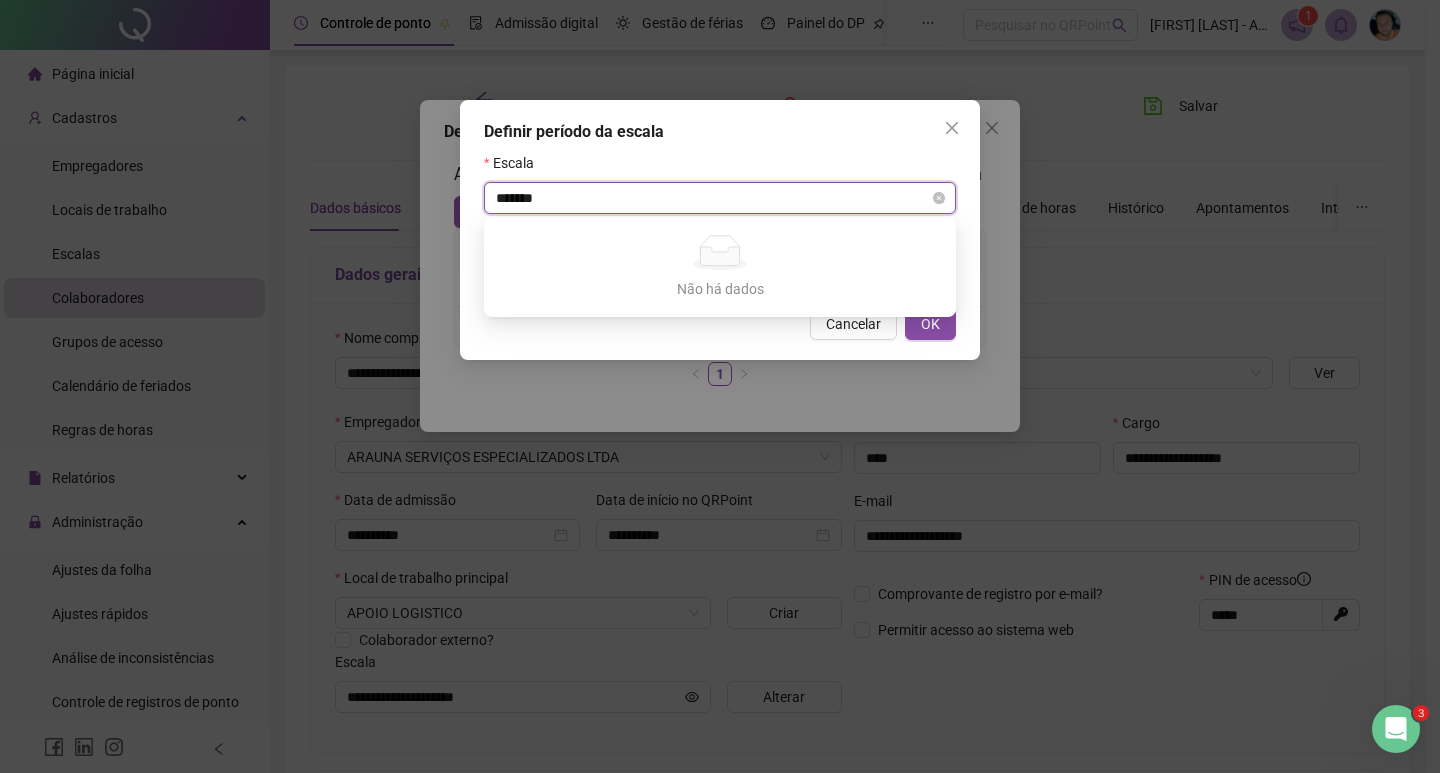click on "*******" at bounding box center (711, 198) 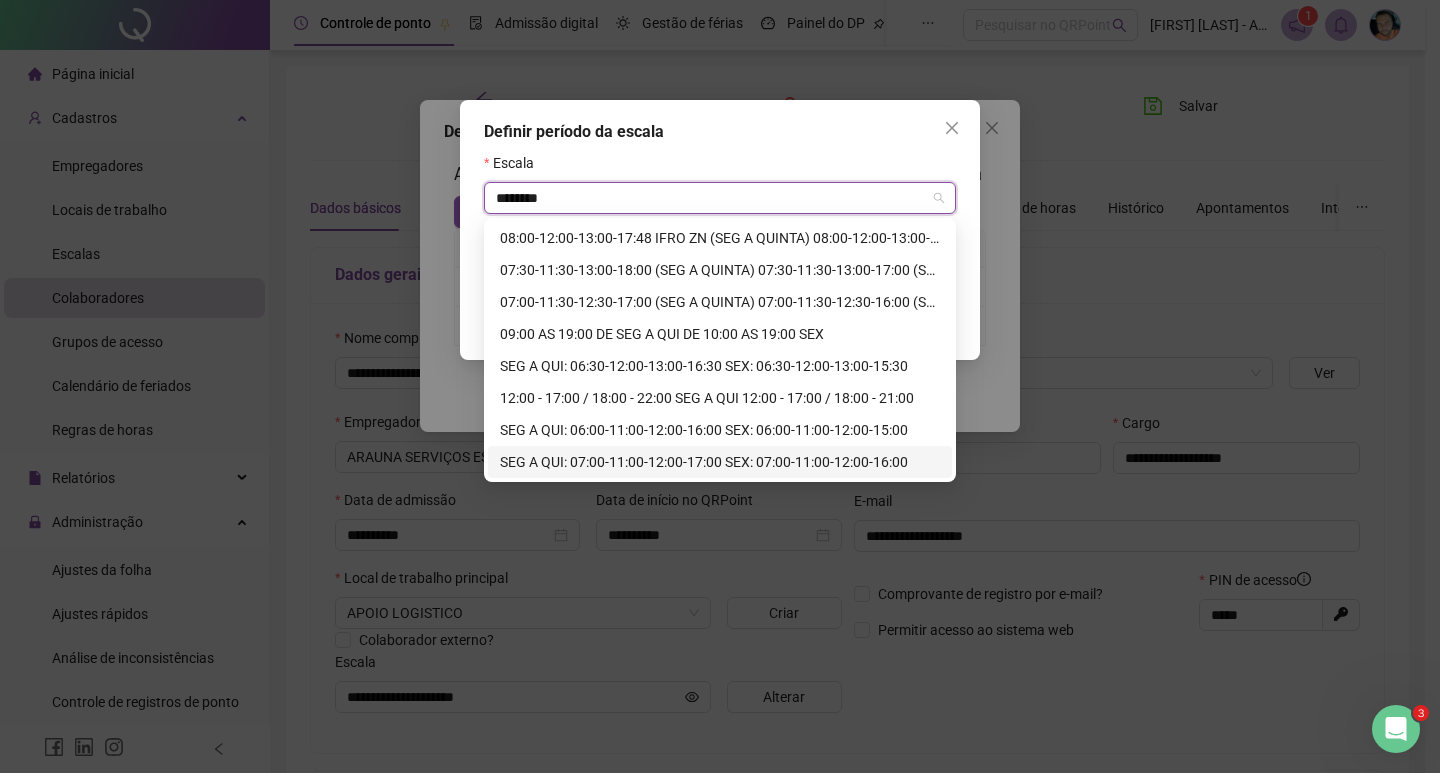 click on "SEG A QUI: 07:00-11:00-12:00-17:00 SEX: 07:00-11:00-12:00-16:00" at bounding box center [720, 462] 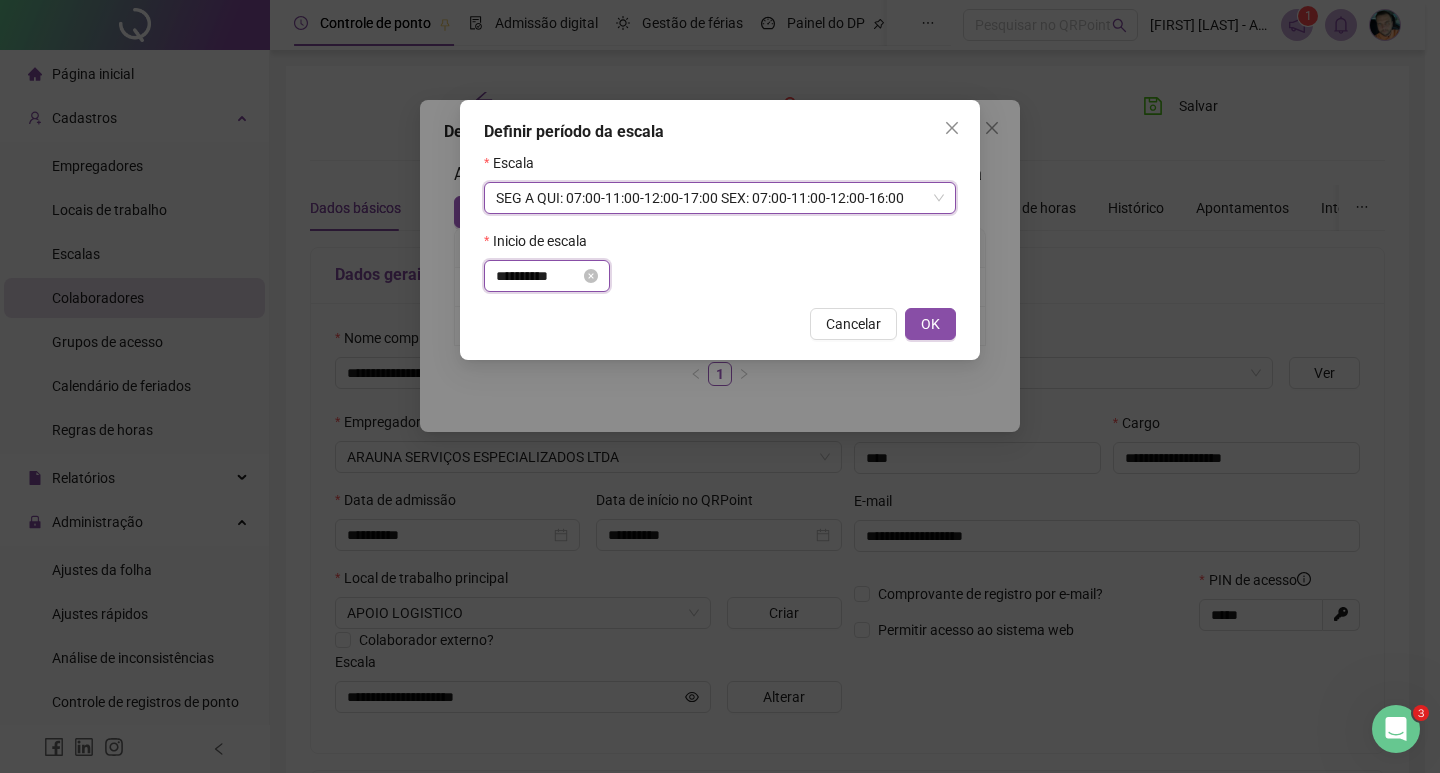 click on "**********" at bounding box center [538, 276] 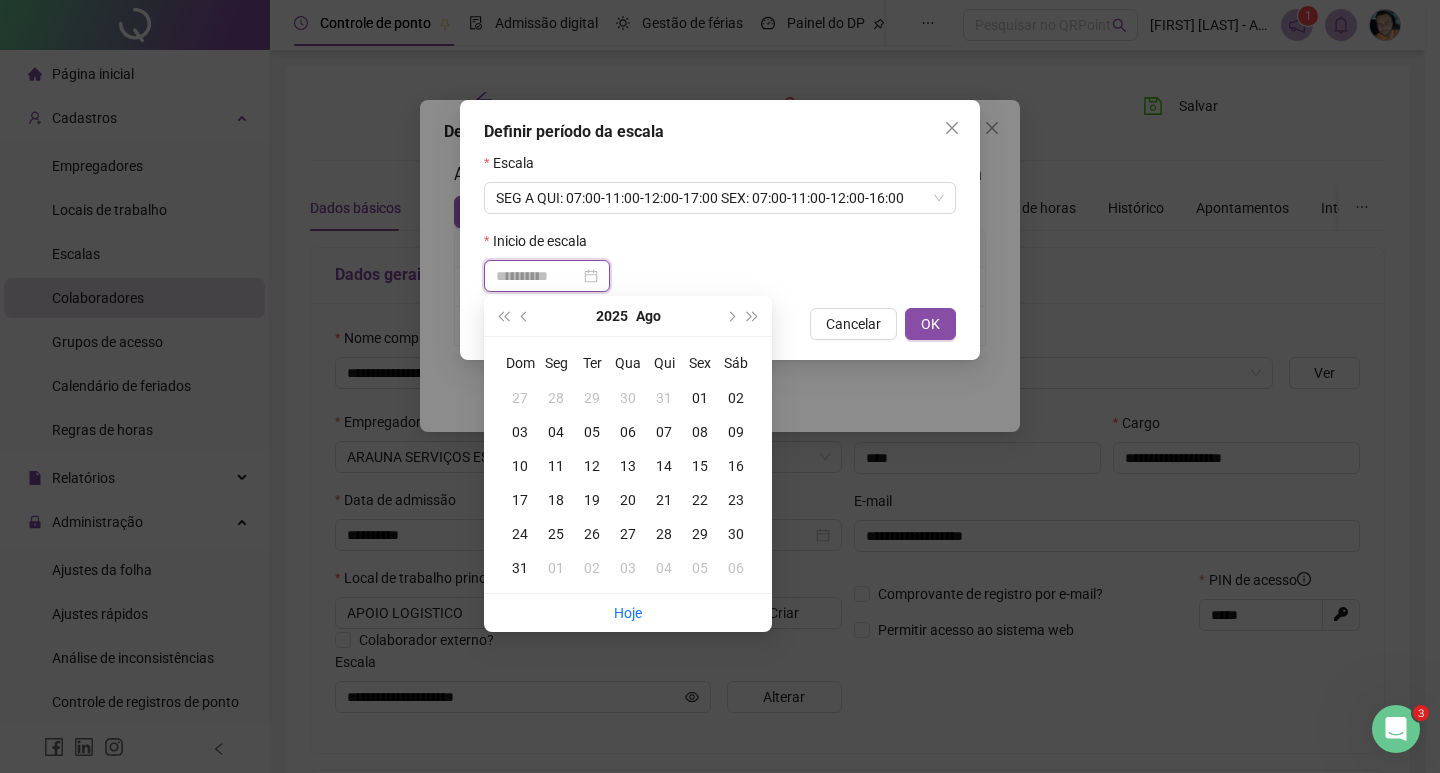 type on "**********" 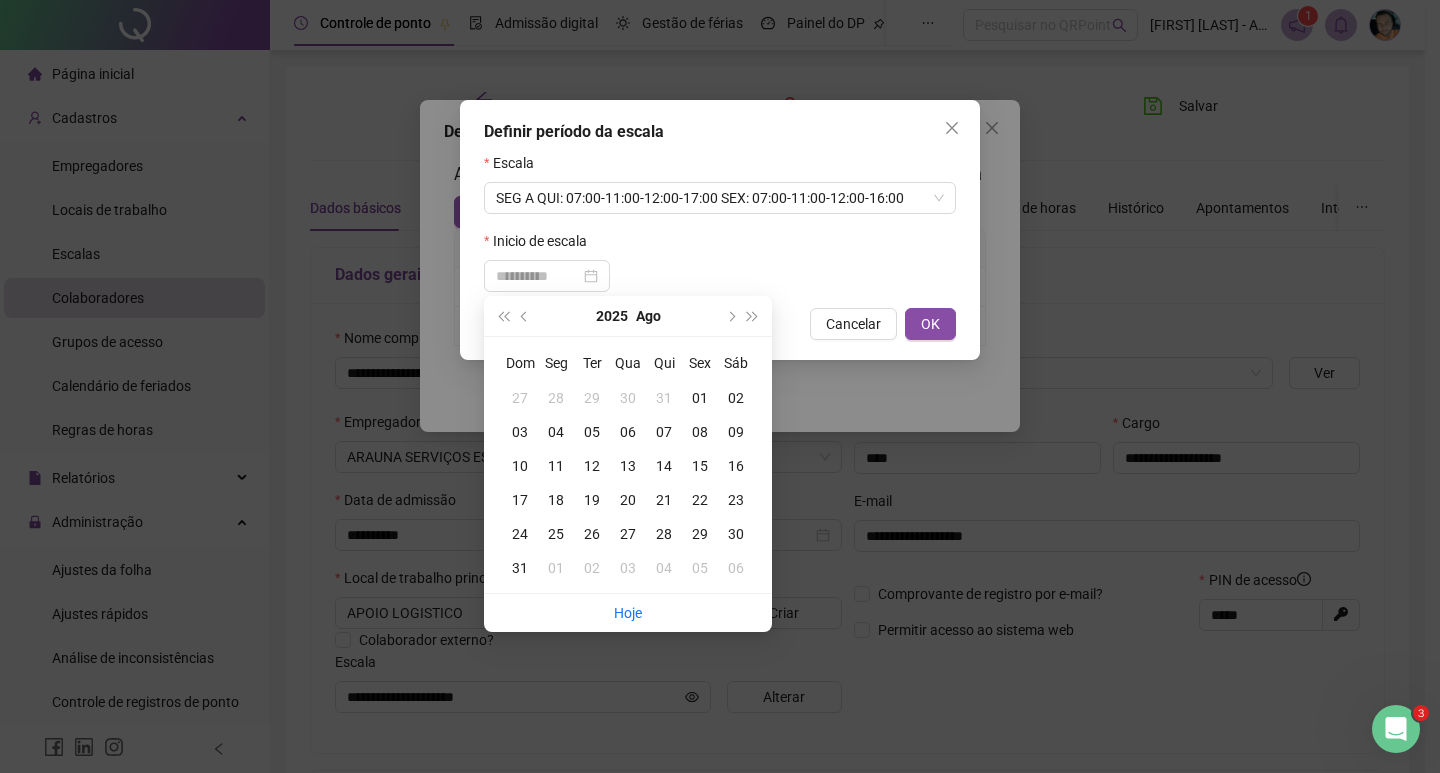 click on "04" at bounding box center [556, 432] 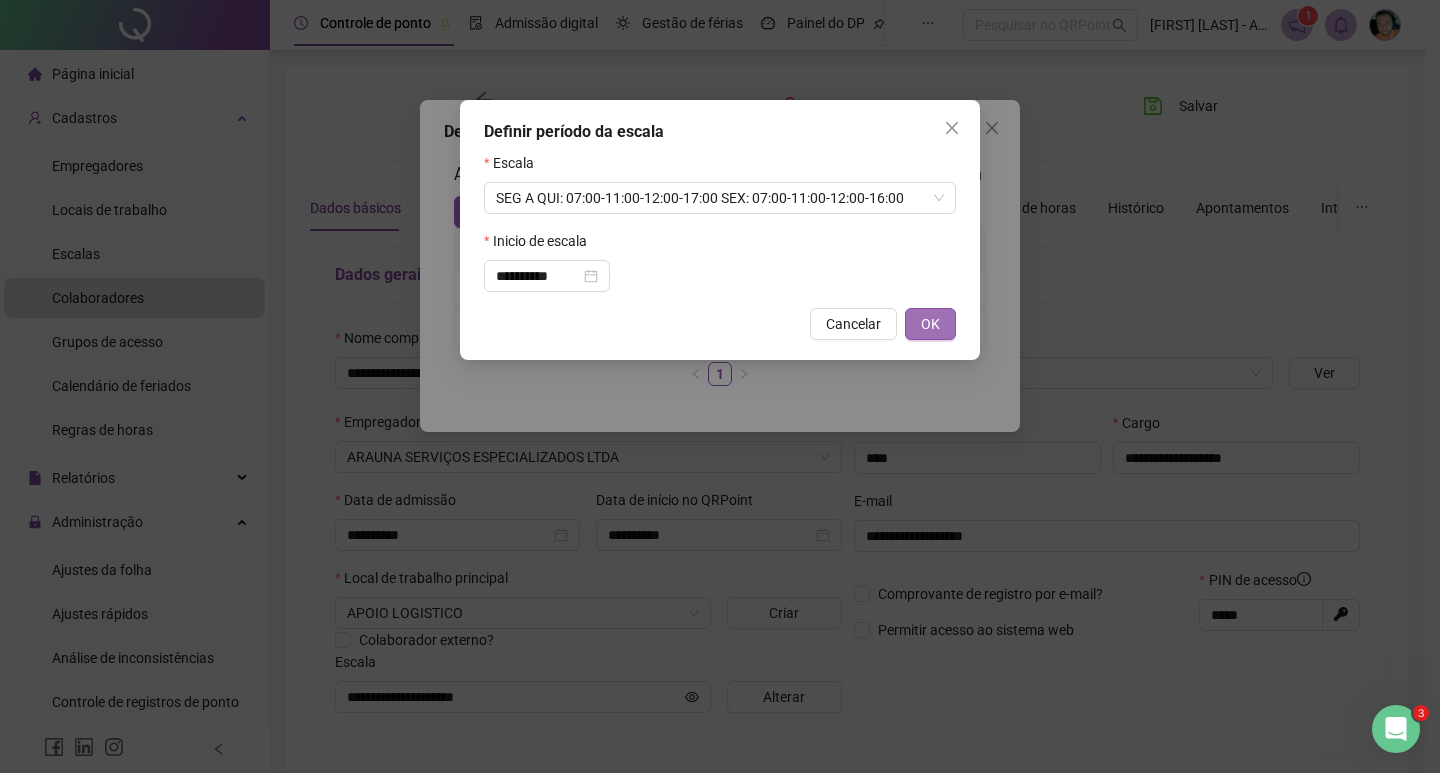 click on "OK" at bounding box center (930, 324) 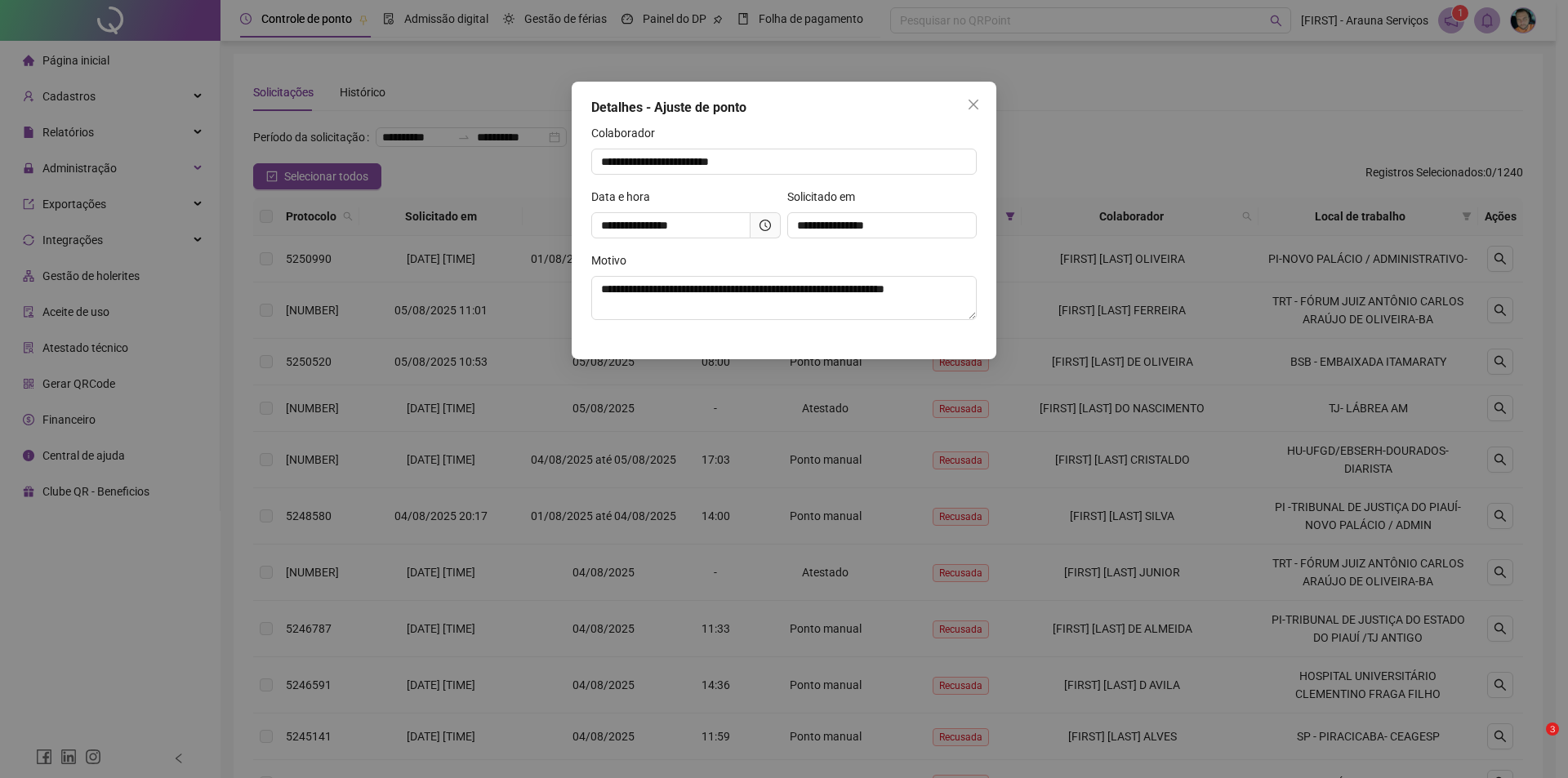 scroll, scrollTop: 0, scrollLeft: 0, axis: both 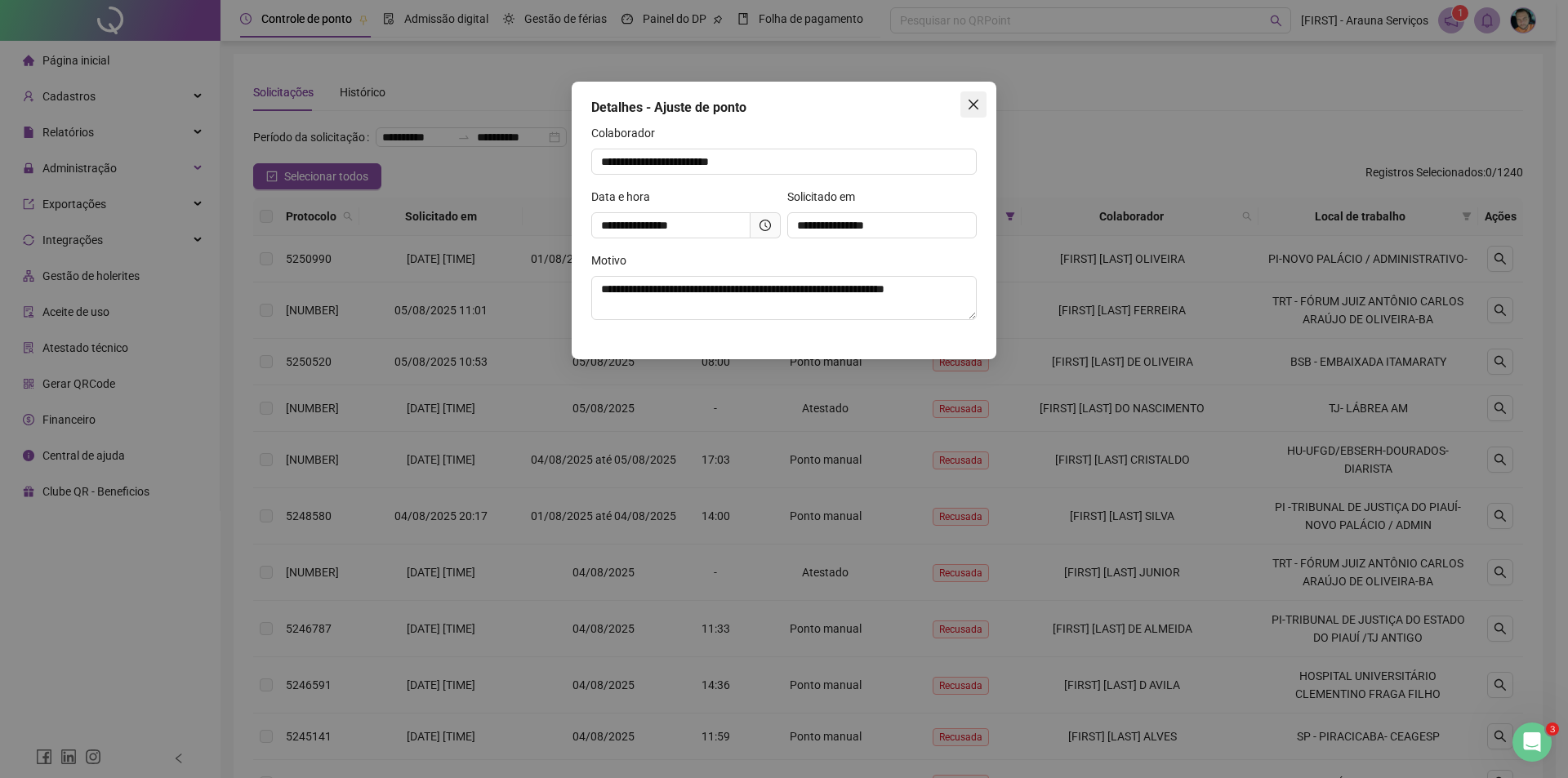 click at bounding box center (973, 104) 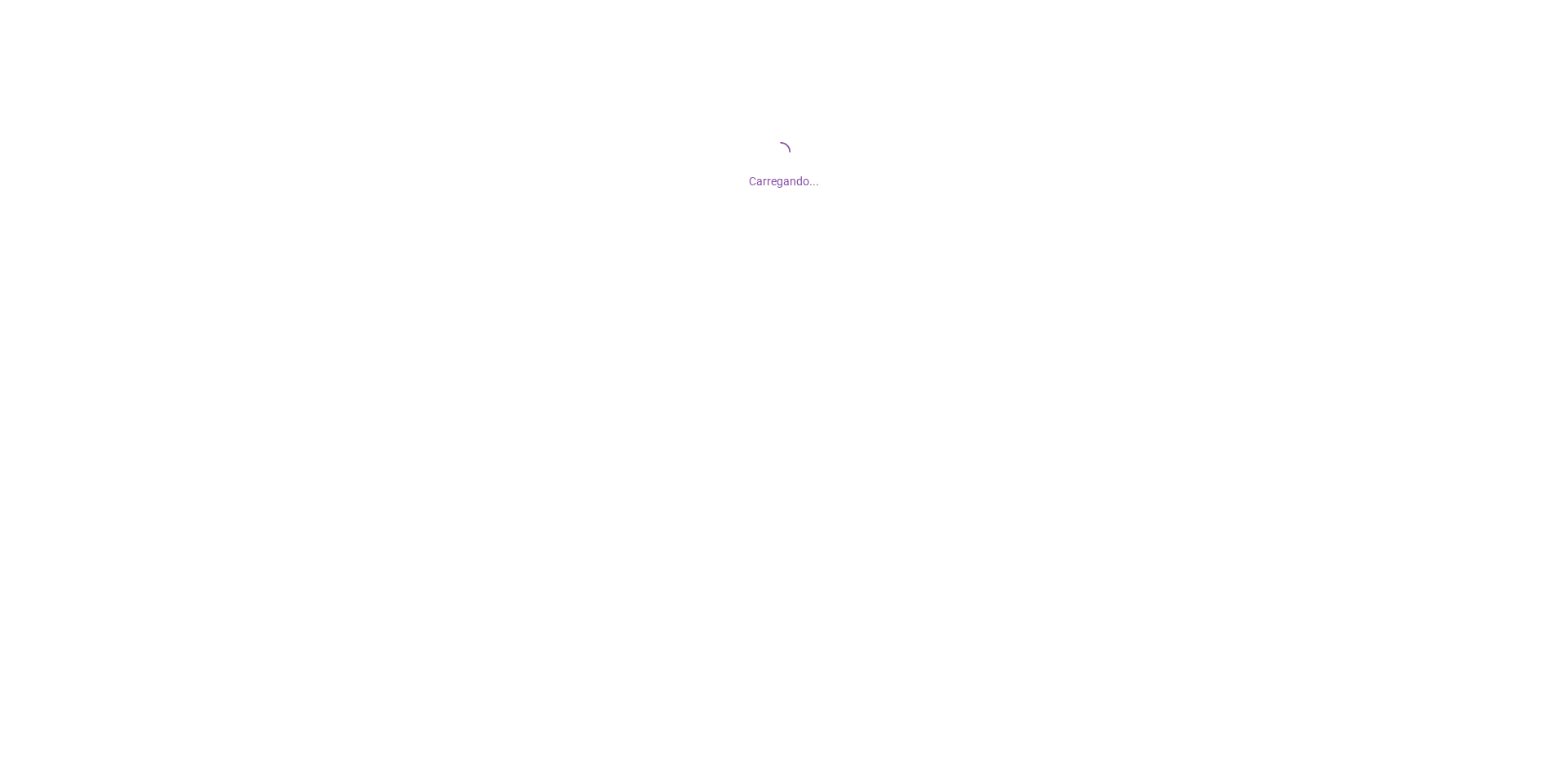 scroll, scrollTop: 0, scrollLeft: 0, axis: both 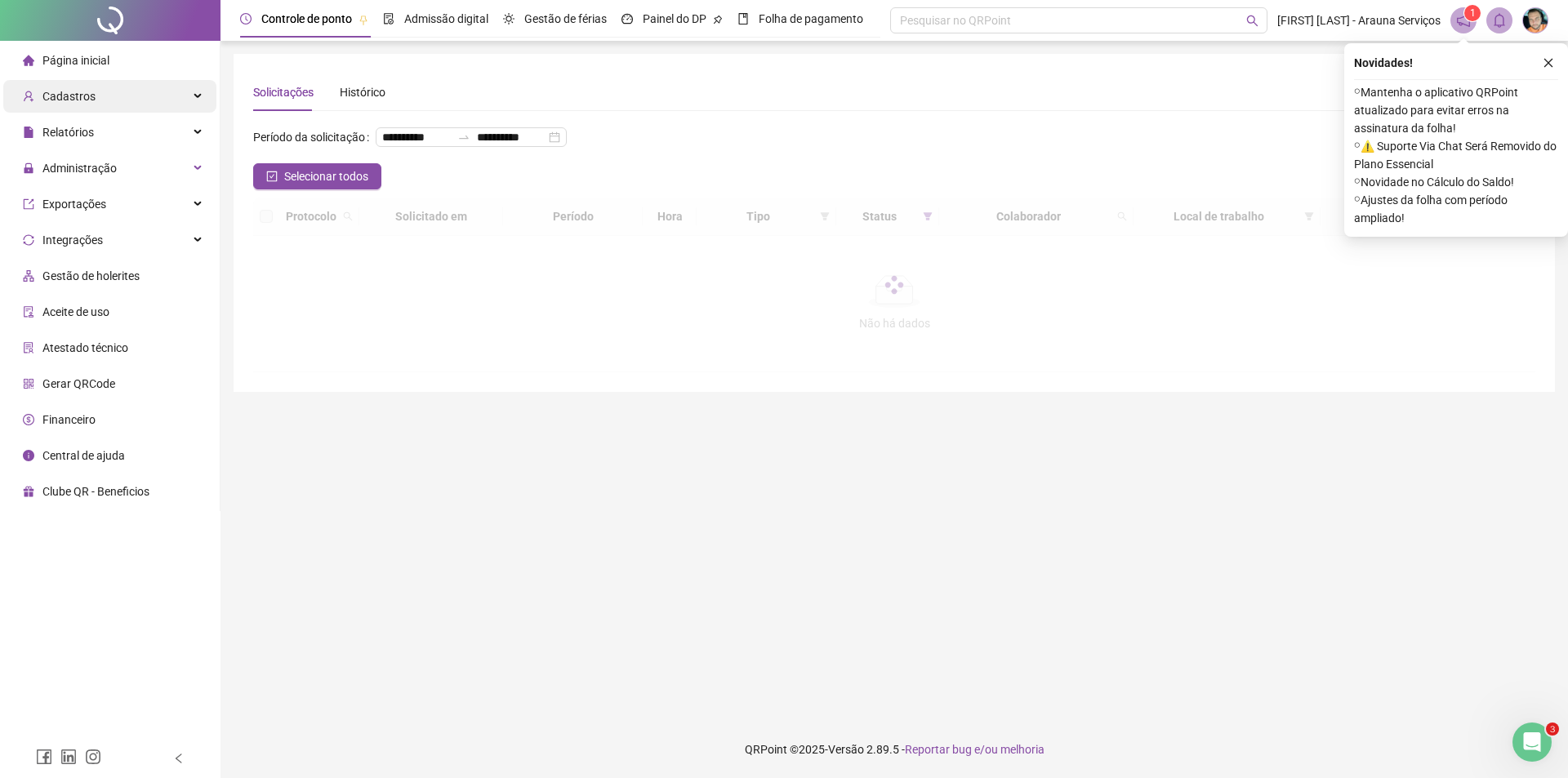 click on "Cadastros" at bounding box center (69, 96) 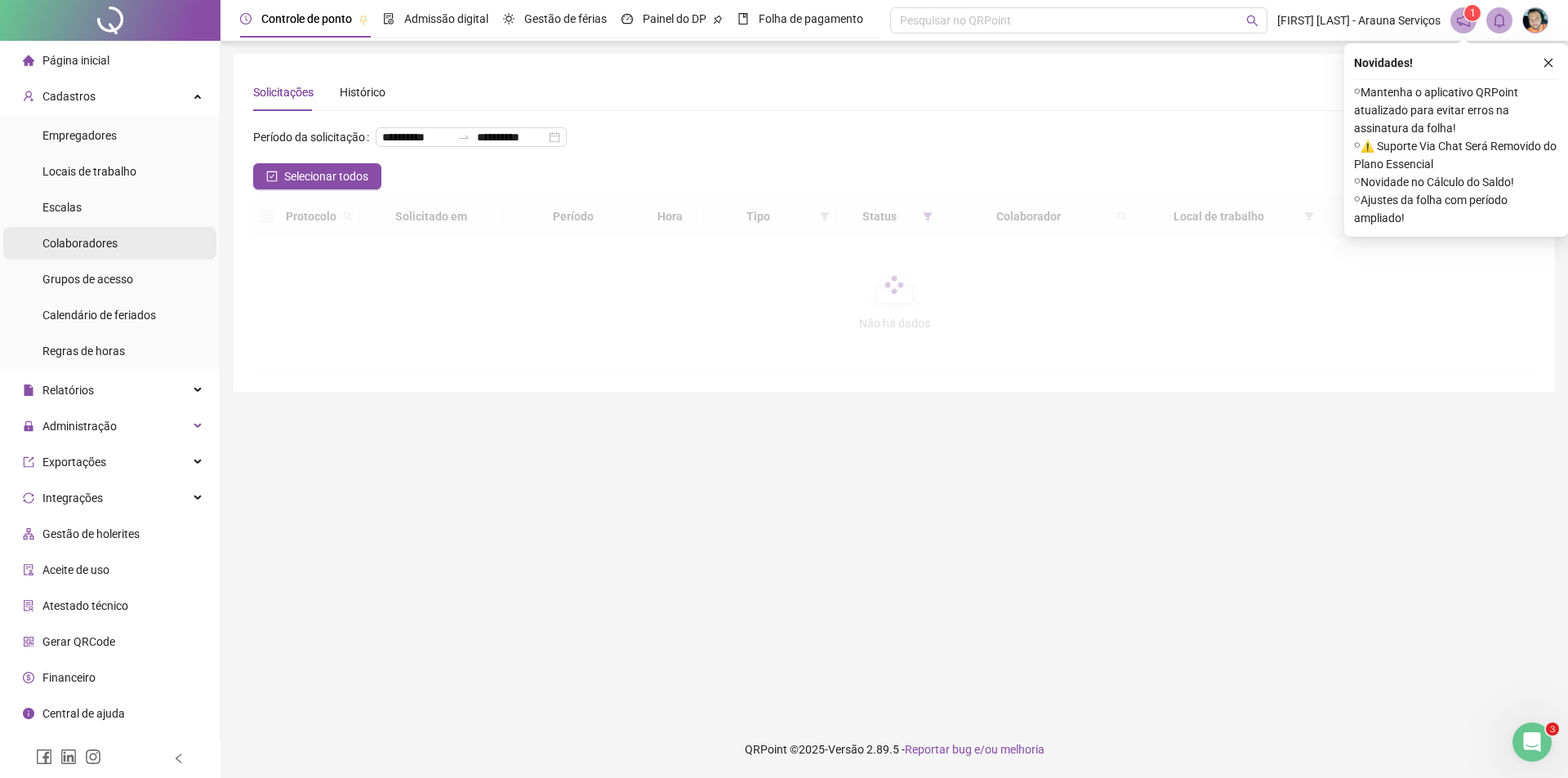 click on "Colaboradores" at bounding box center (80, 243) 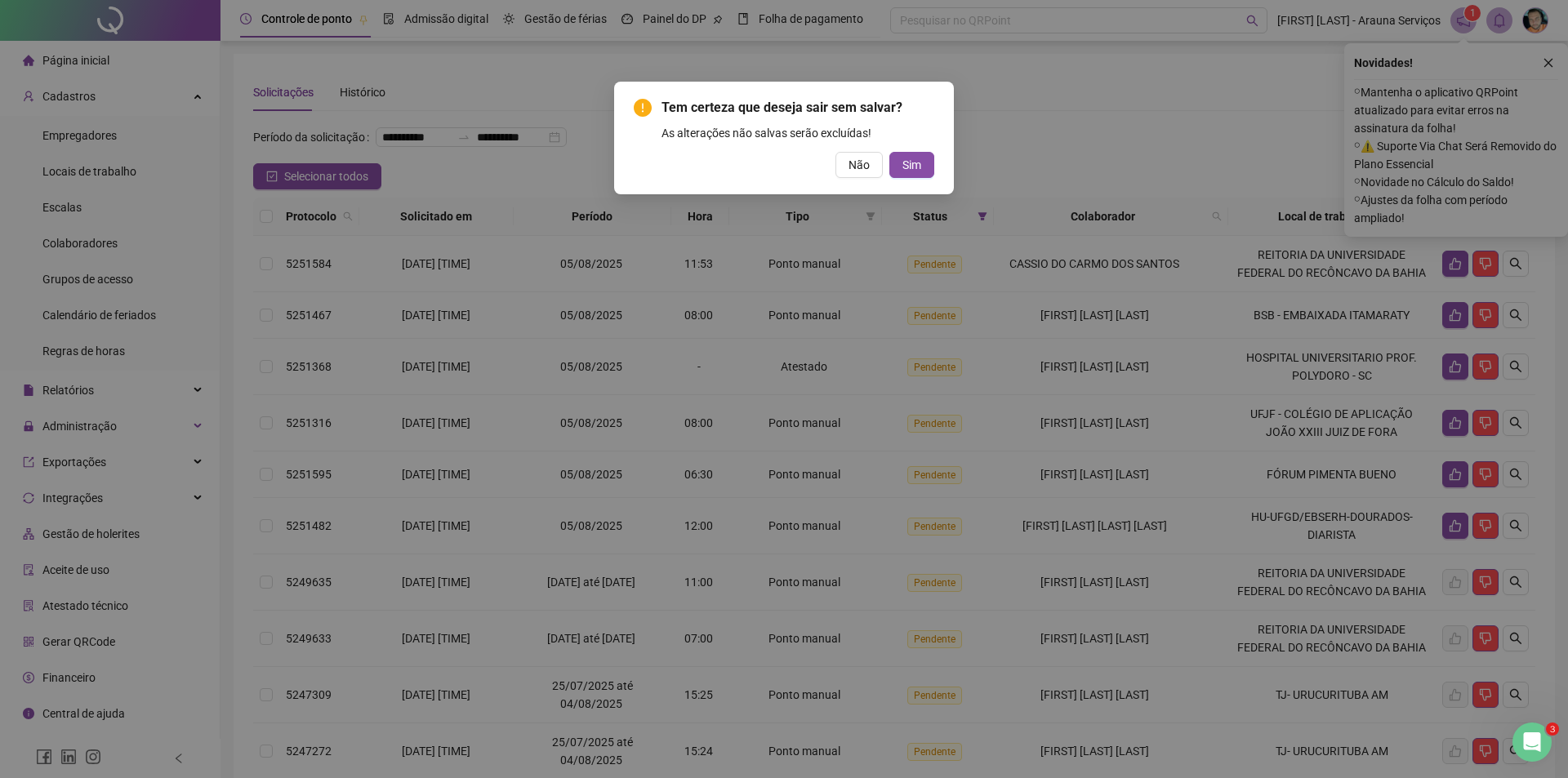 click on "Tem certeza que deseja sair sem salvar? As alterações não salvas serão excluídas! Não Sim" at bounding box center (784, 389) 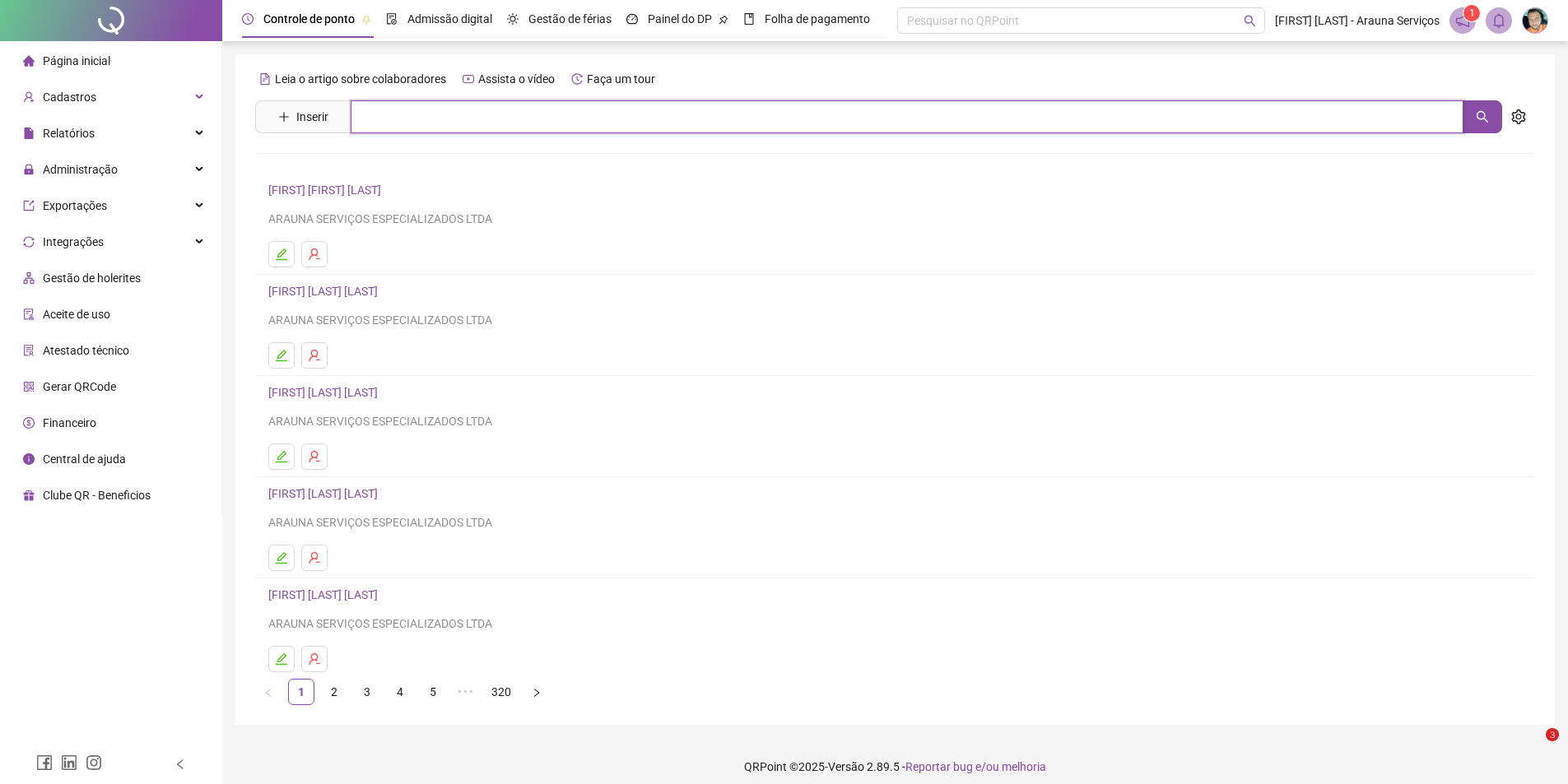 click at bounding box center (907, 117) 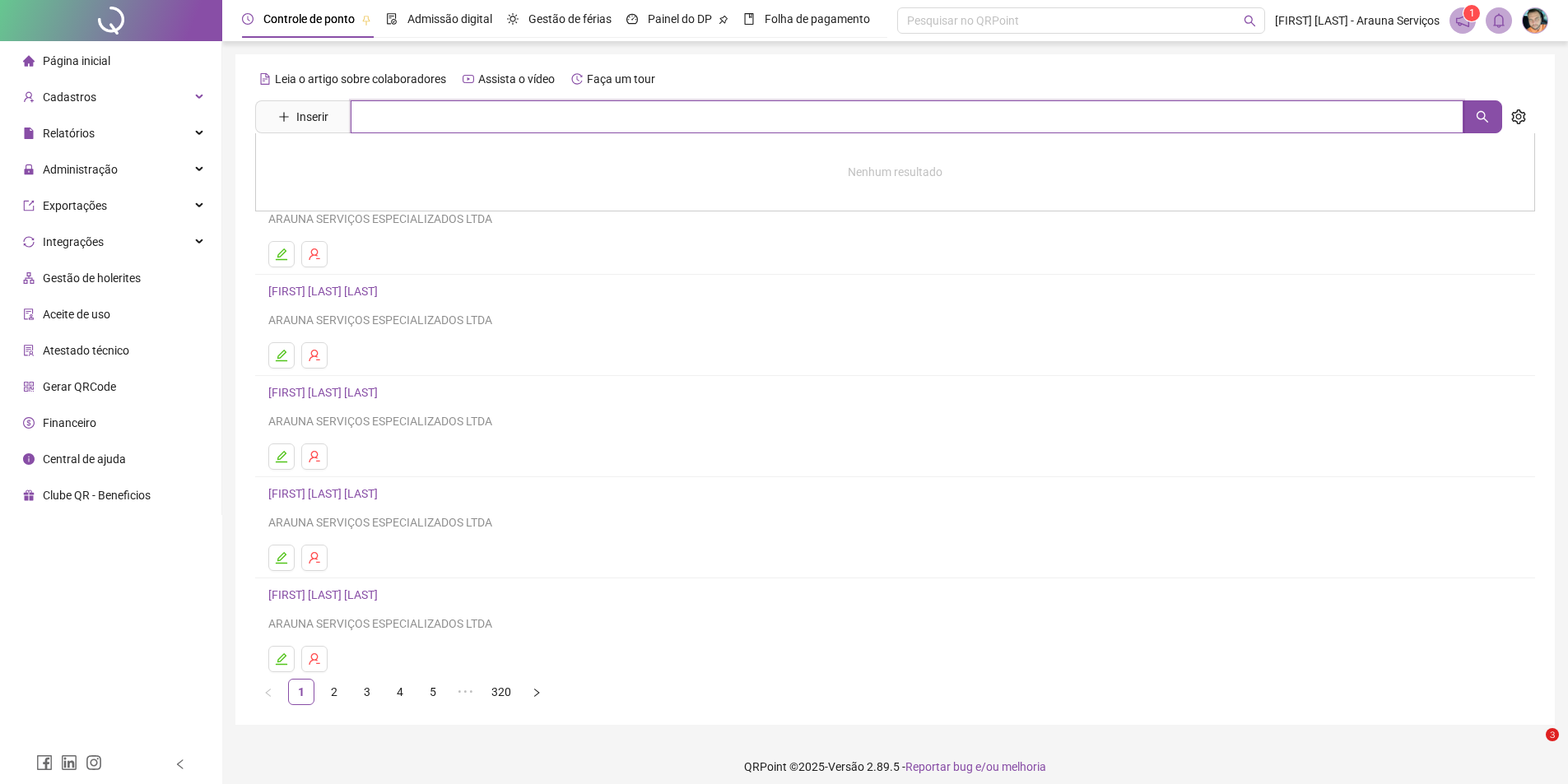 scroll, scrollTop: 0, scrollLeft: 0, axis: both 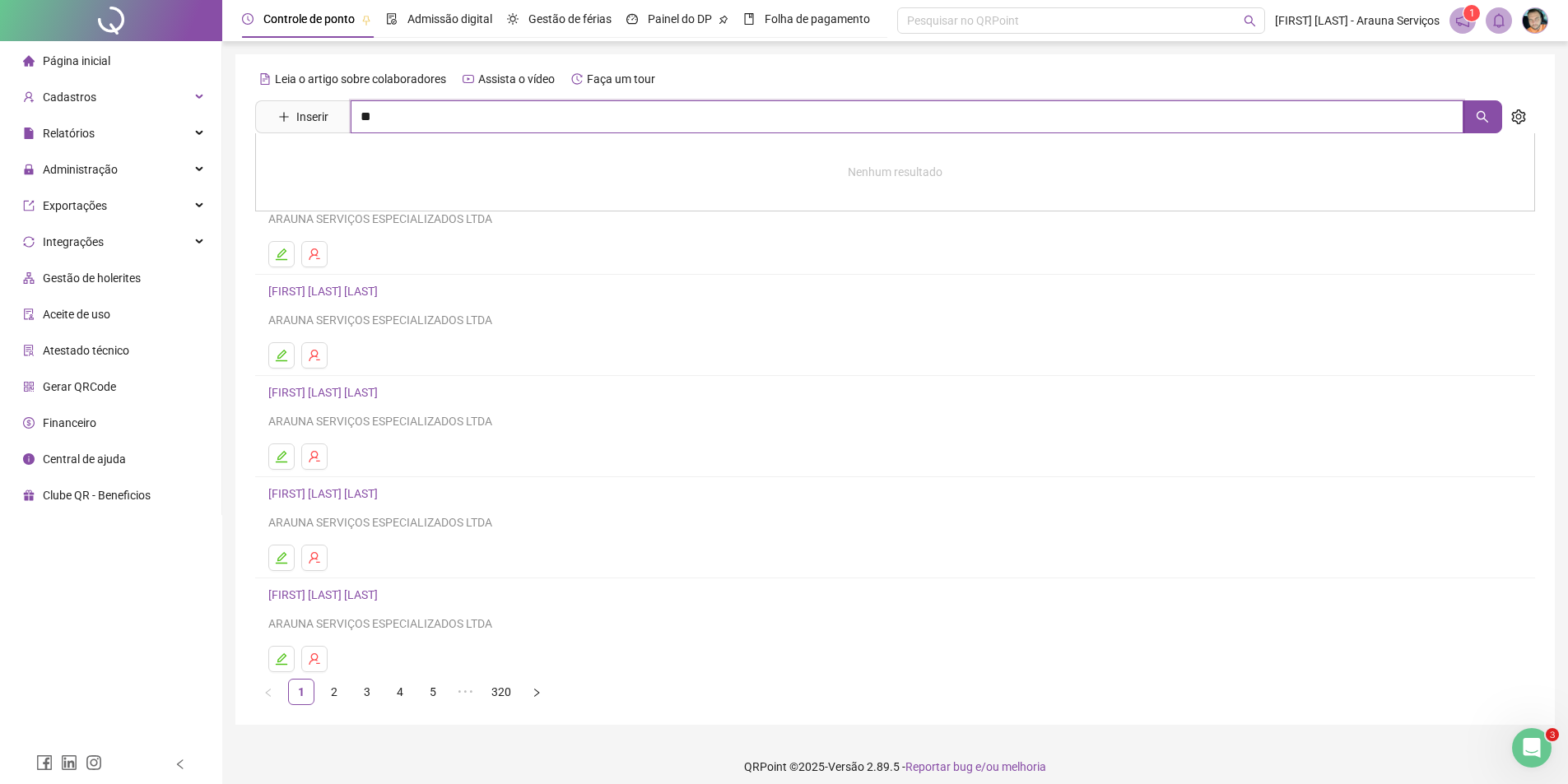 type on "*" 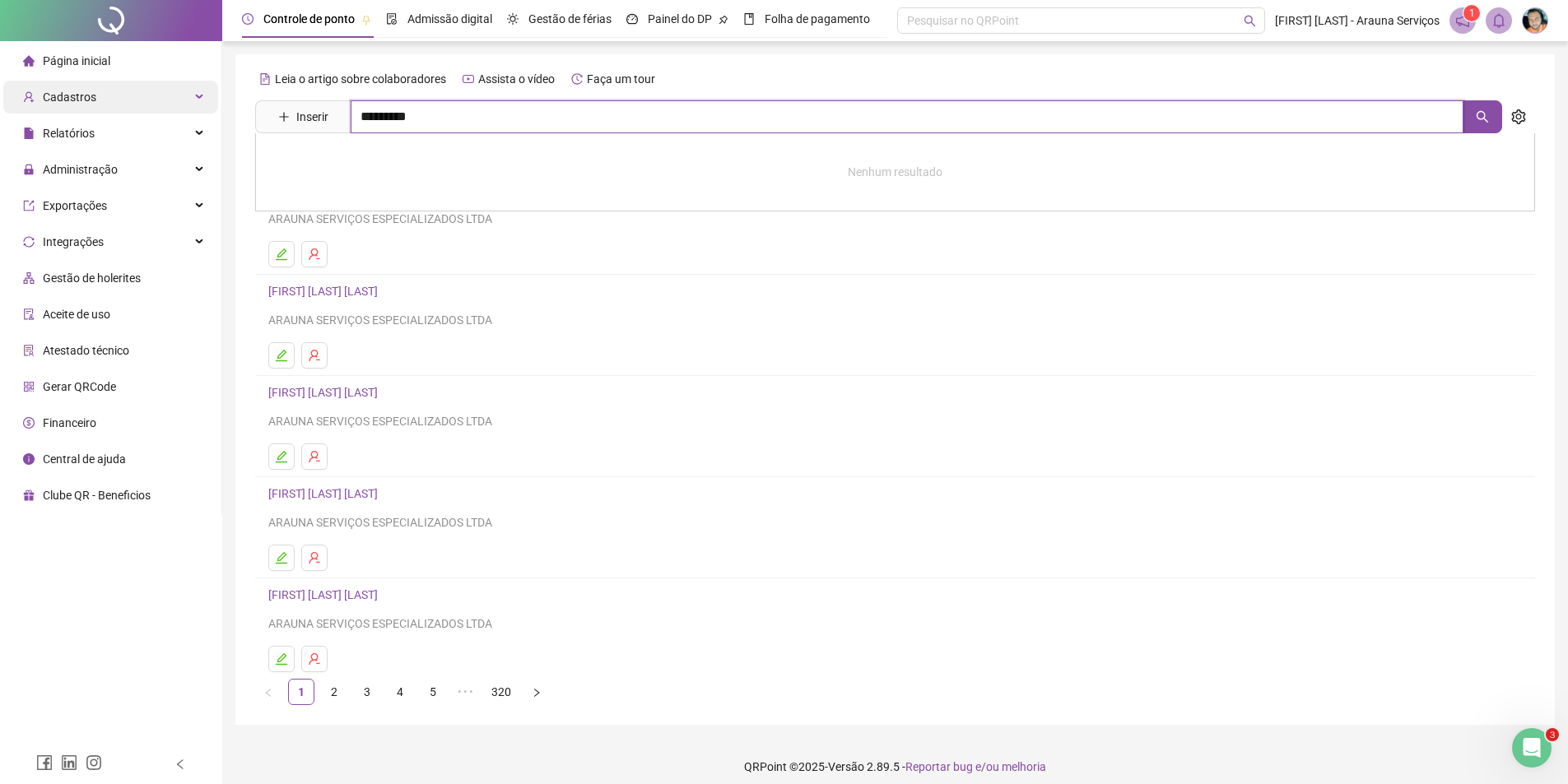 type on "*********" 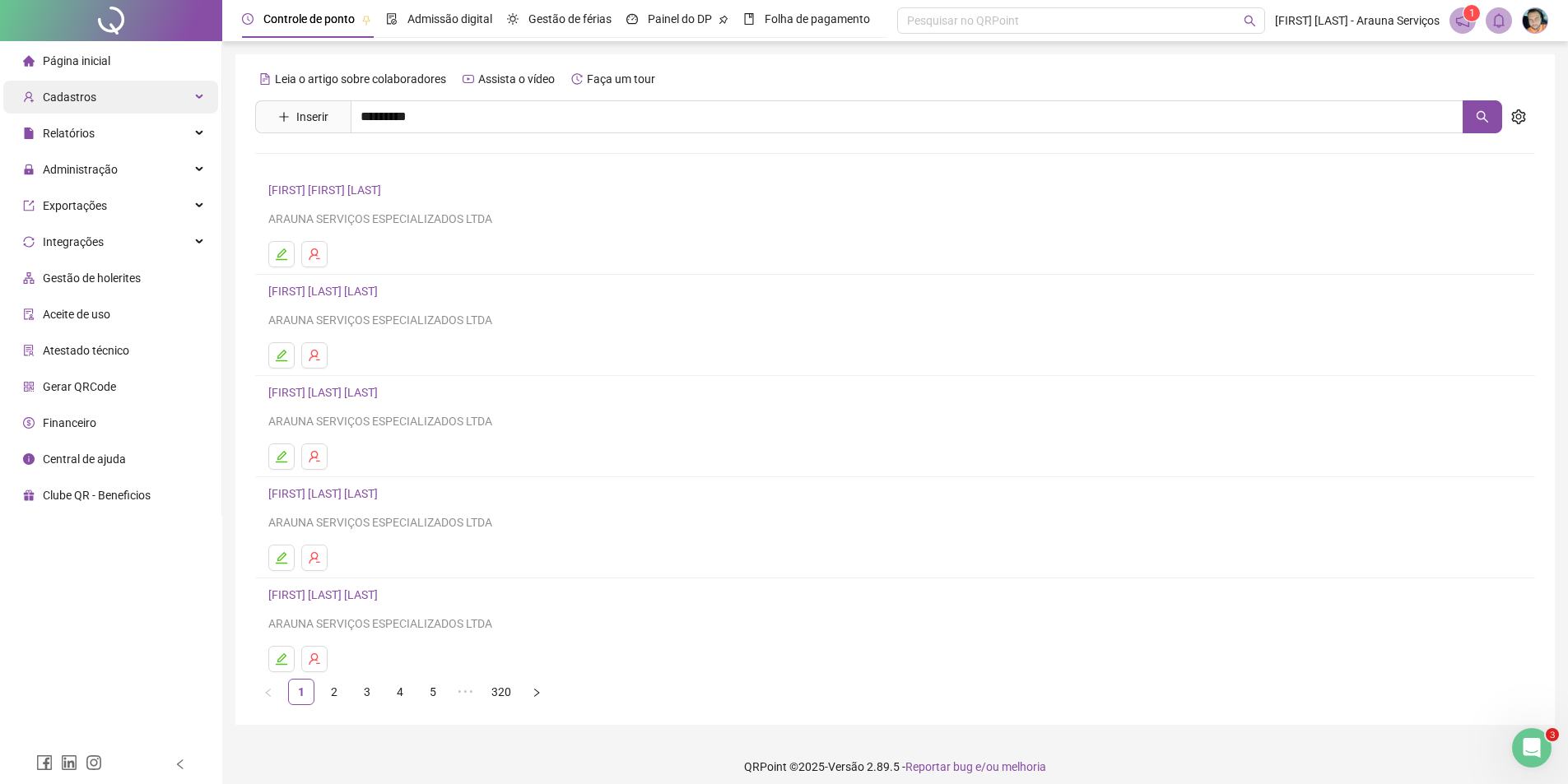 click on "Cadastros" at bounding box center [69, 97] 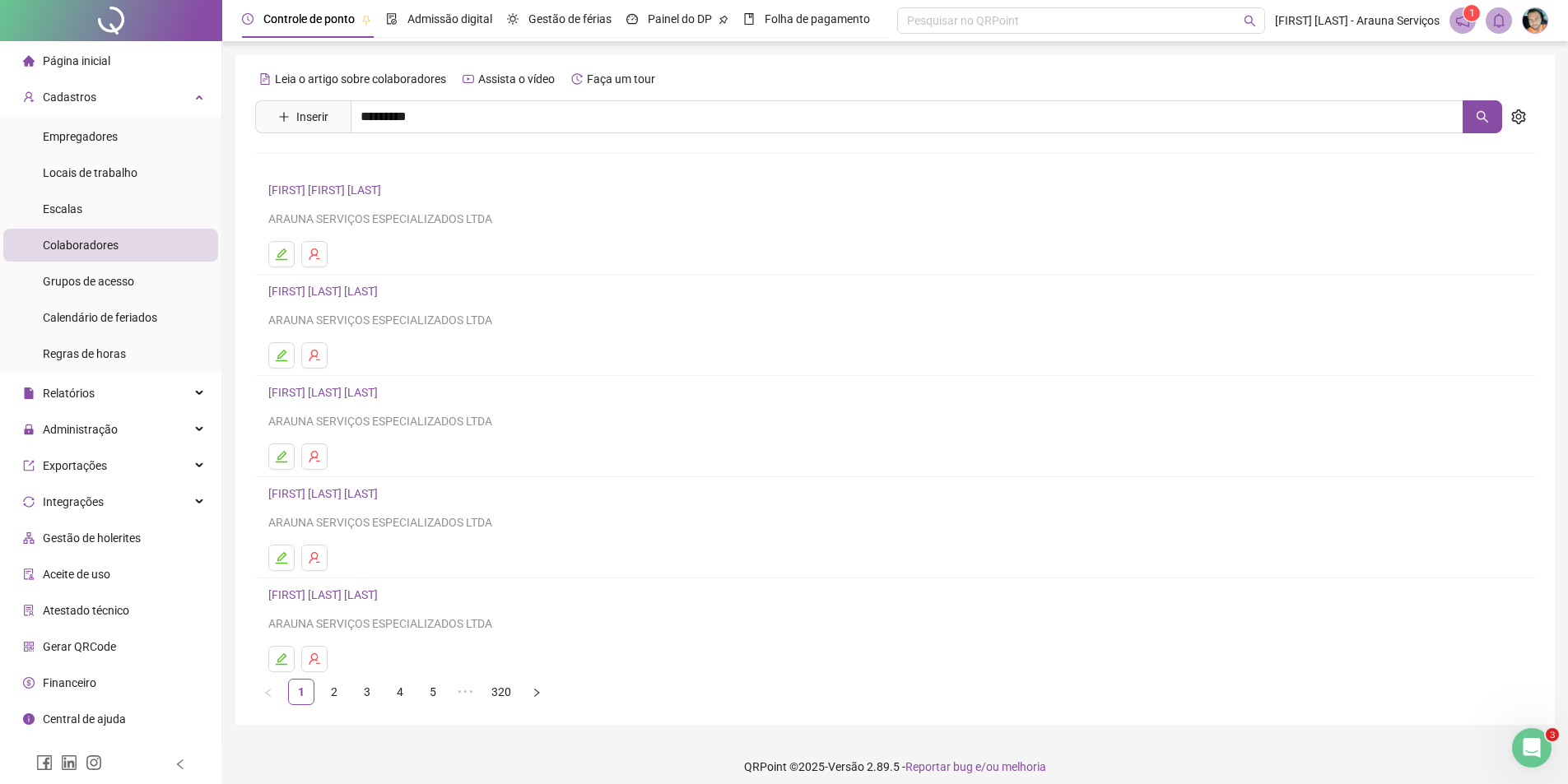 click on "Colaboradores" at bounding box center (81, 245) 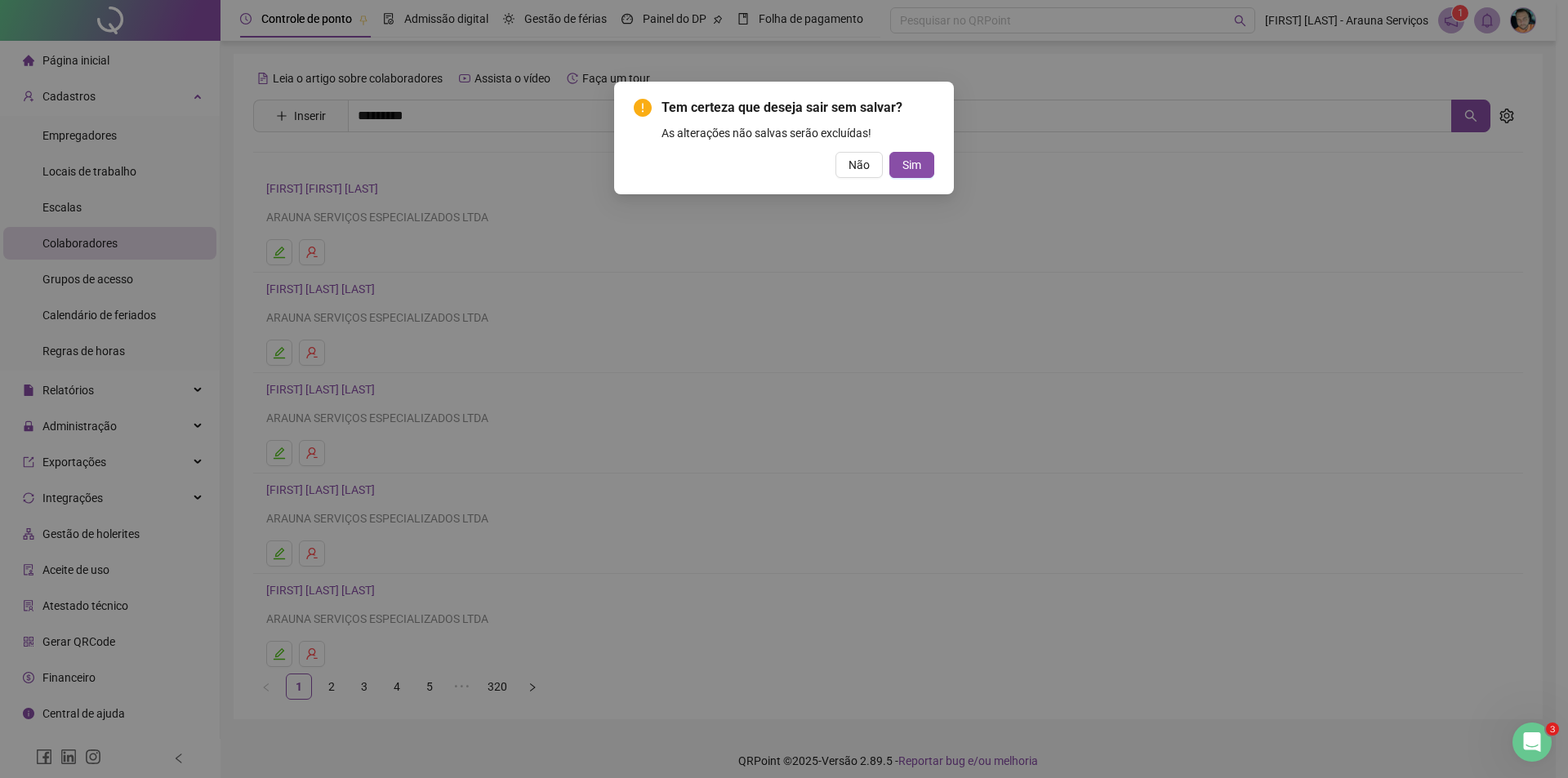 click on "Tem certeza que deseja sair sem salvar? As alterações não salvas serão excluídas! Não Sim" at bounding box center [784, 138] 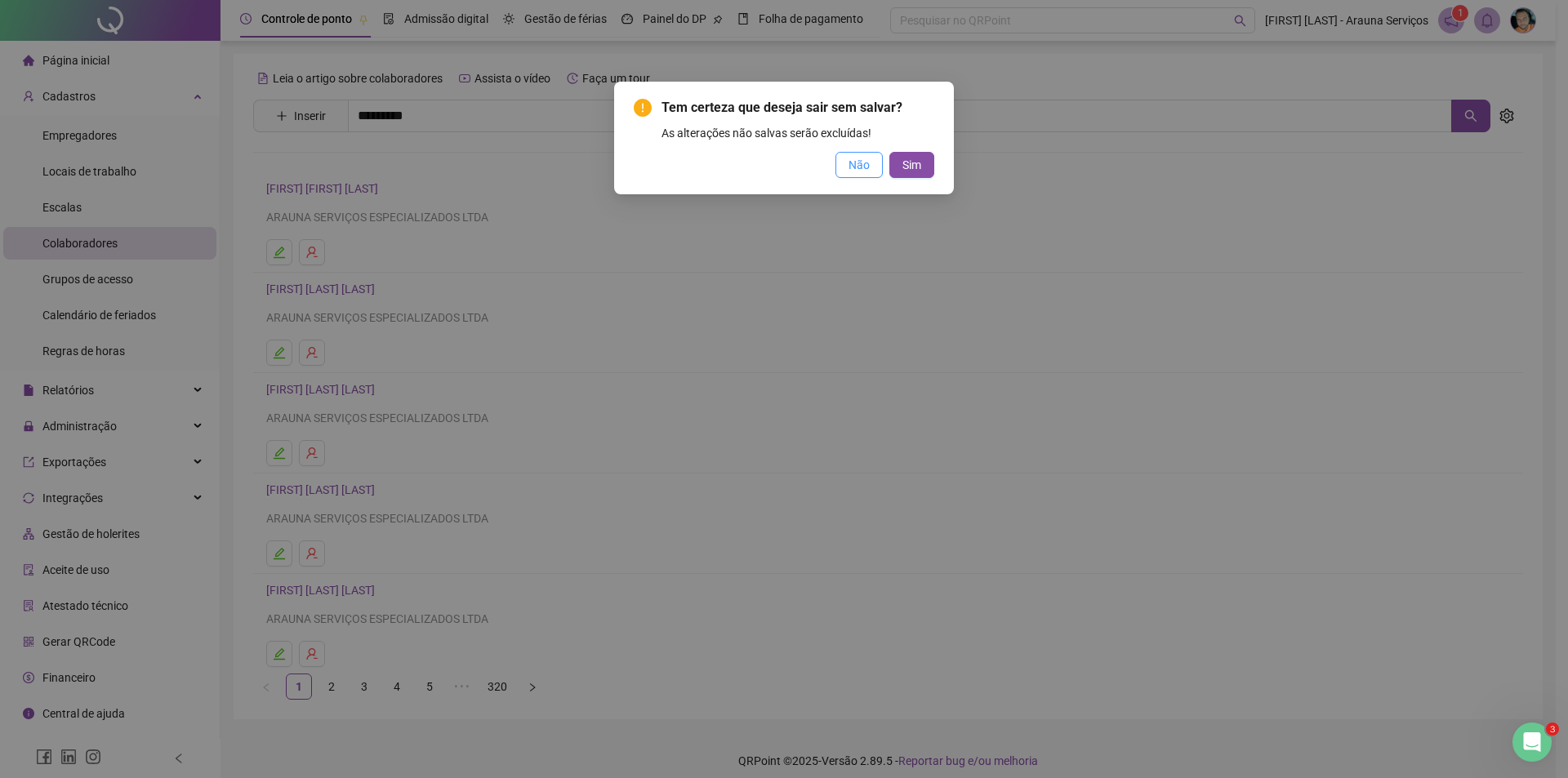 click on "Não" at bounding box center (859, 165) 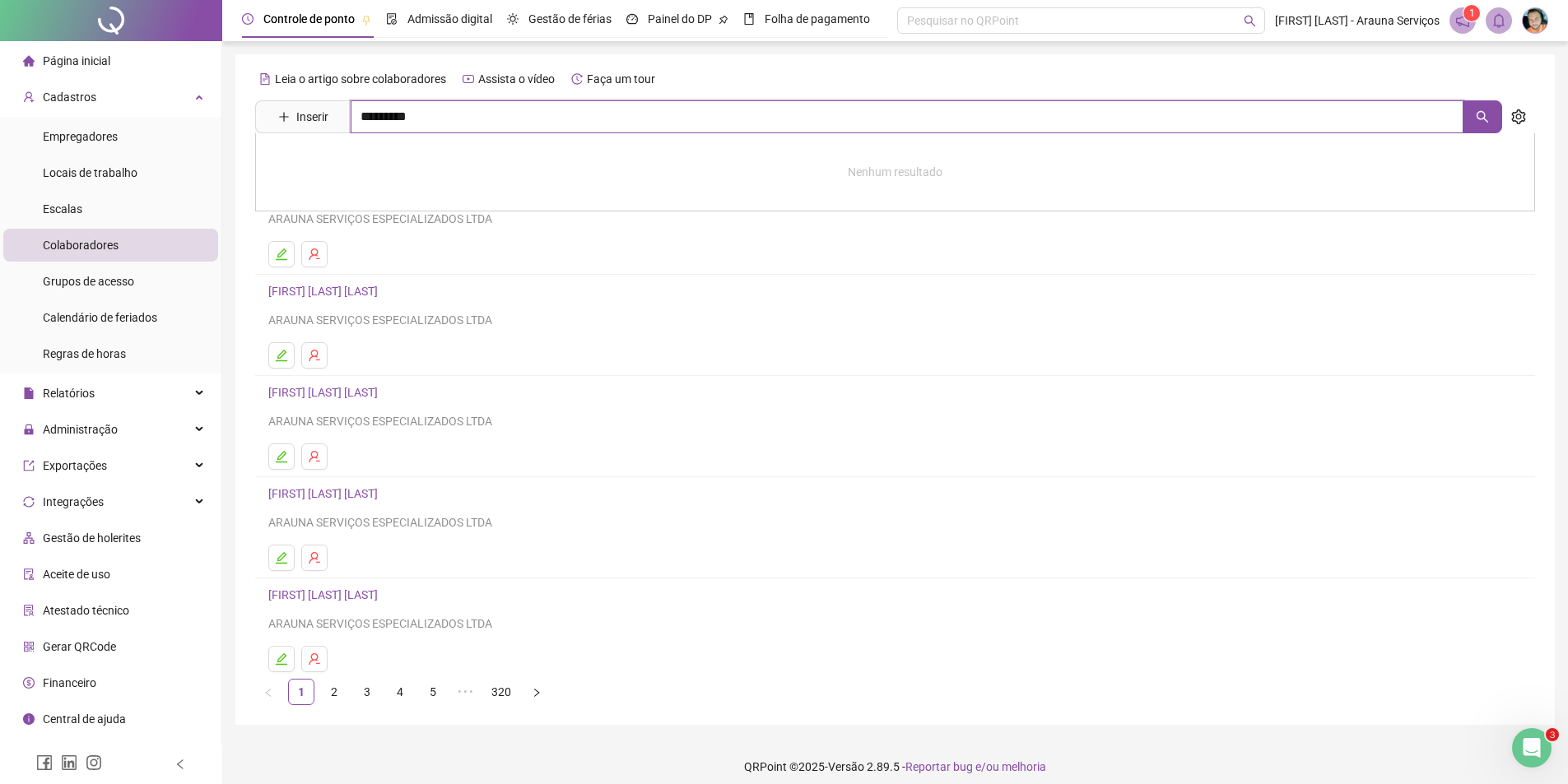 click on "*********" at bounding box center [907, 117] 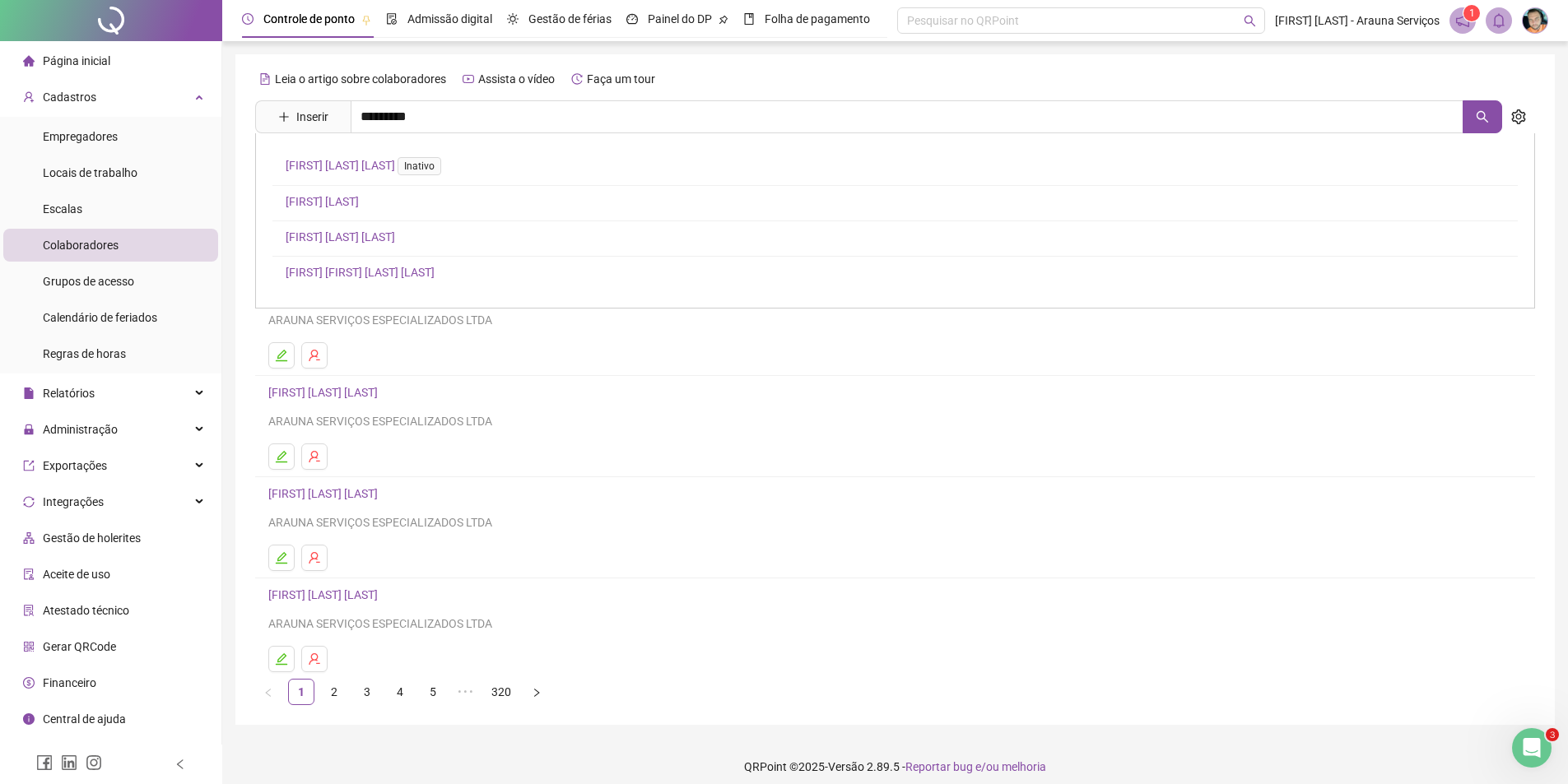 click on "ANTONIO FERREIRA DOS SANTOS" at bounding box center (340, 237) 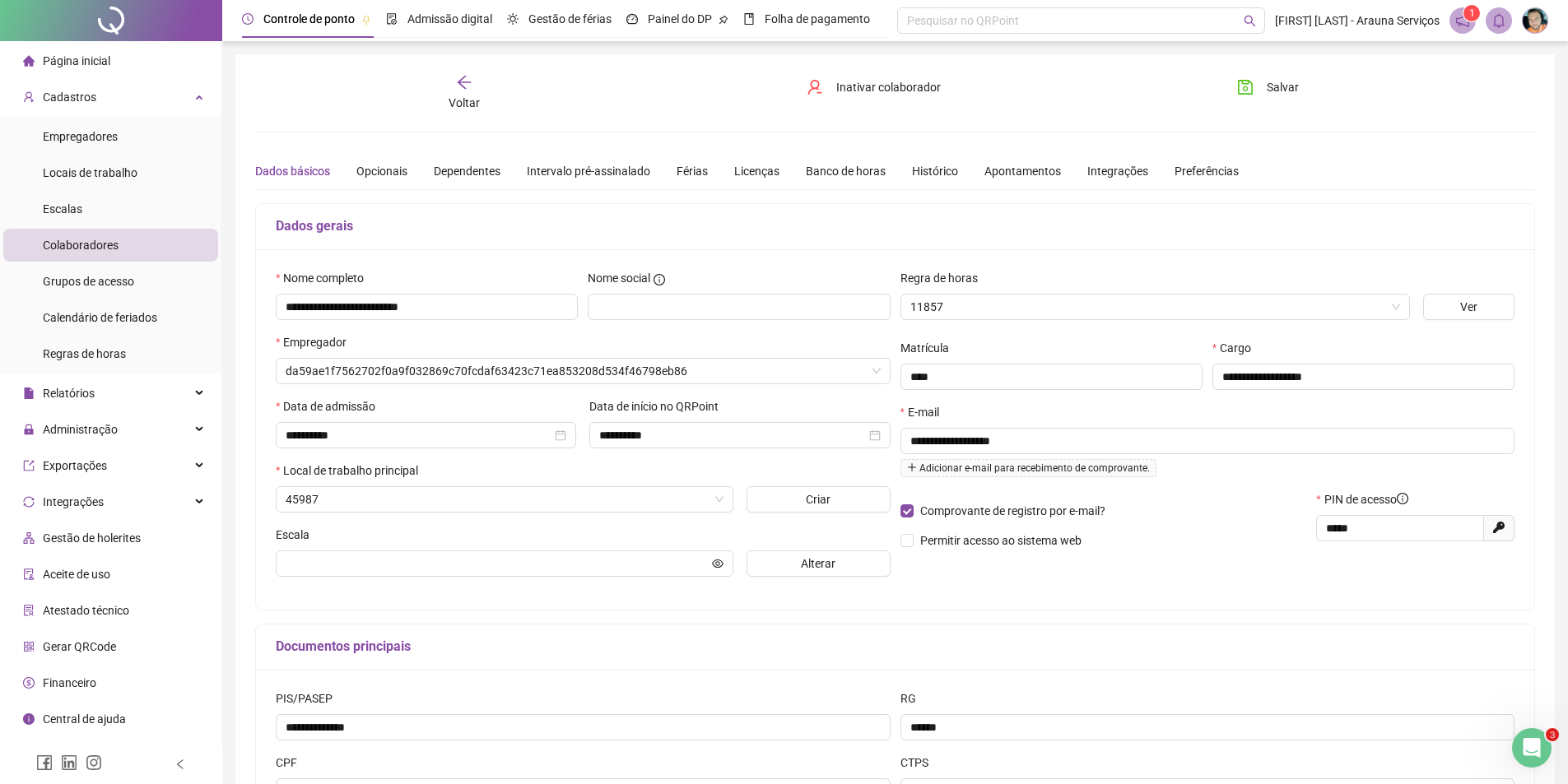 type on "**********" 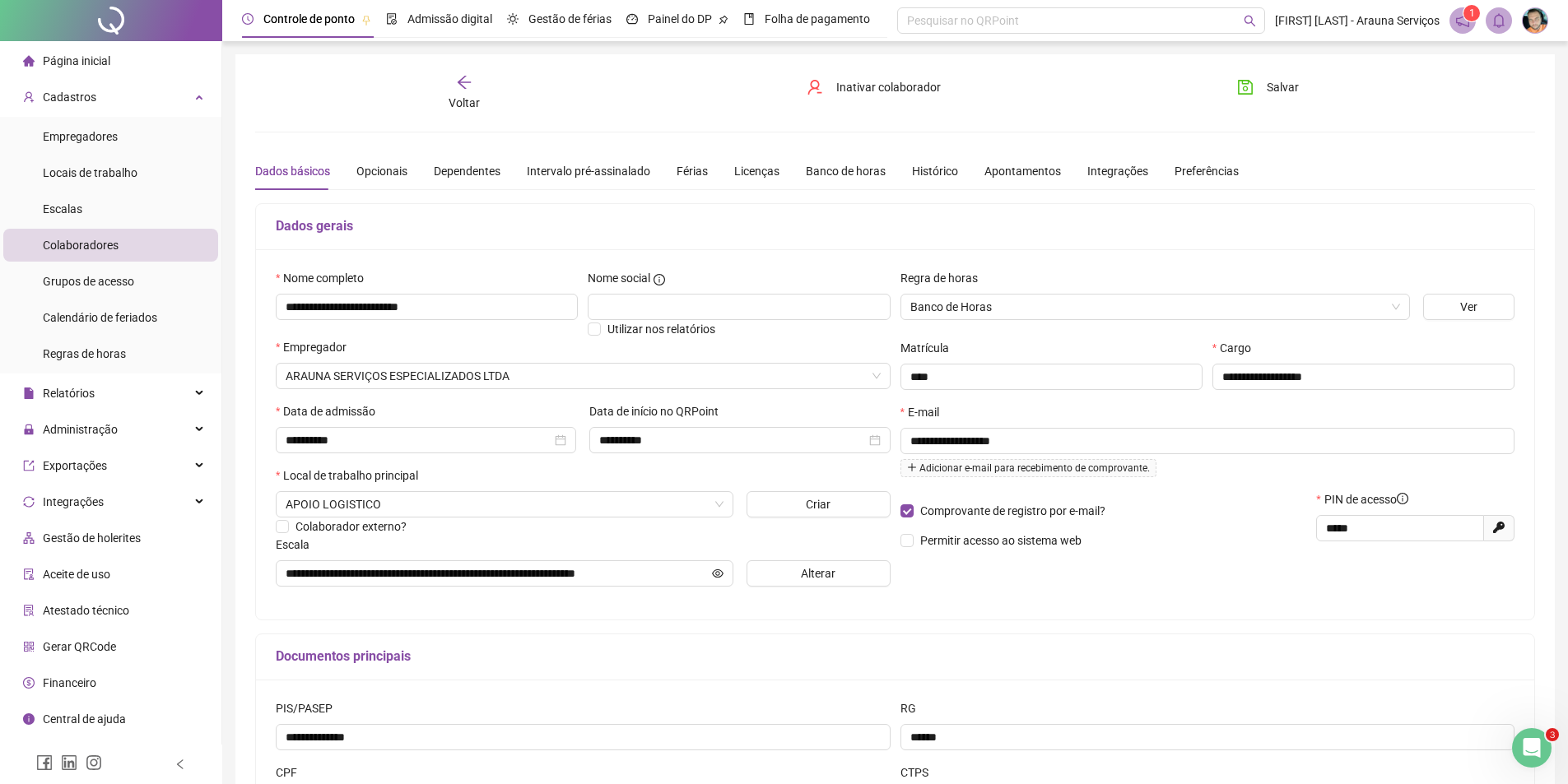 click 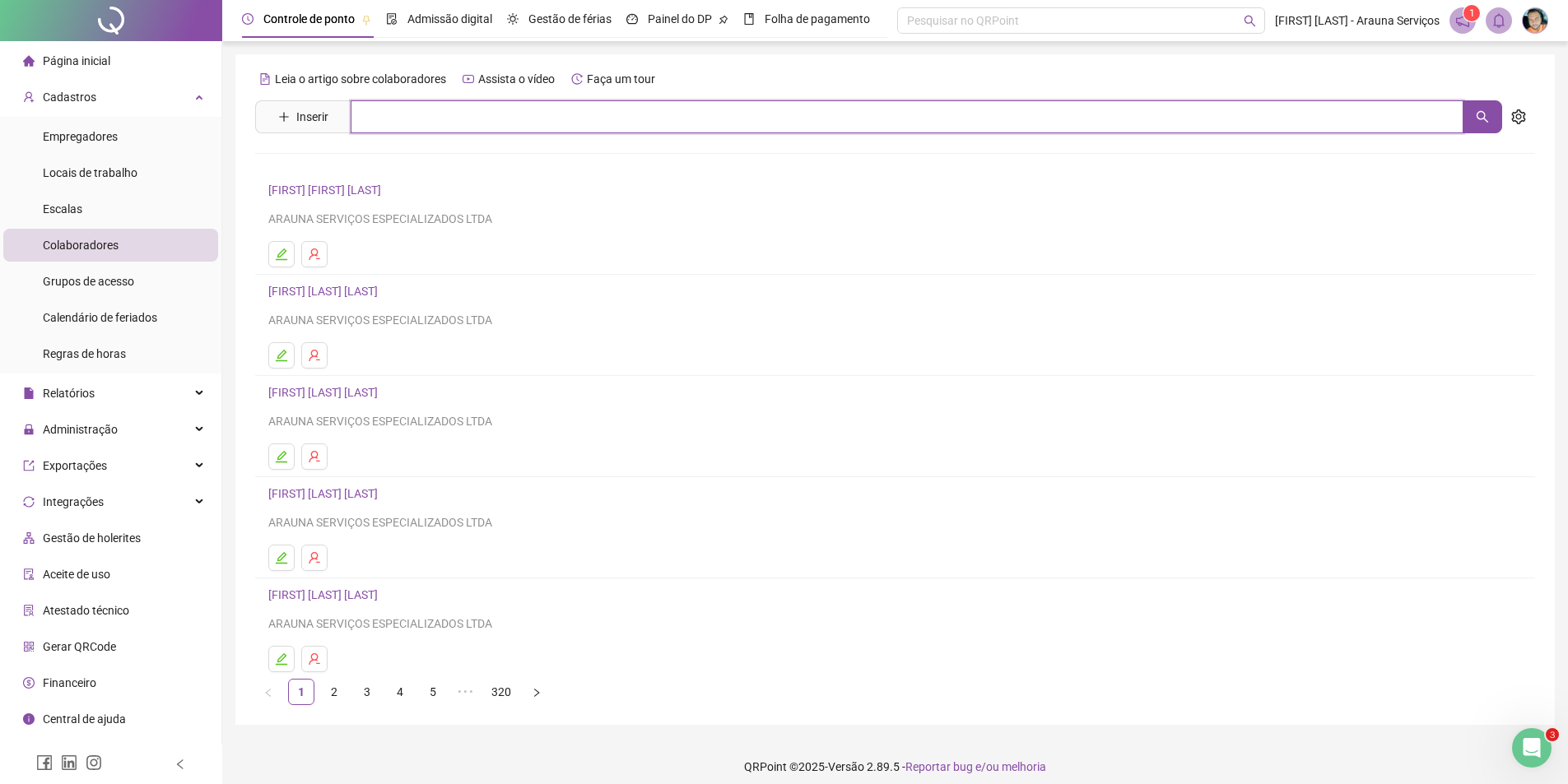 click at bounding box center (907, 117) 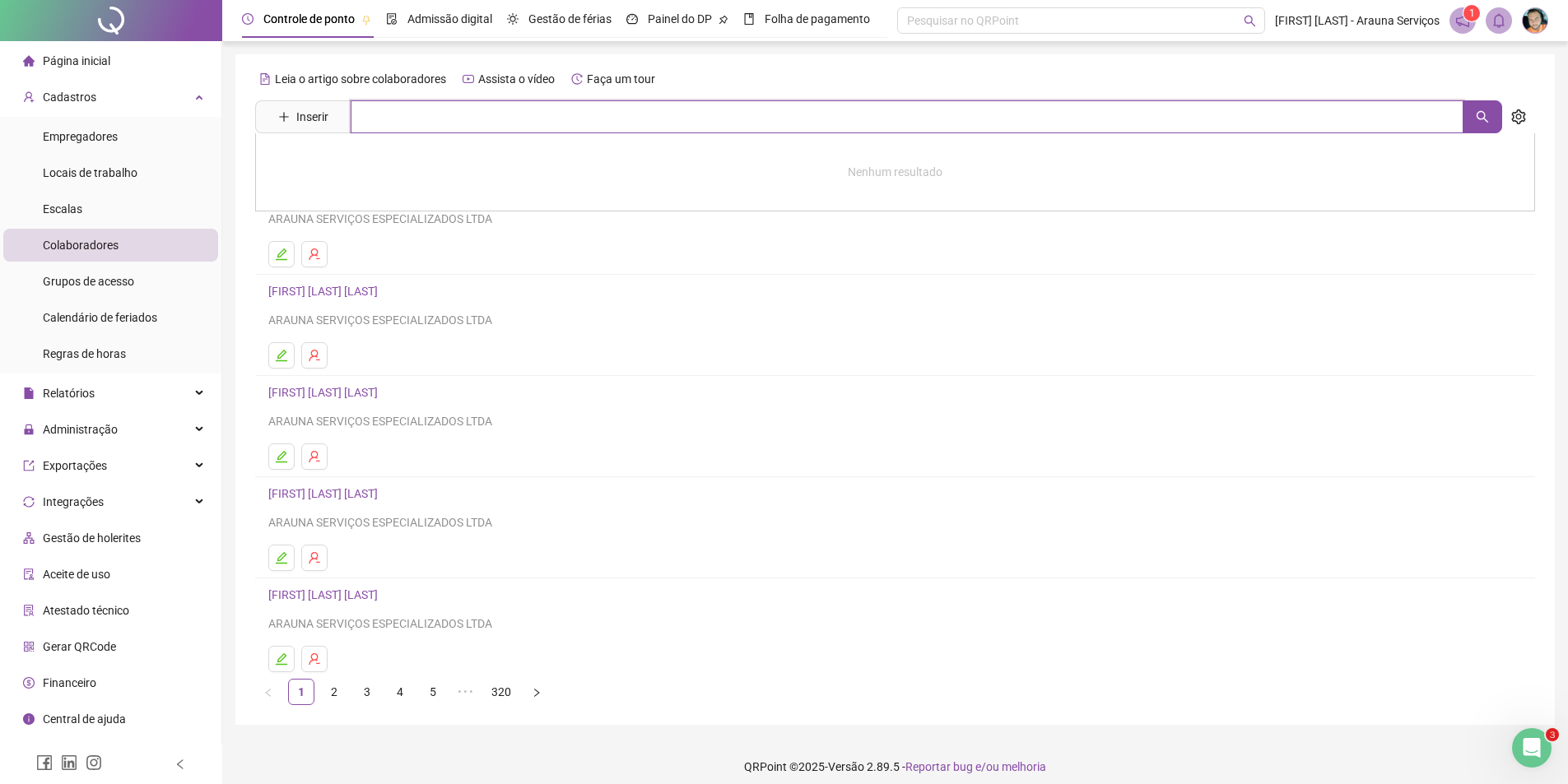 paste on "**********" 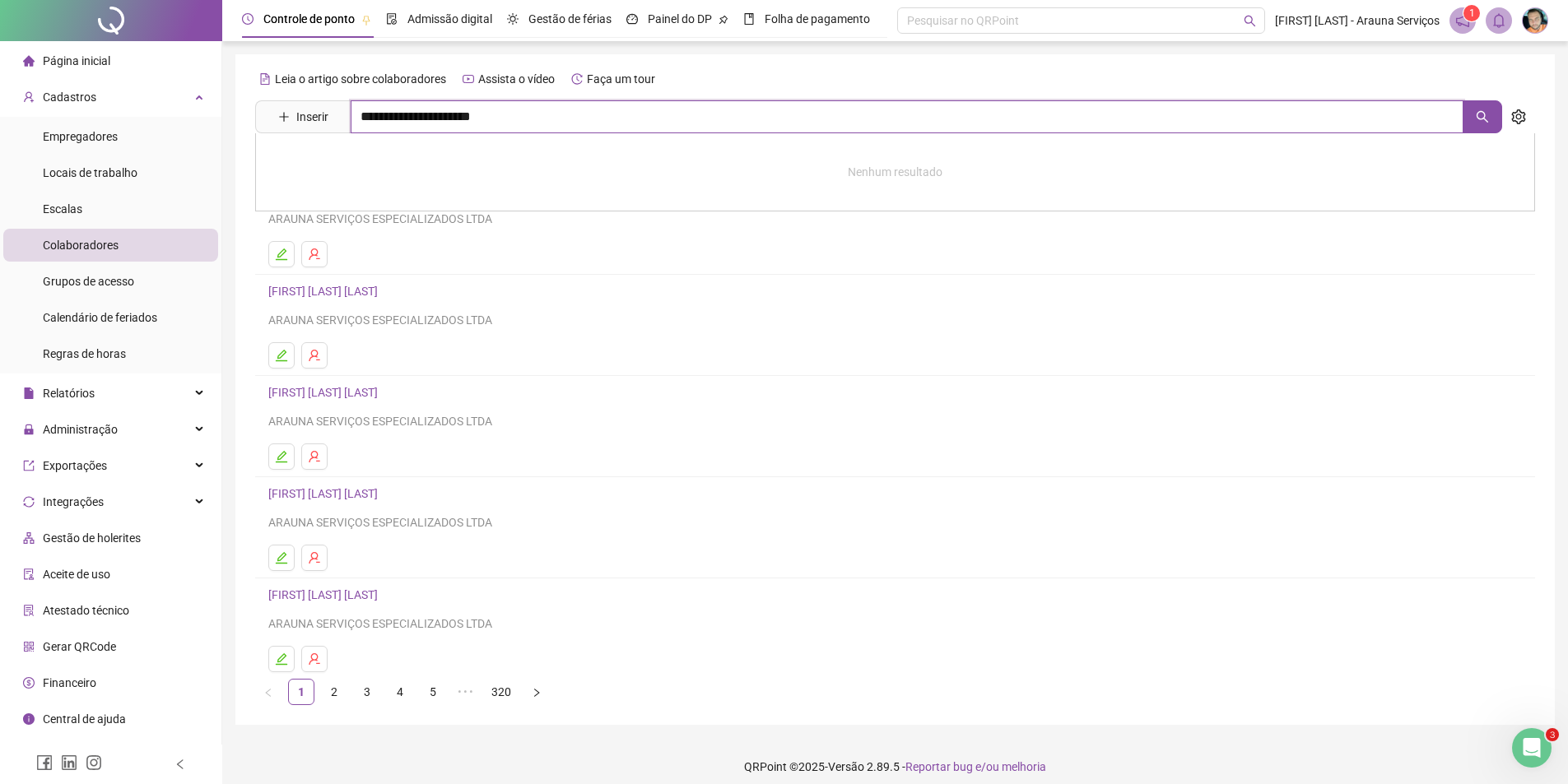 type on "**********" 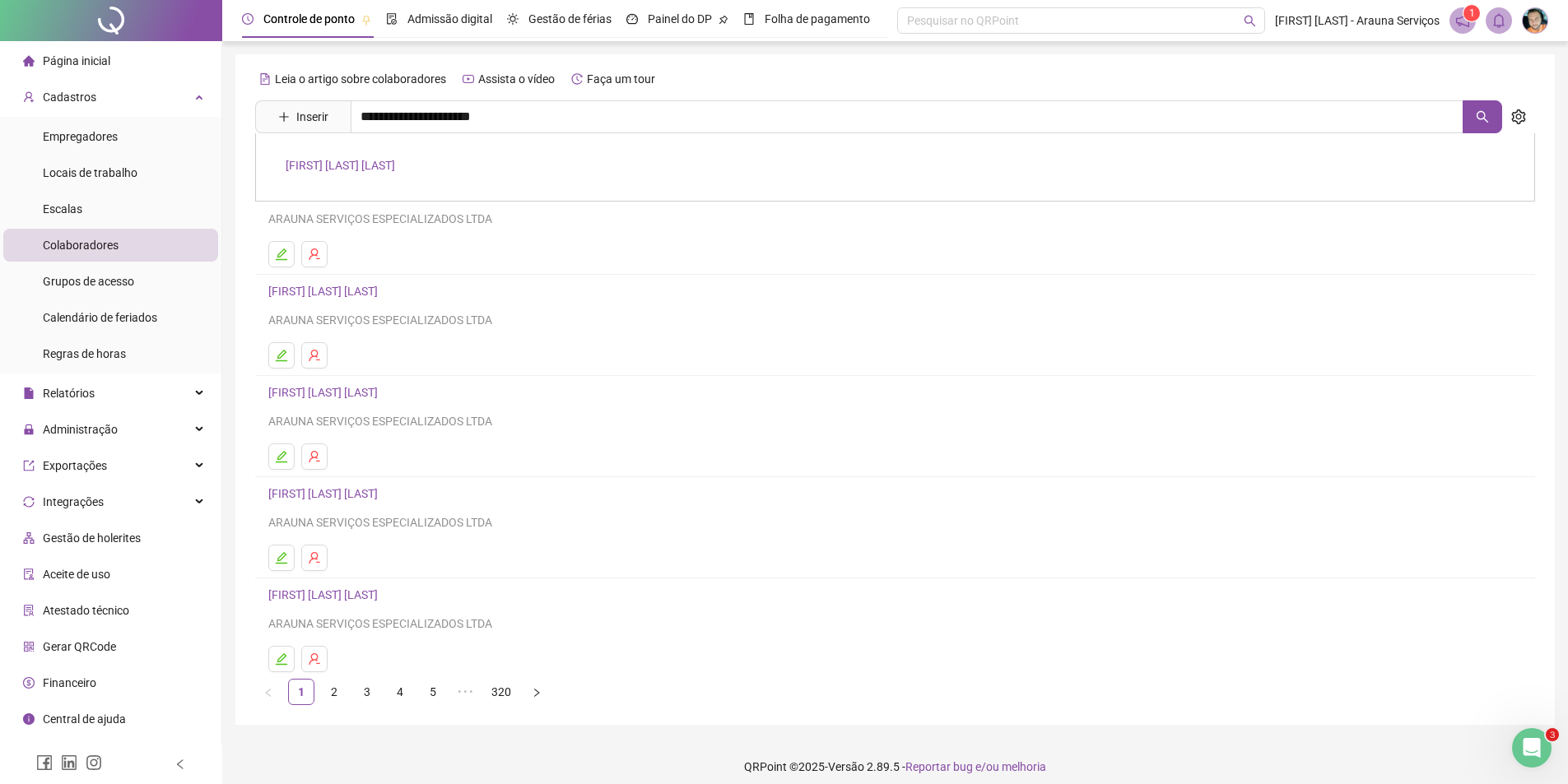 click on "NATHIELY ARAUJO SOARES" at bounding box center [340, 165] 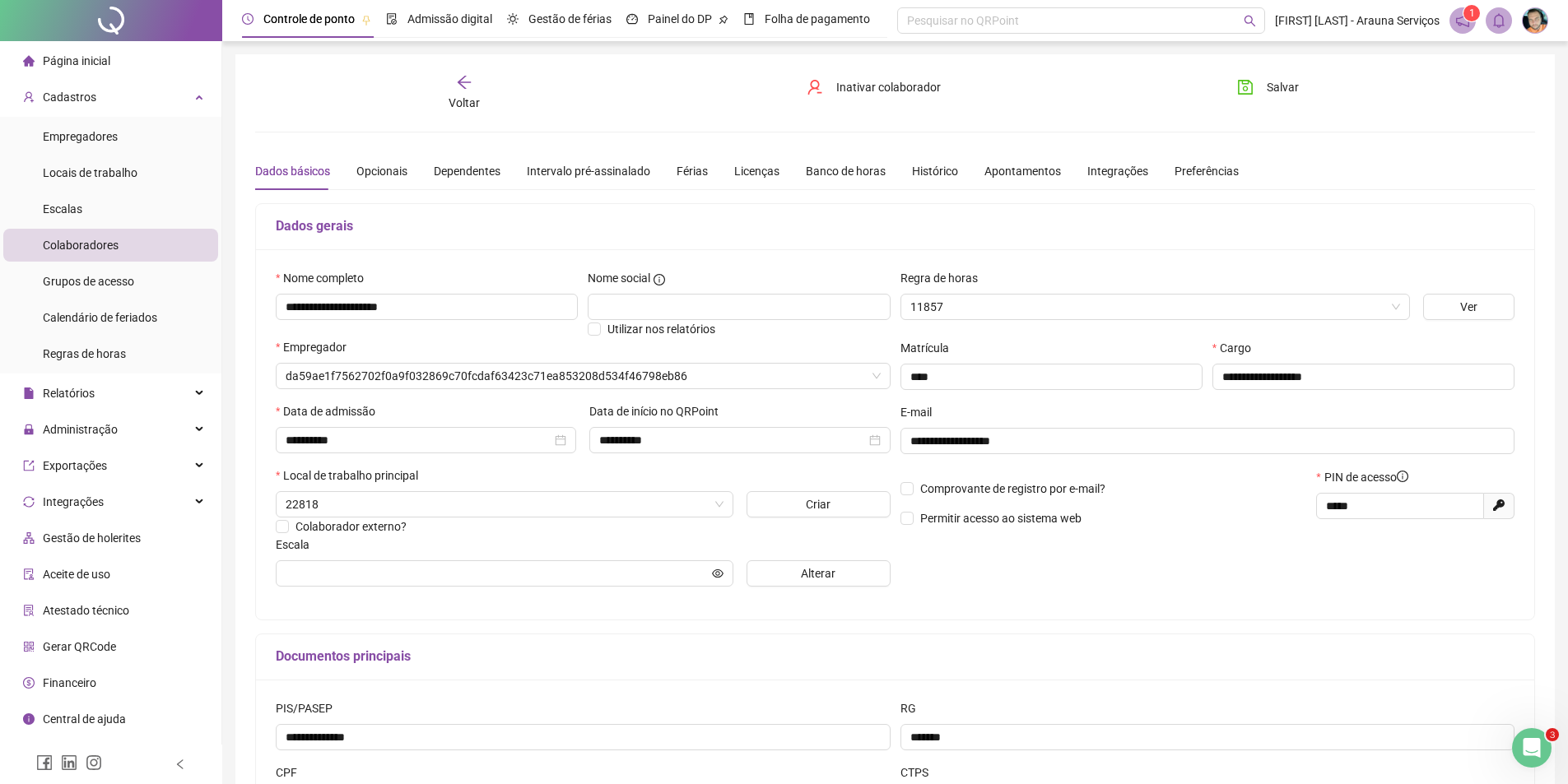 type on "**********" 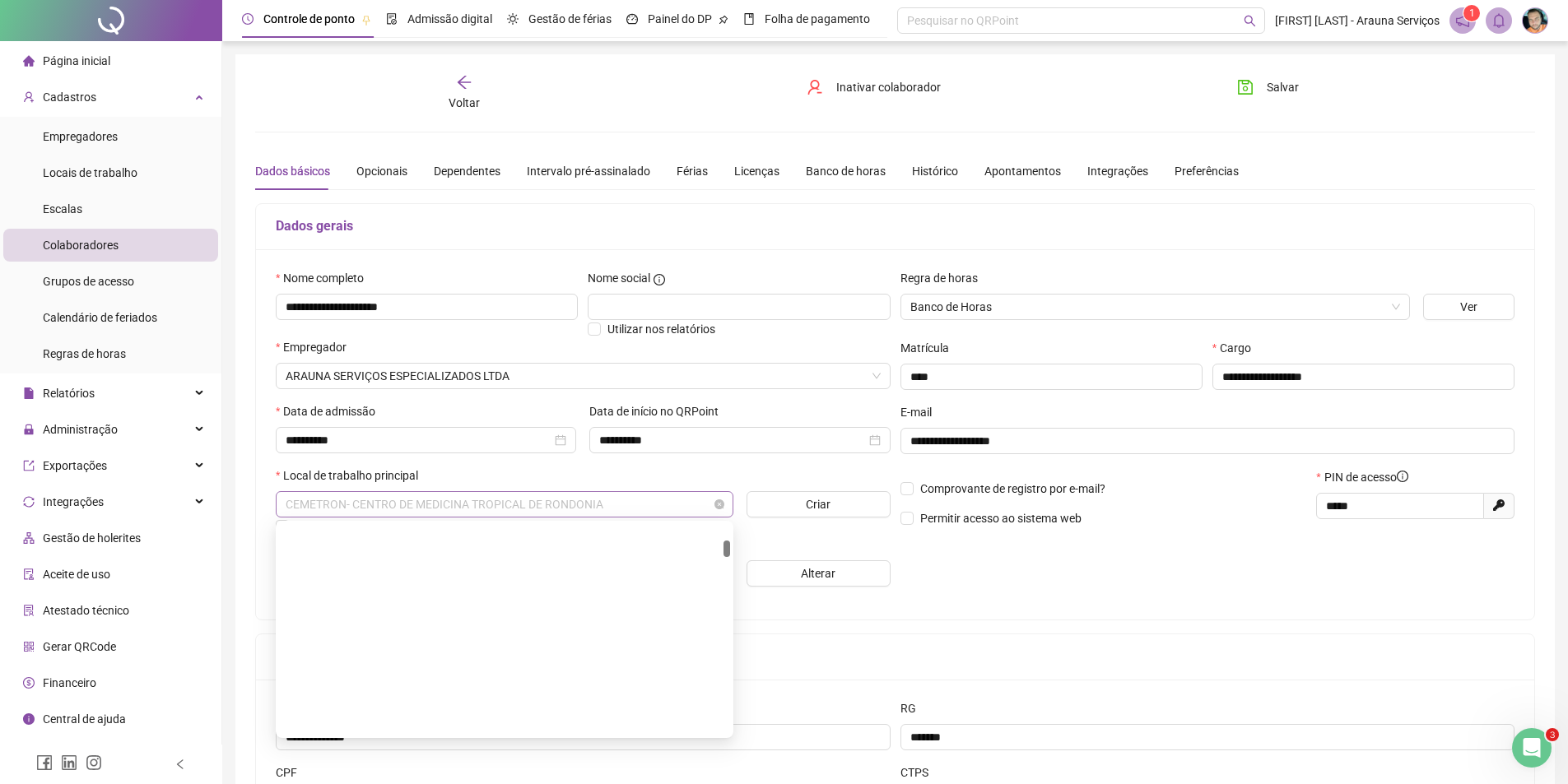 click on "CEMETRON- CENTRO DE MEDICINA TROPICAL DE RONDONIA" at bounding box center [505, 504] 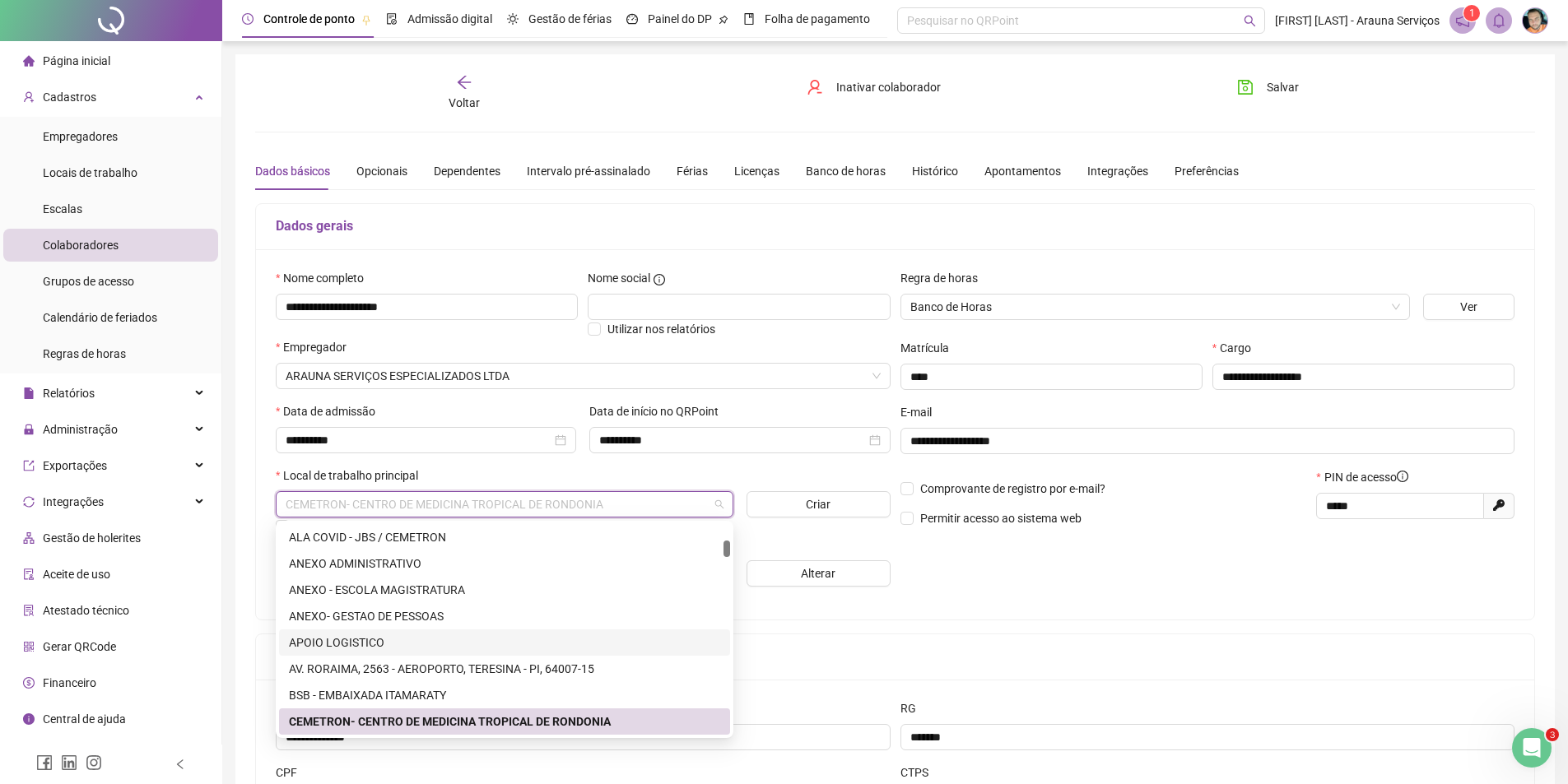 click on "APOIO LOGISTICO" at bounding box center [505, 643] 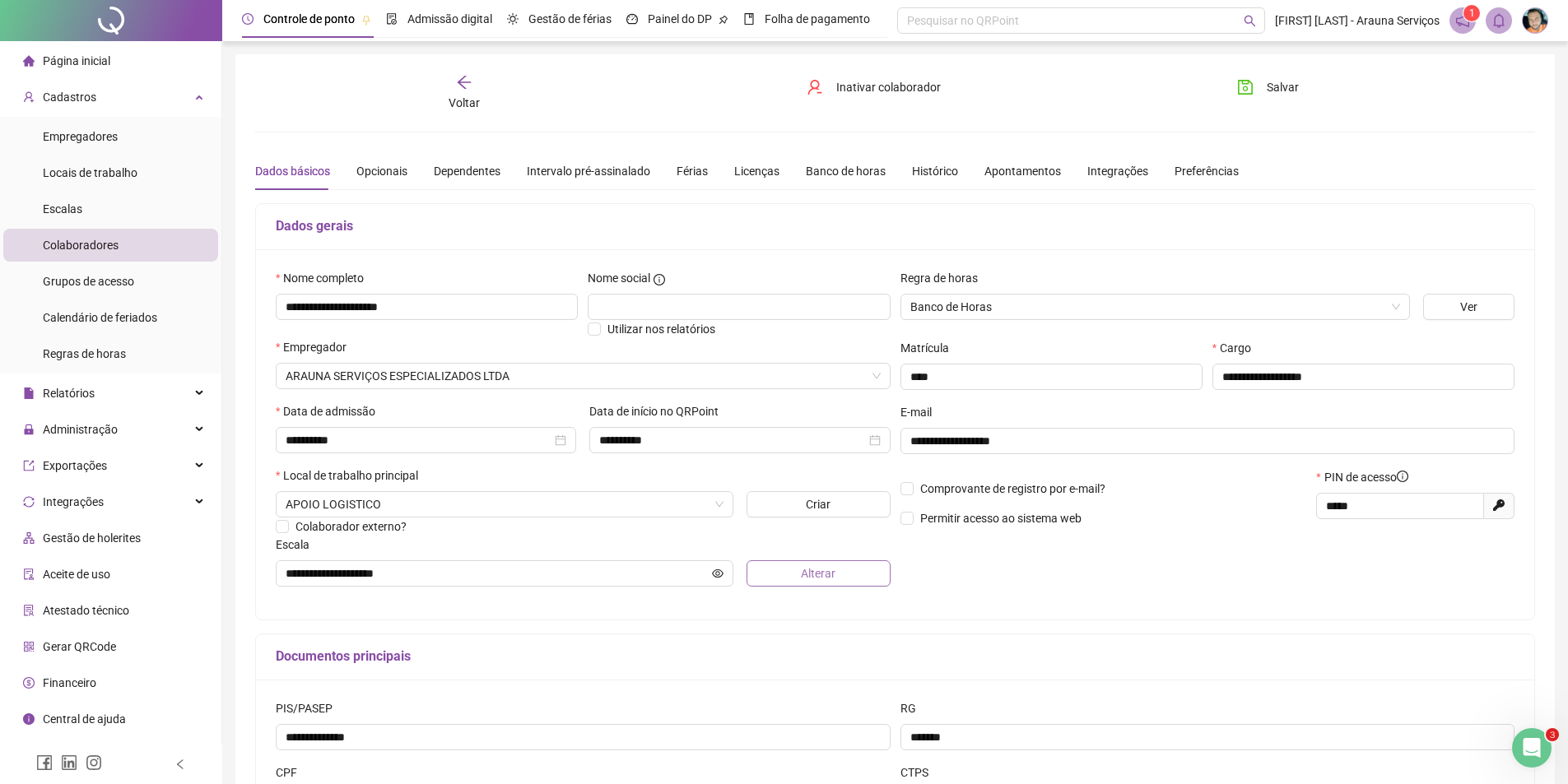 click on "Alterar" at bounding box center (818, 573) 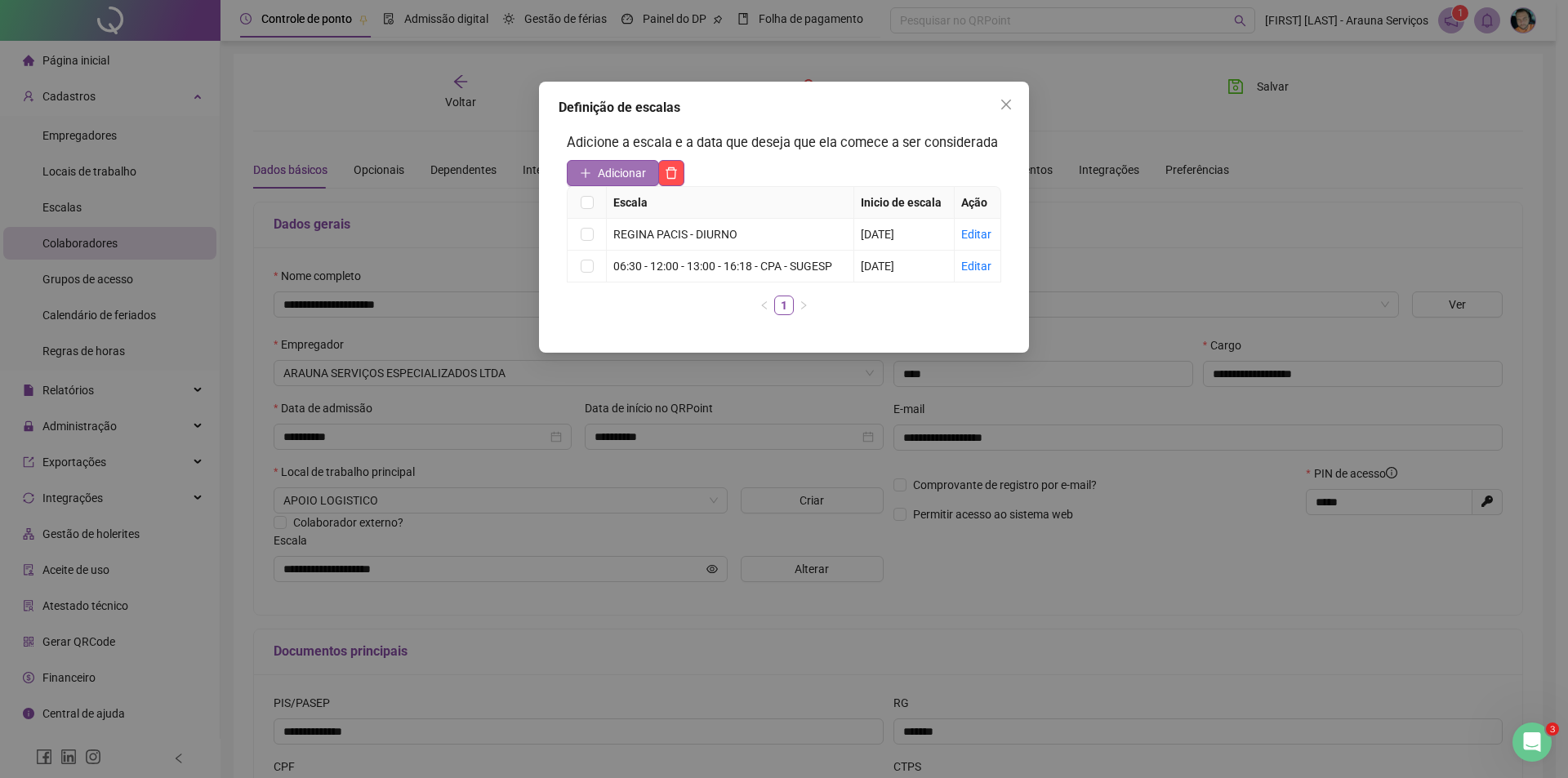 click on "Adicionar" at bounding box center (621, 173) 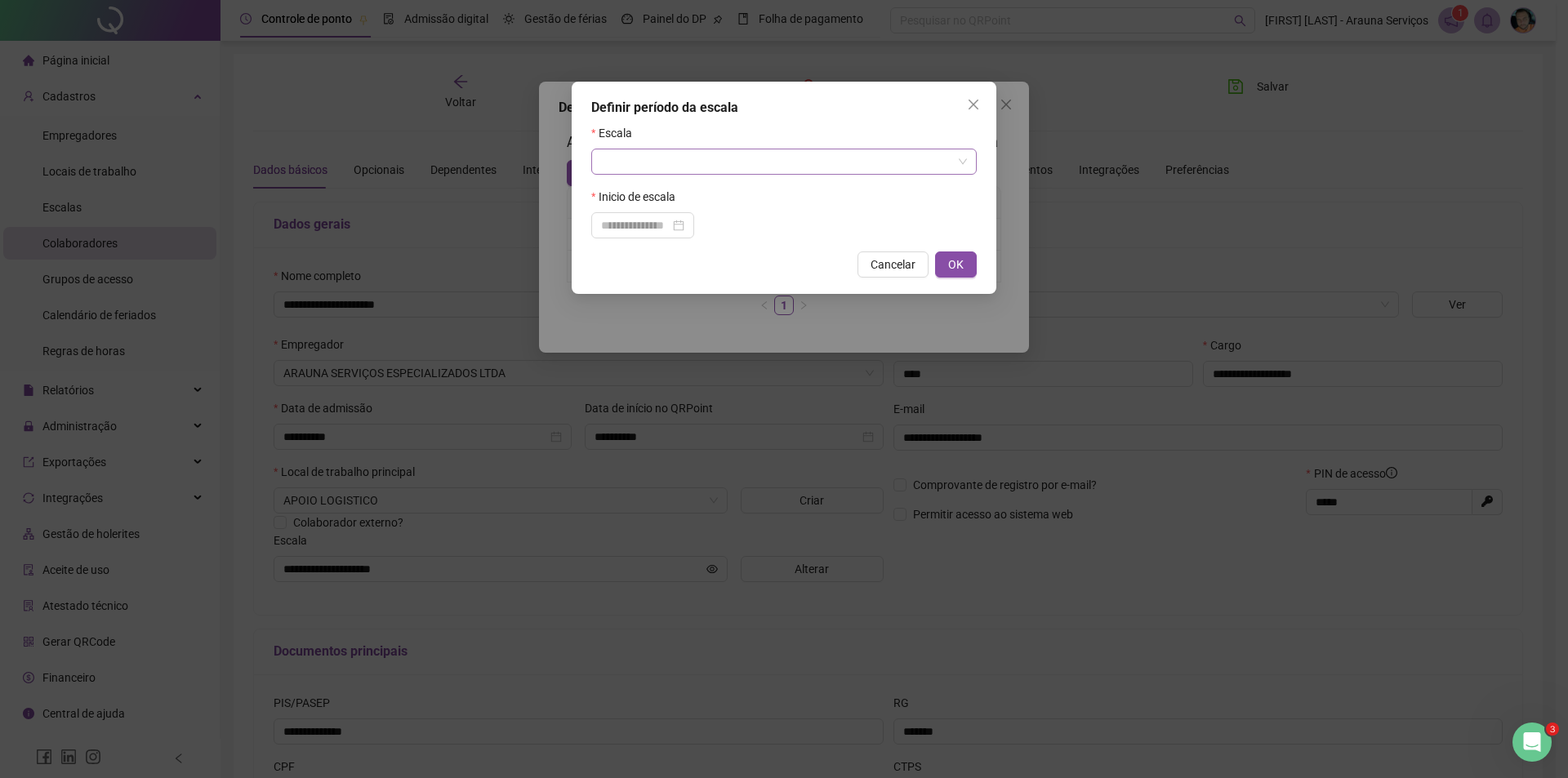 click at bounding box center [777, 162] 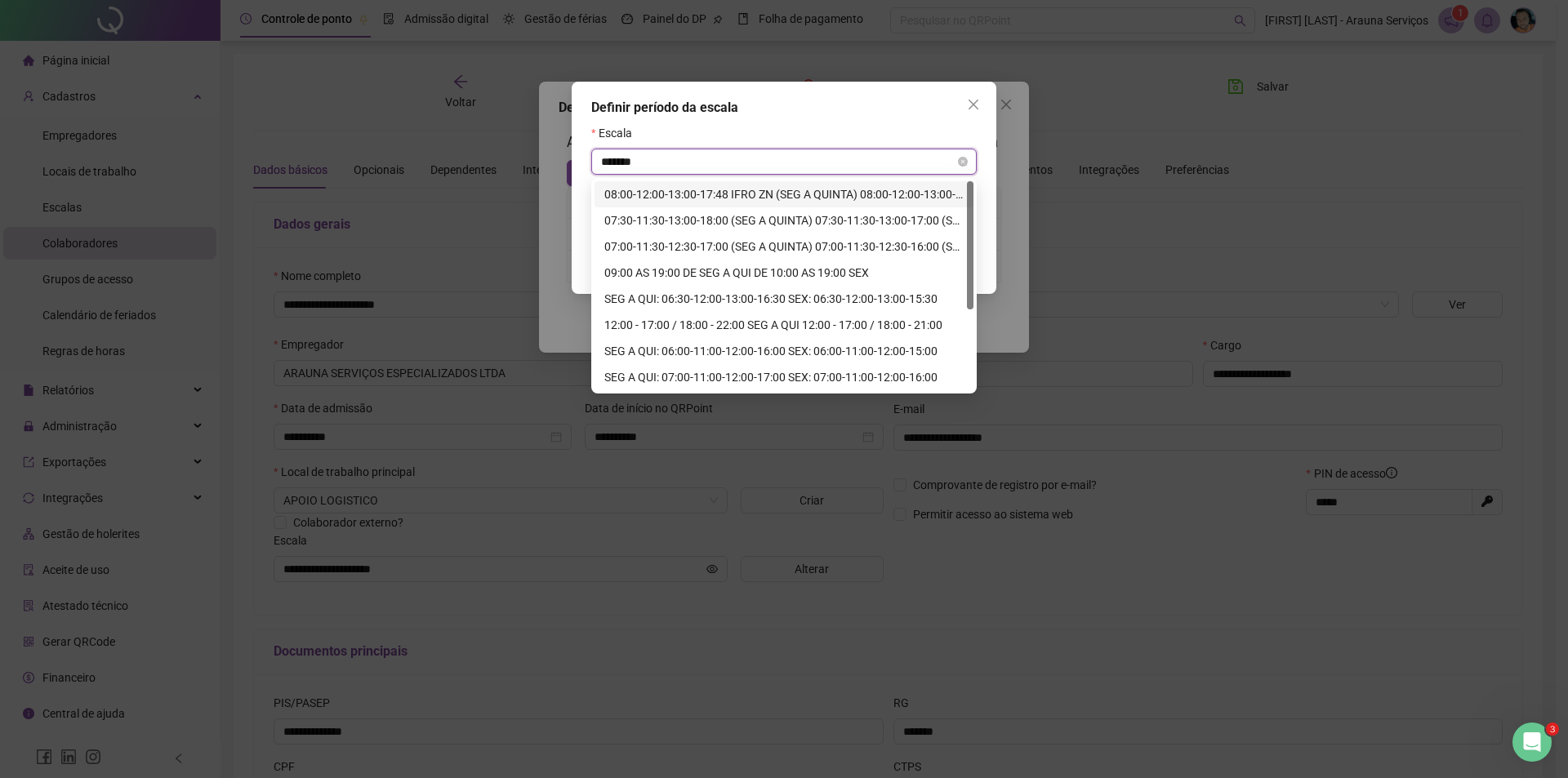 type on "********" 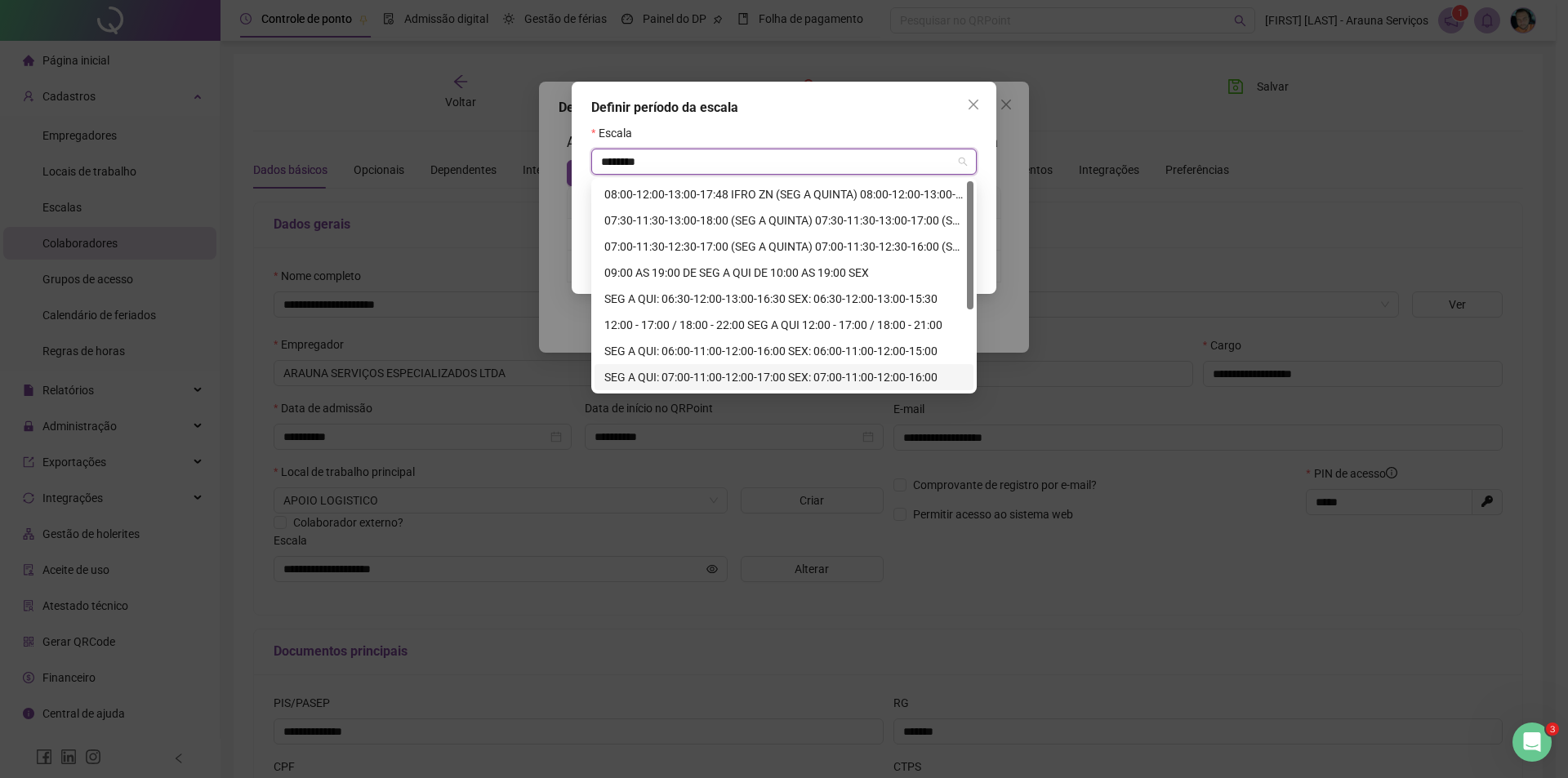 click on "SEG A QUI: 07:00-11:00-12:00-17:00 SEX: 07:00-11:00-12:00-16:00" at bounding box center (784, 377) 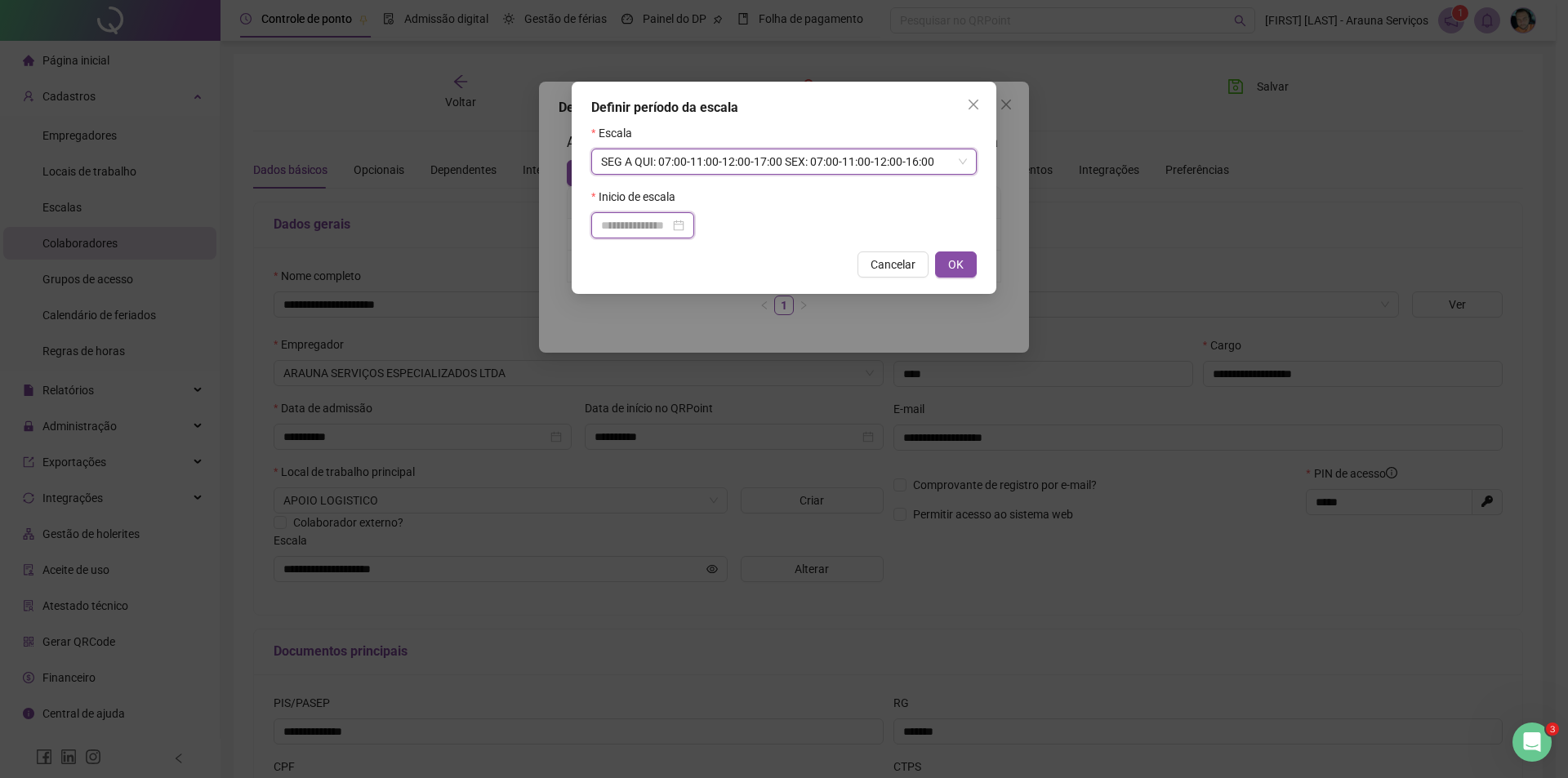 click at bounding box center [635, 225] 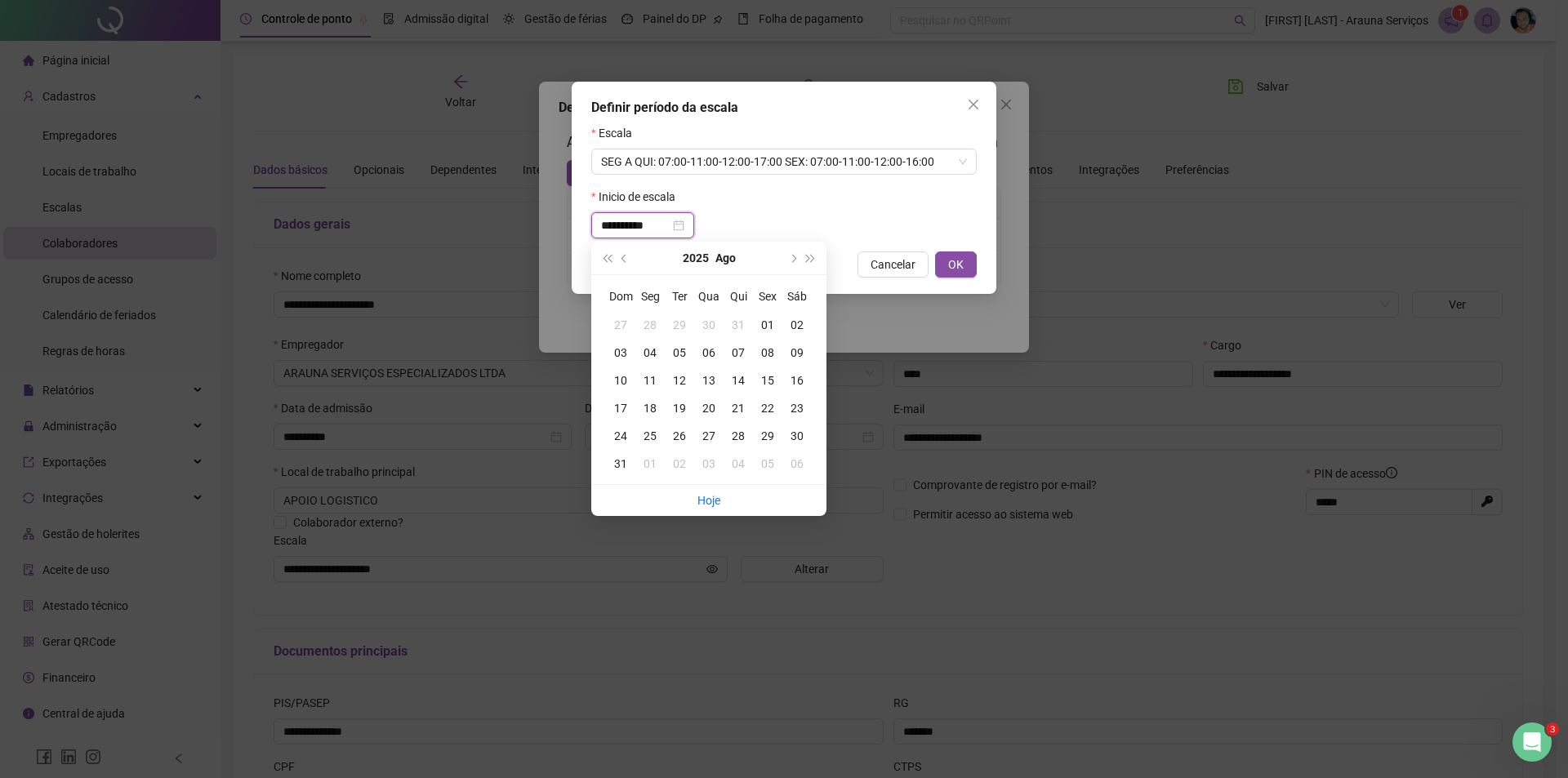 type on "**********" 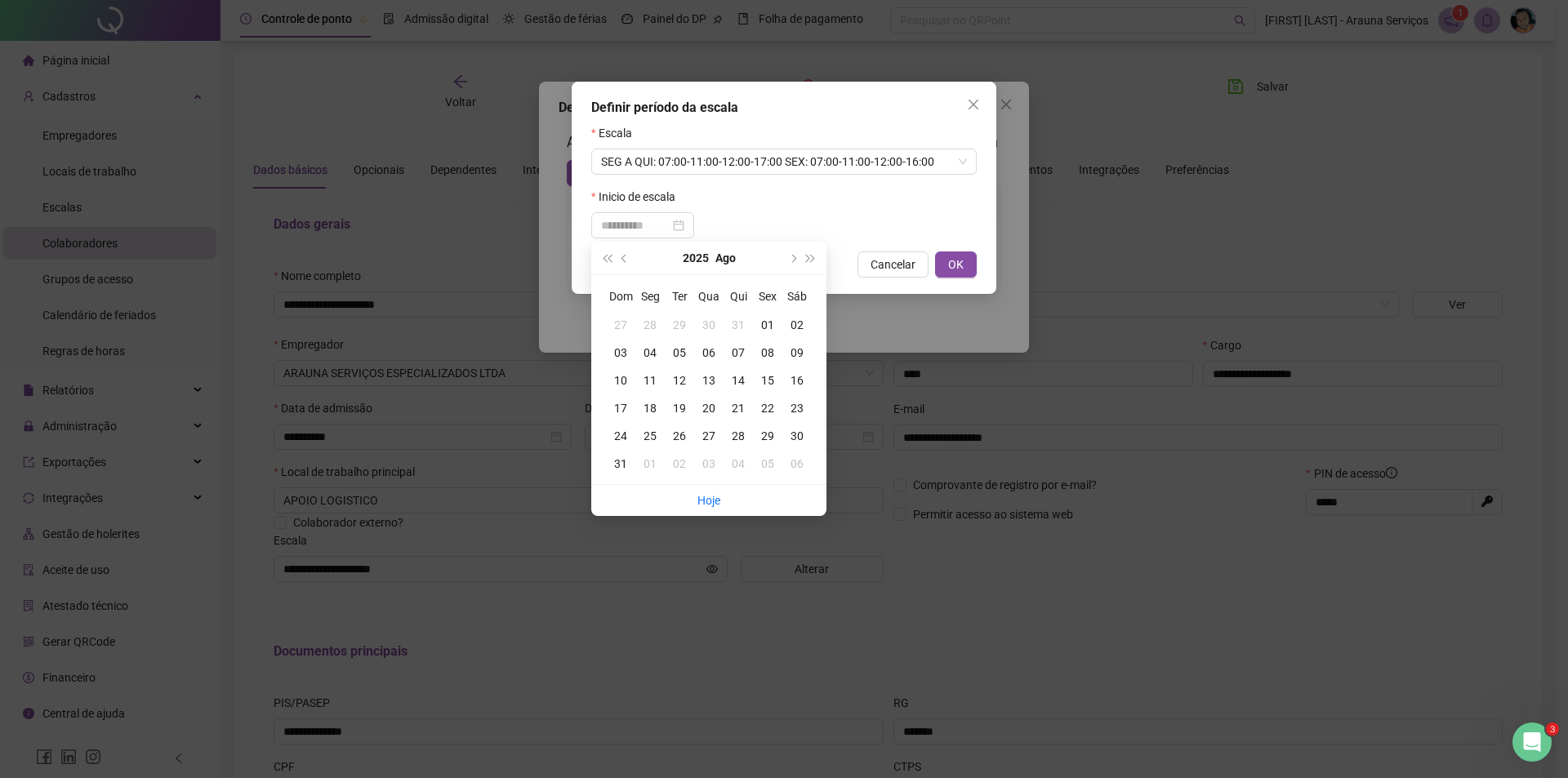 click on "04" at bounding box center (650, 353) 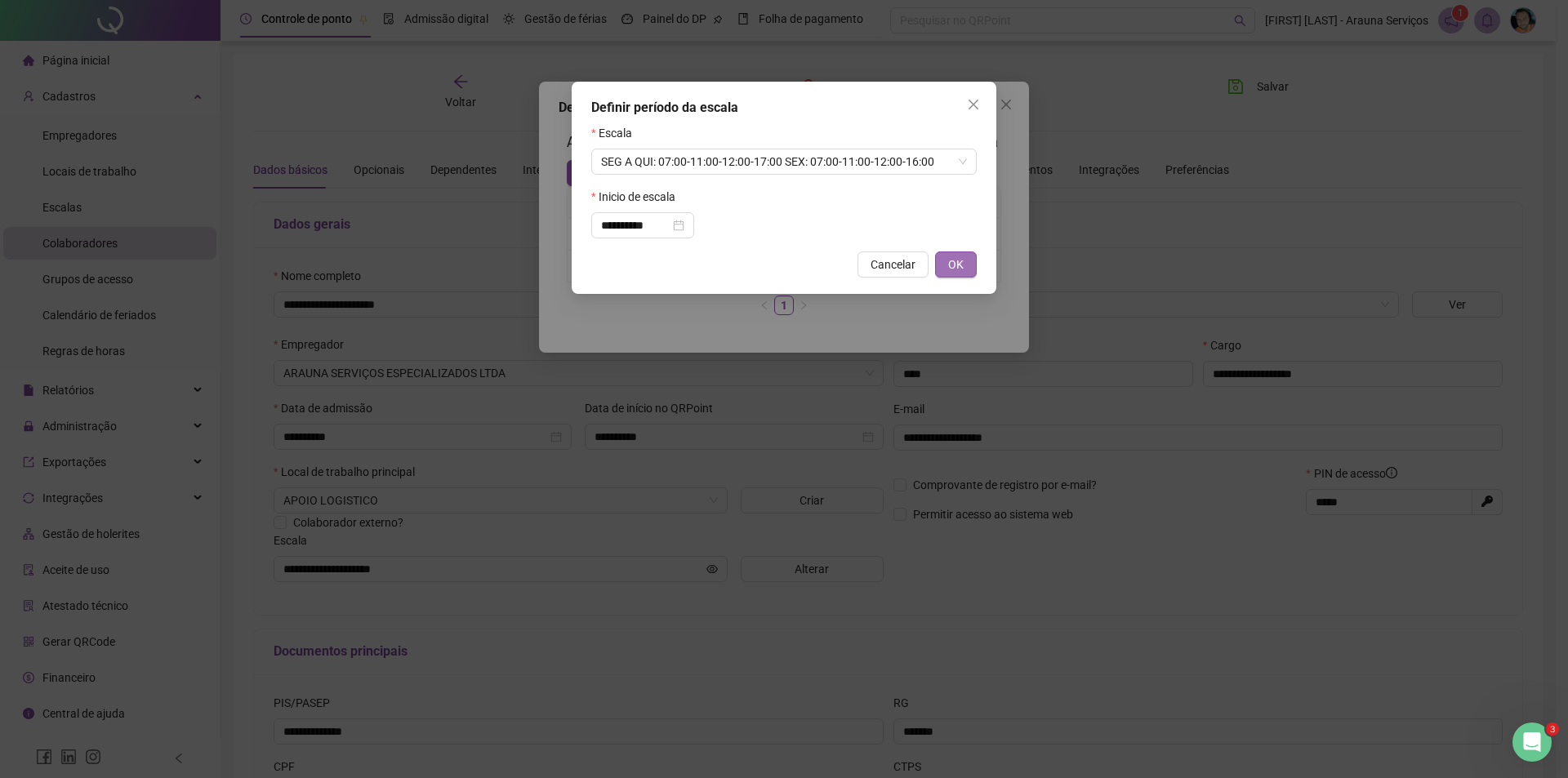 click on "OK" at bounding box center (956, 265) 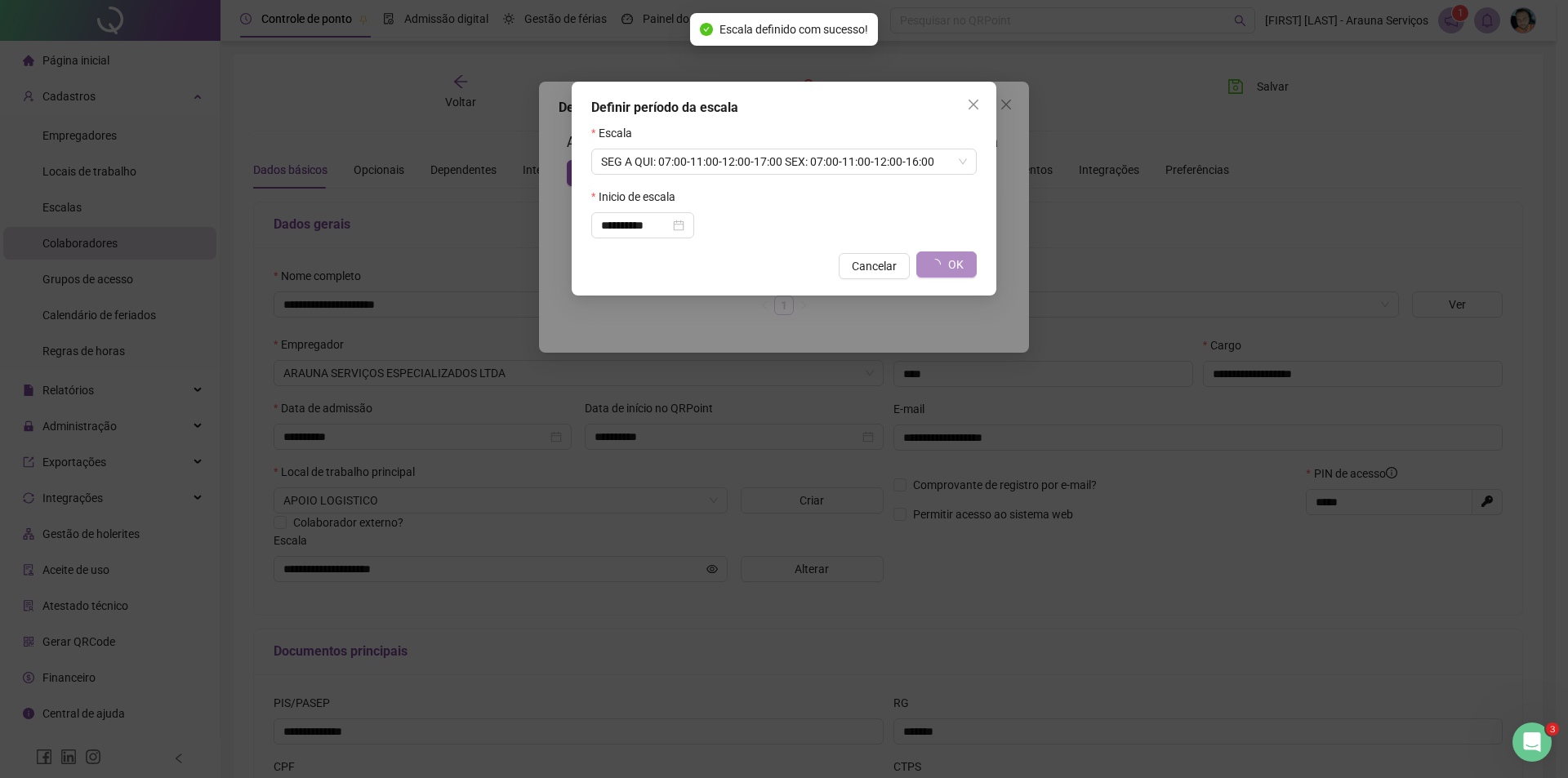 type on "**********" 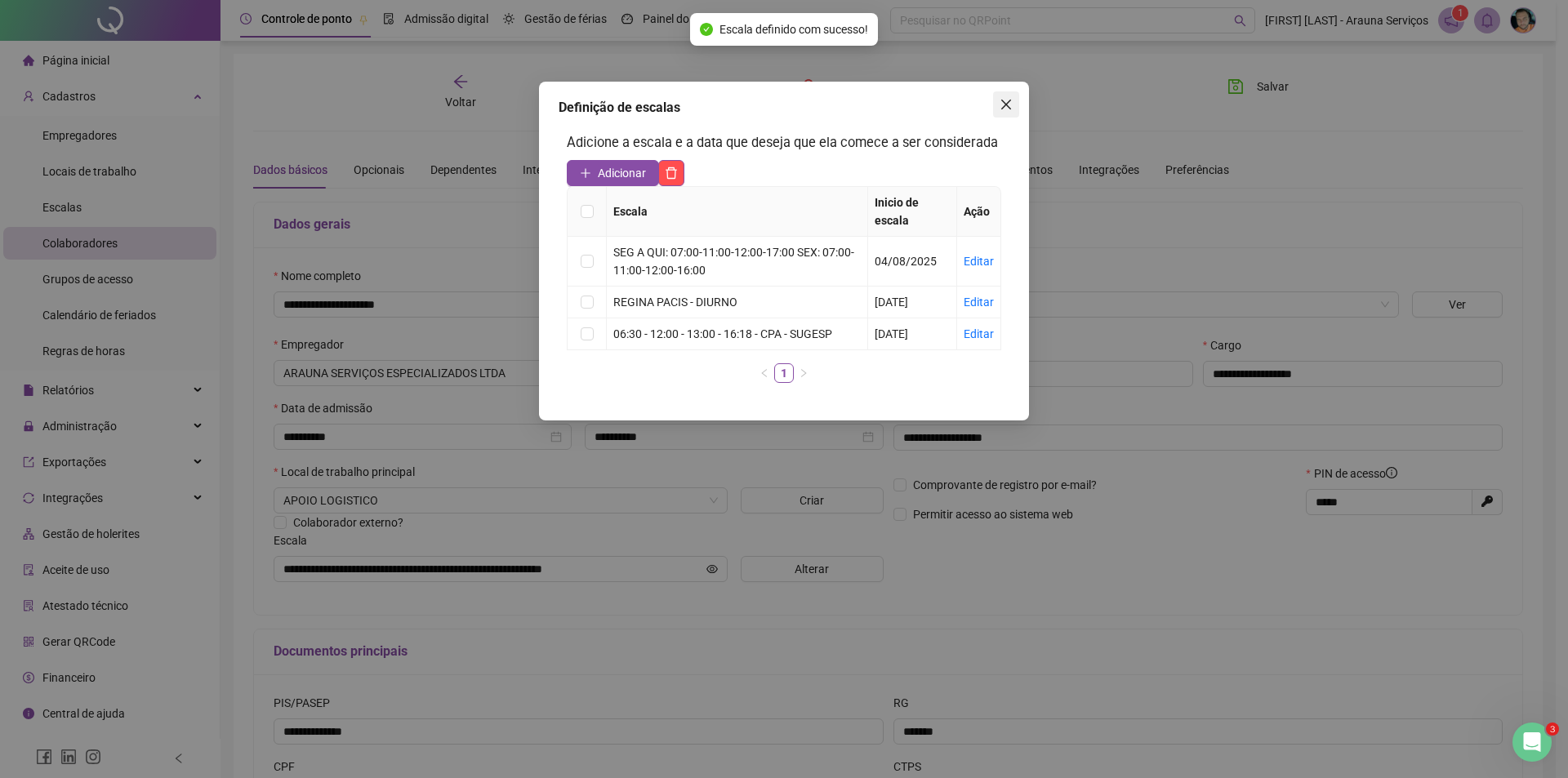 click at bounding box center (1006, 104) 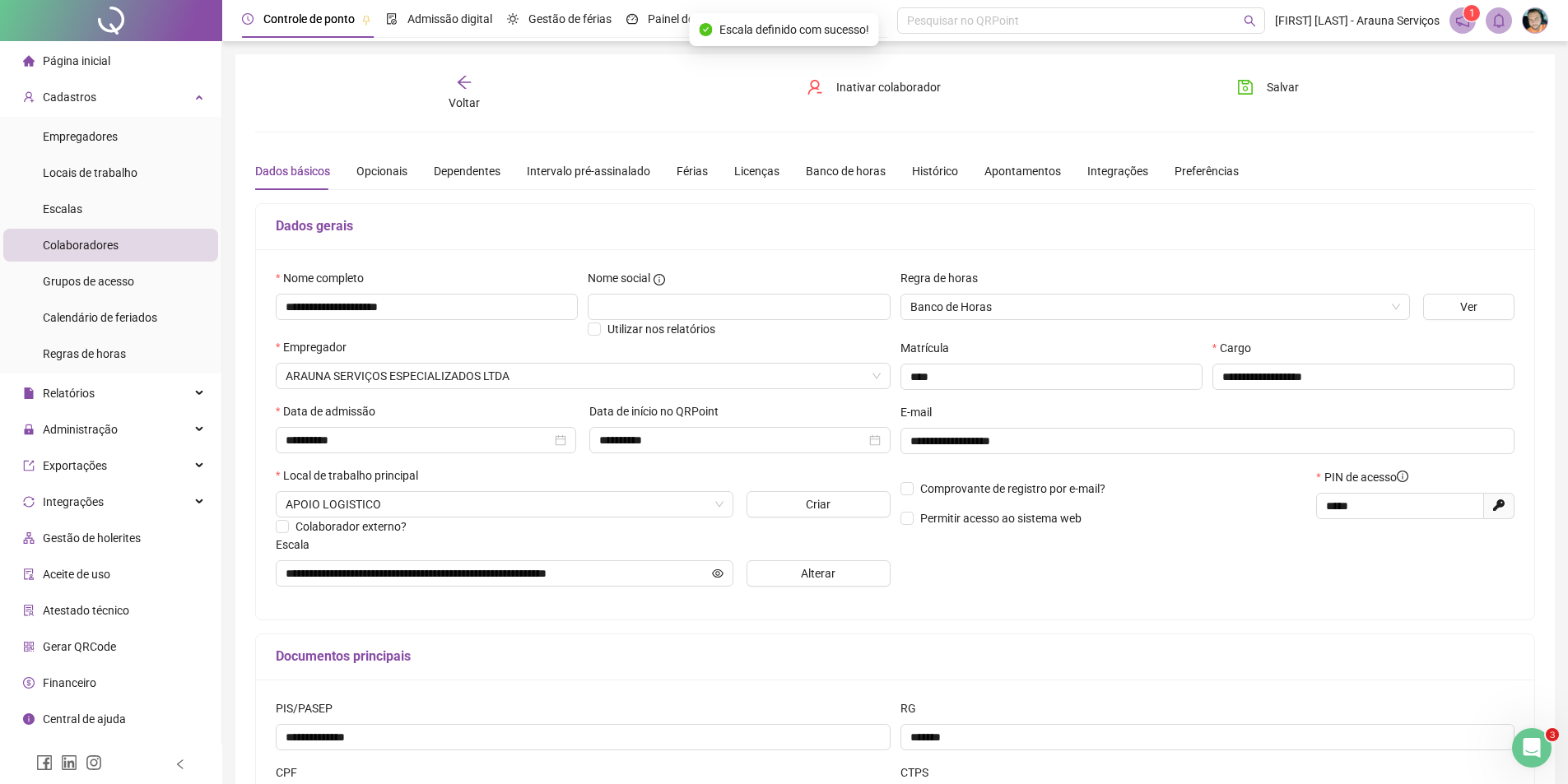 click on "Salvar" at bounding box center (1268, 87) 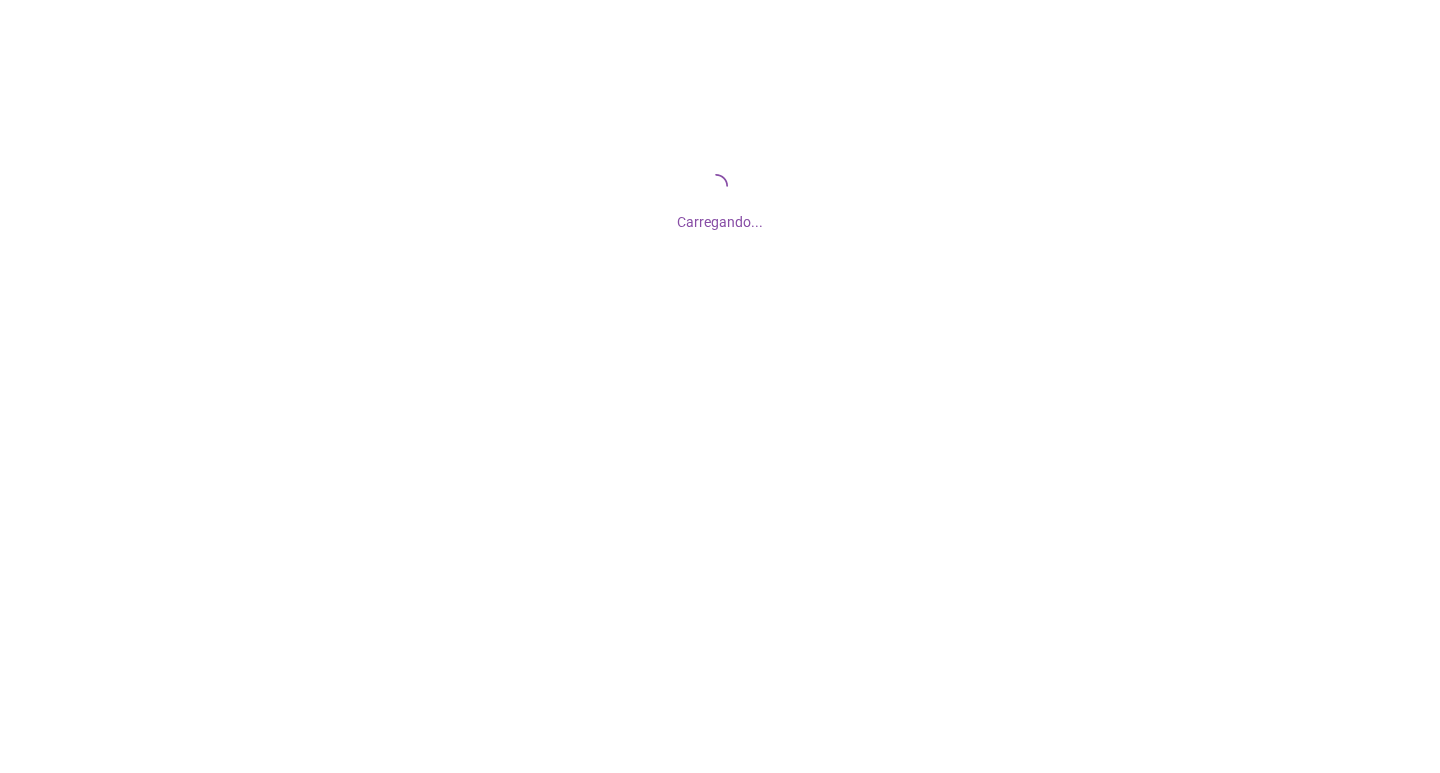 scroll, scrollTop: 0, scrollLeft: 0, axis: both 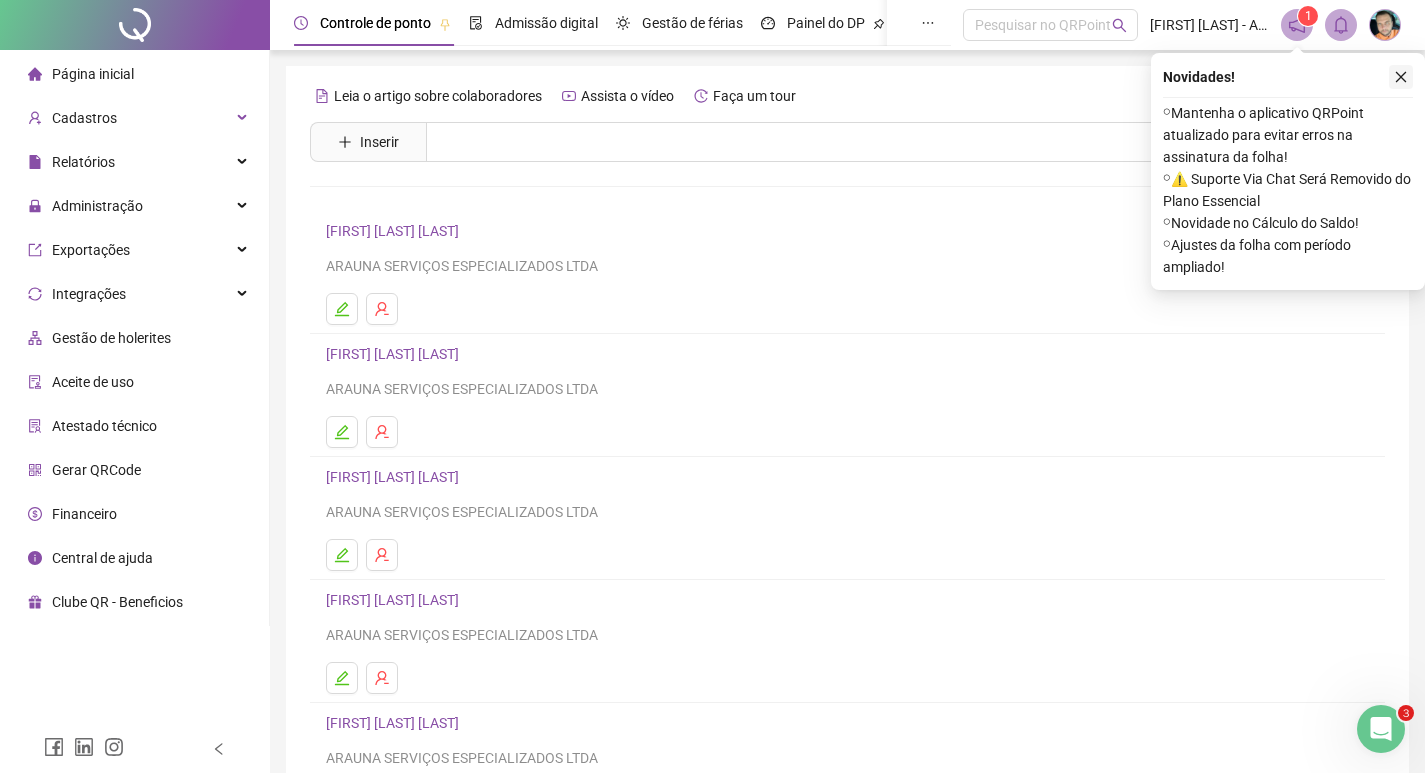 click at bounding box center [1401, 77] 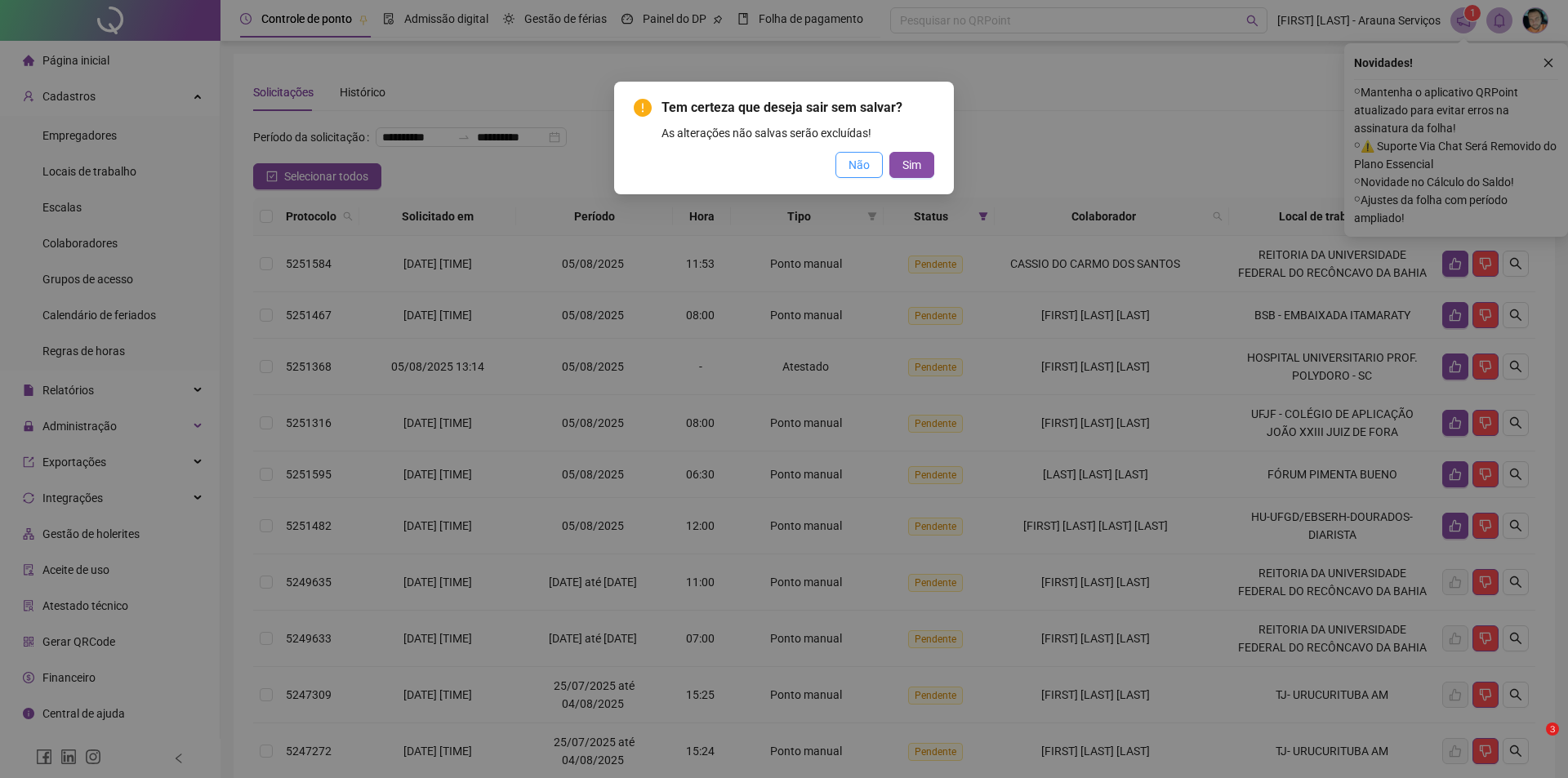 scroll, scrollTop: 0, scrollLeft: 0, axis: both 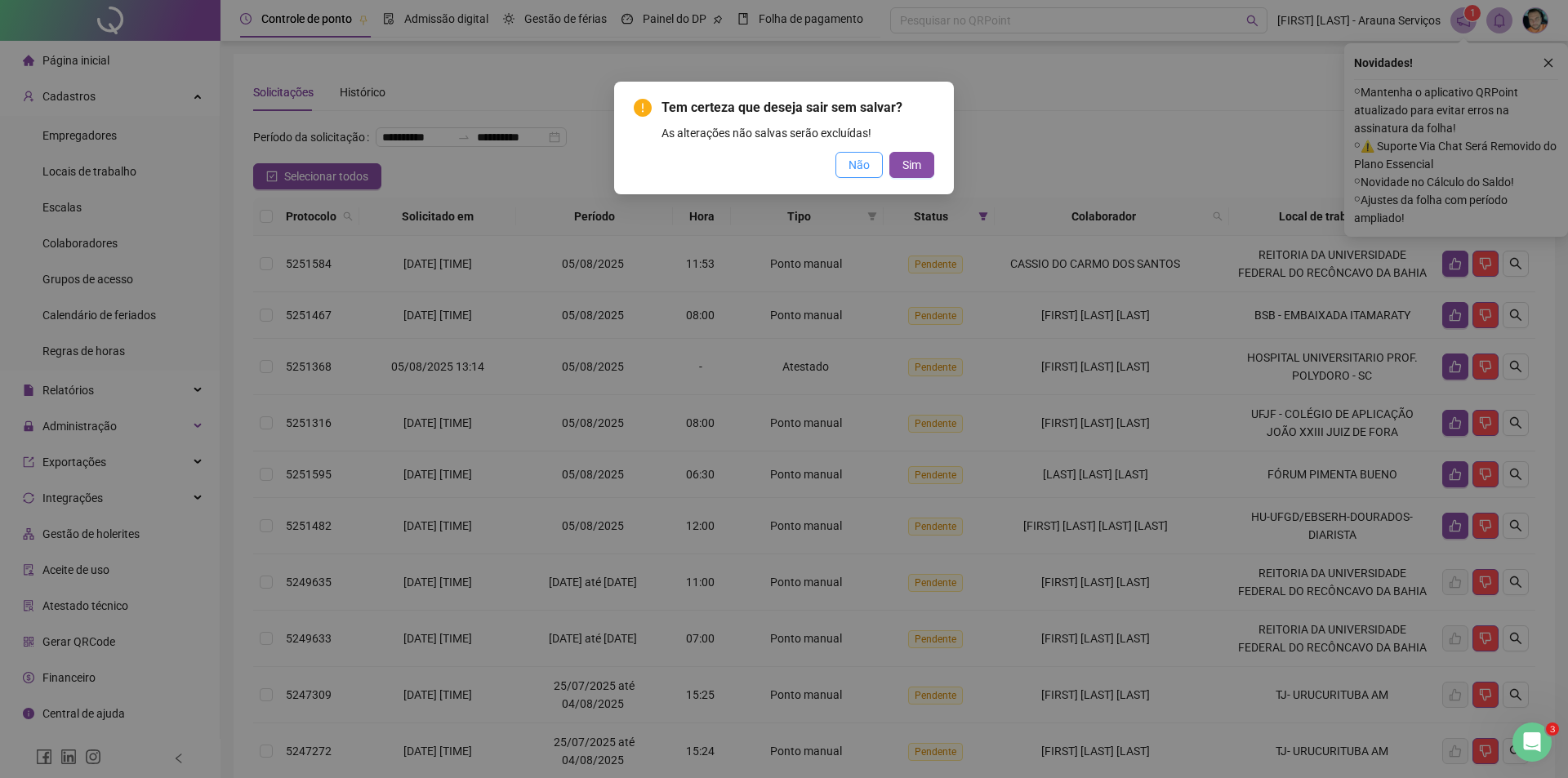 click on "Não" at bounding box center (859, 165) 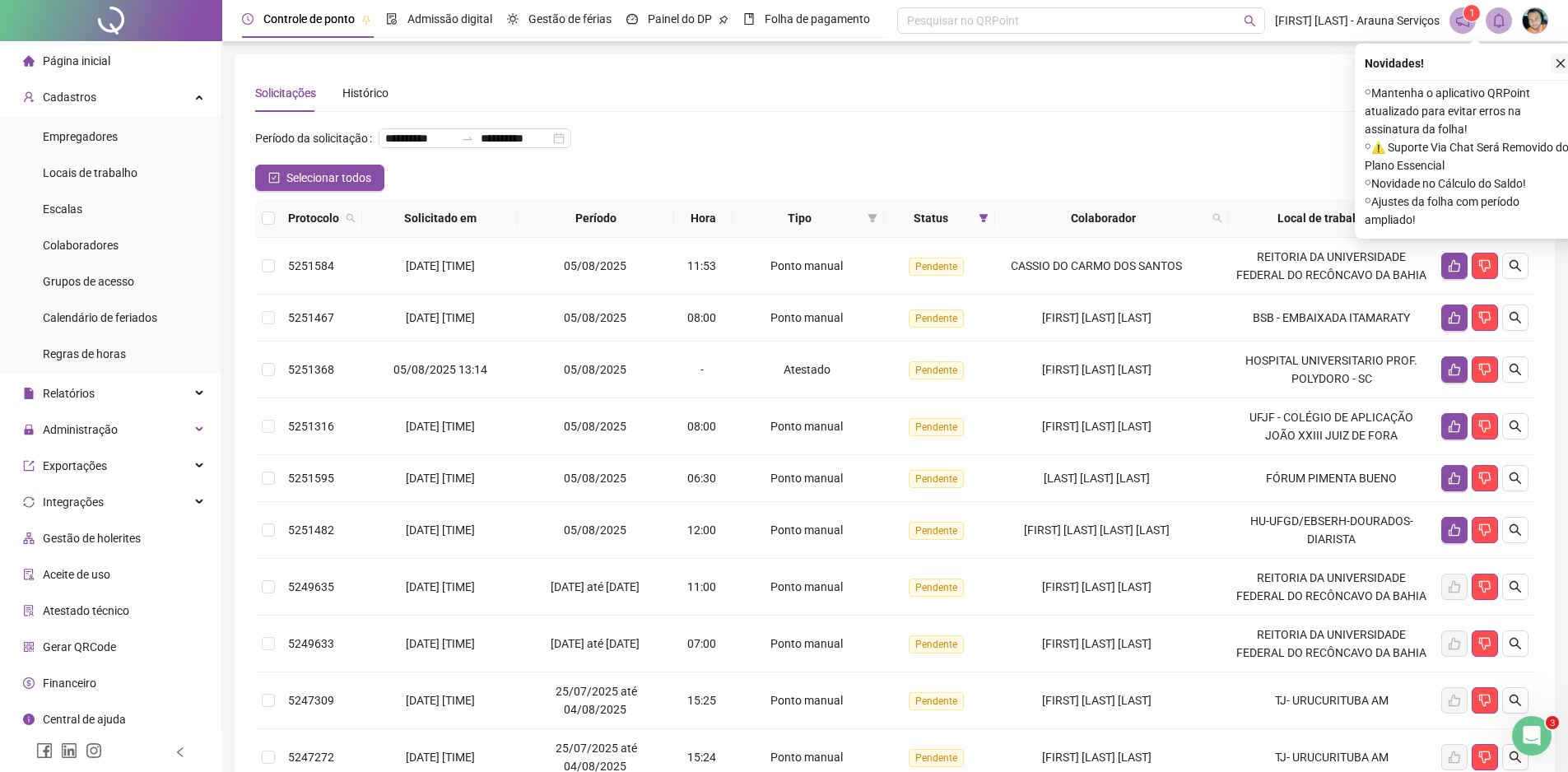 click 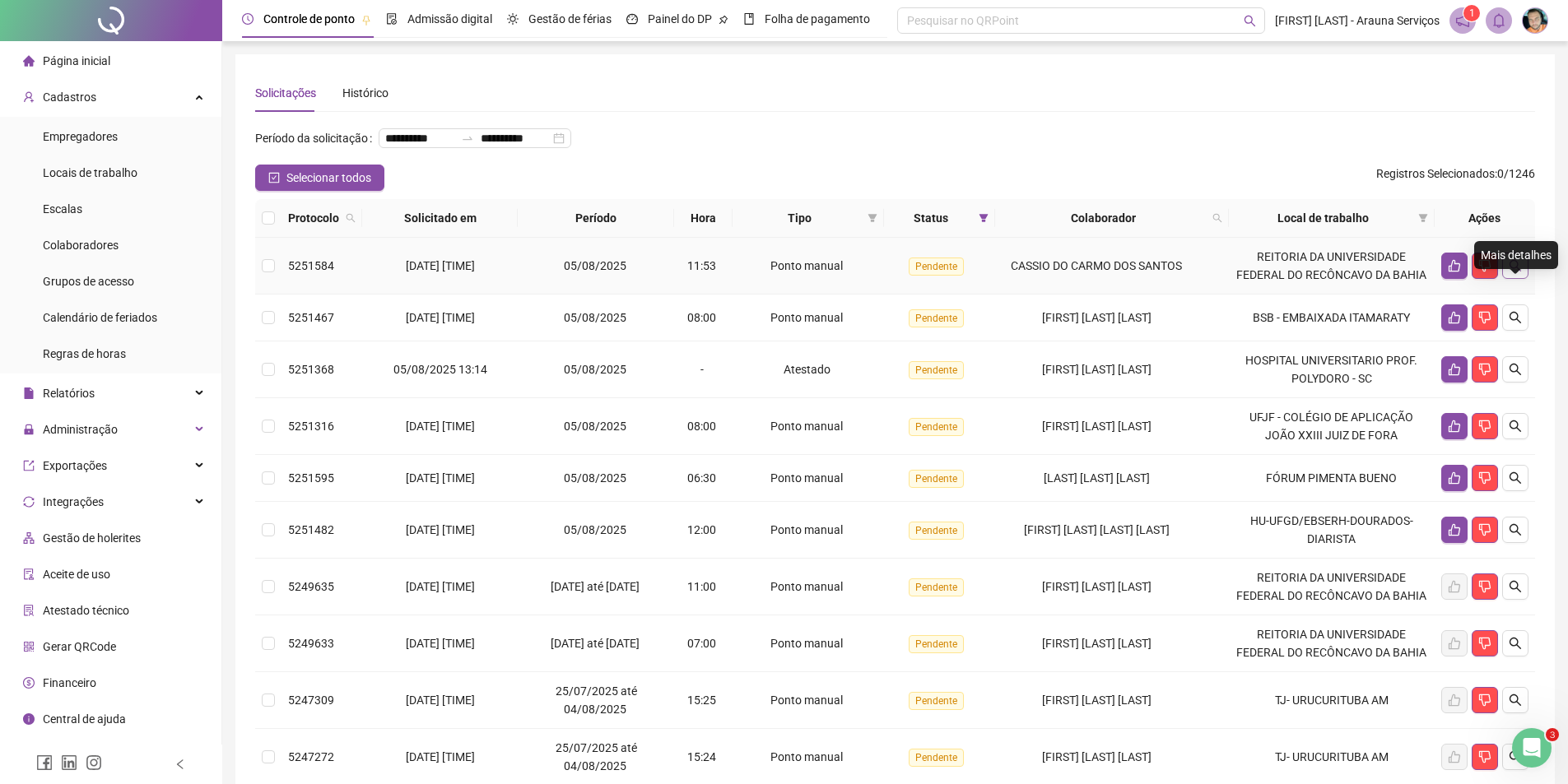 click 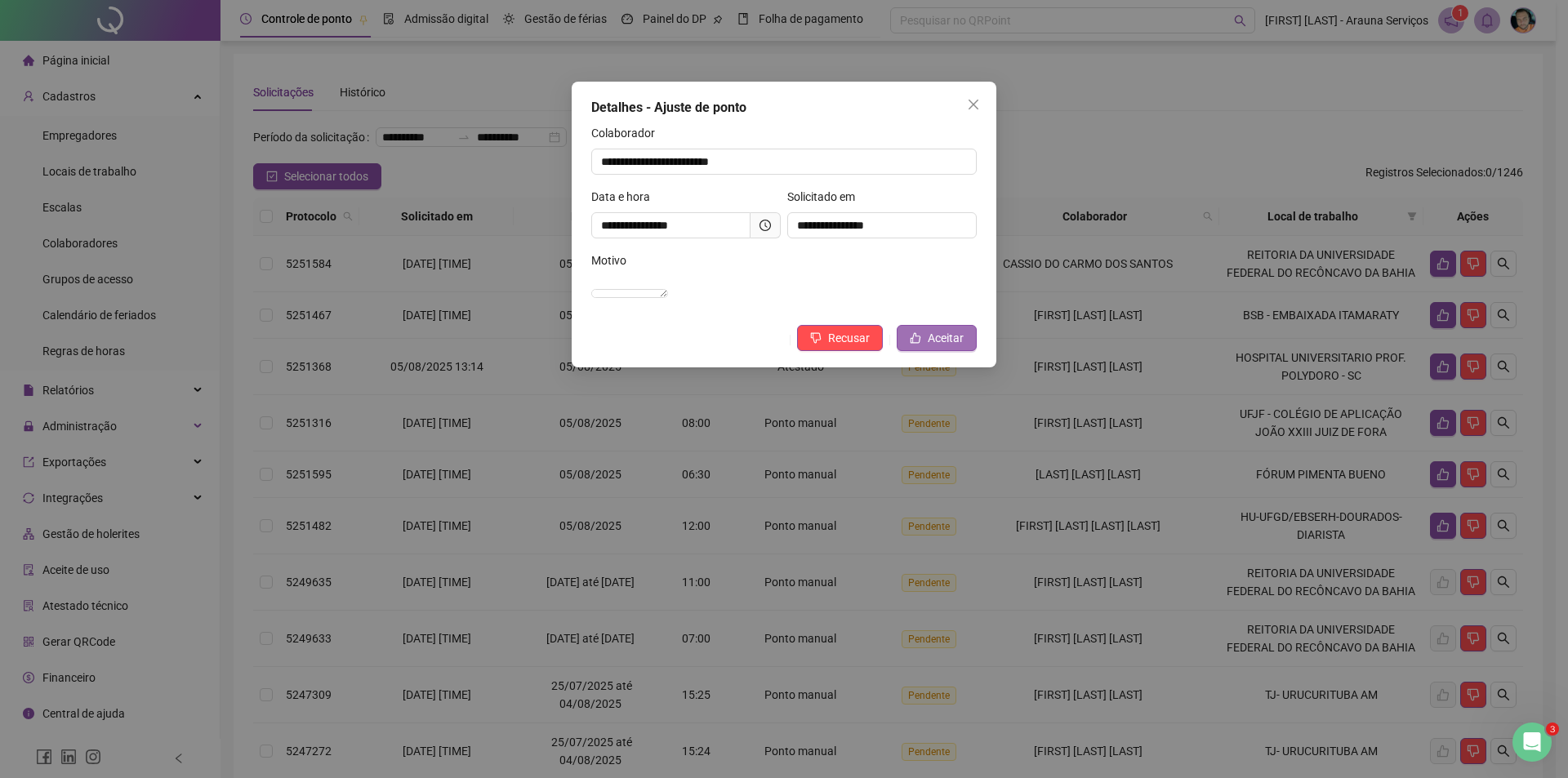 click on "Aceitar" at bounding box center (937, 338) 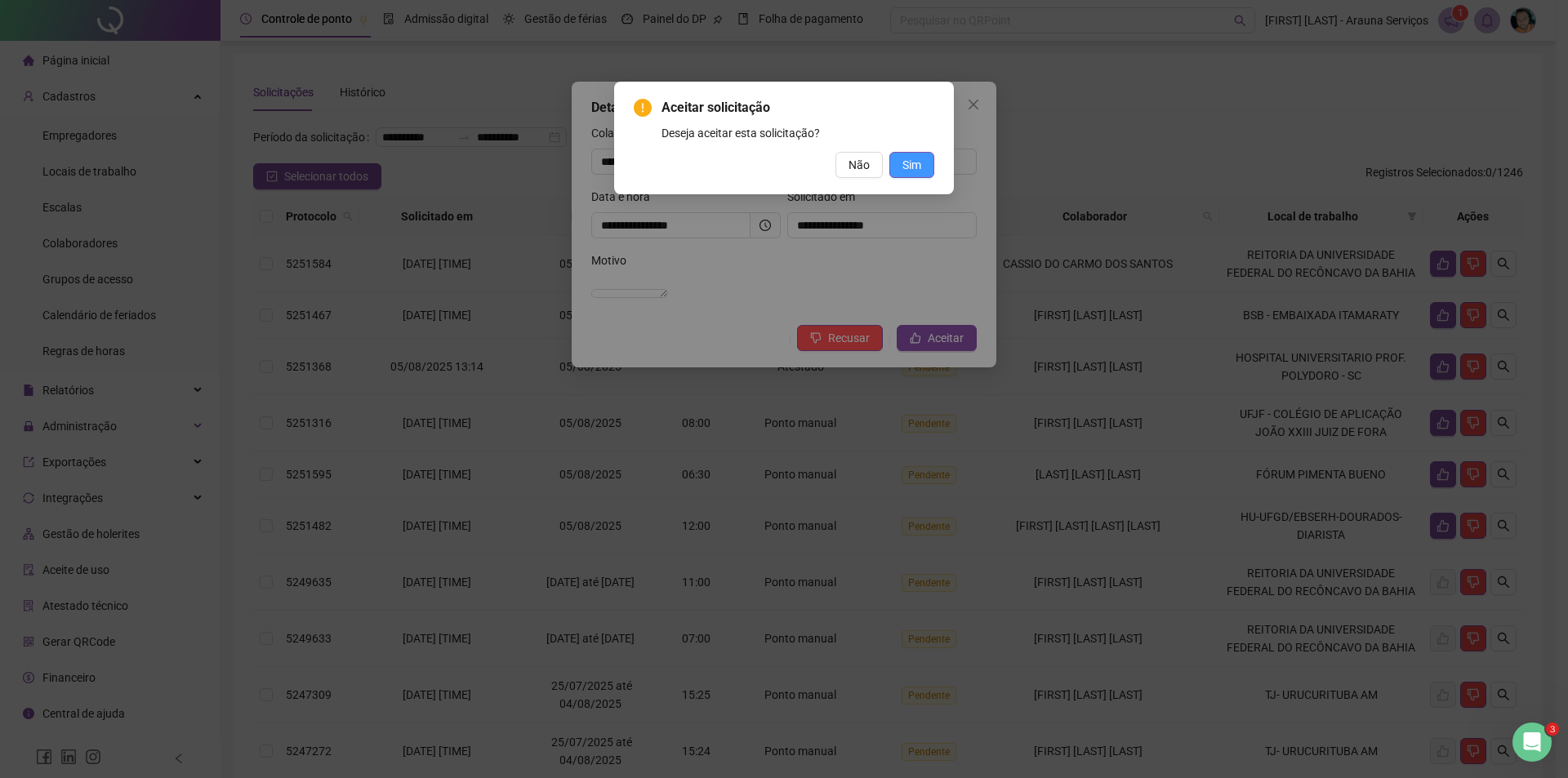 click on "Sim" at bounding box center (911, 165) 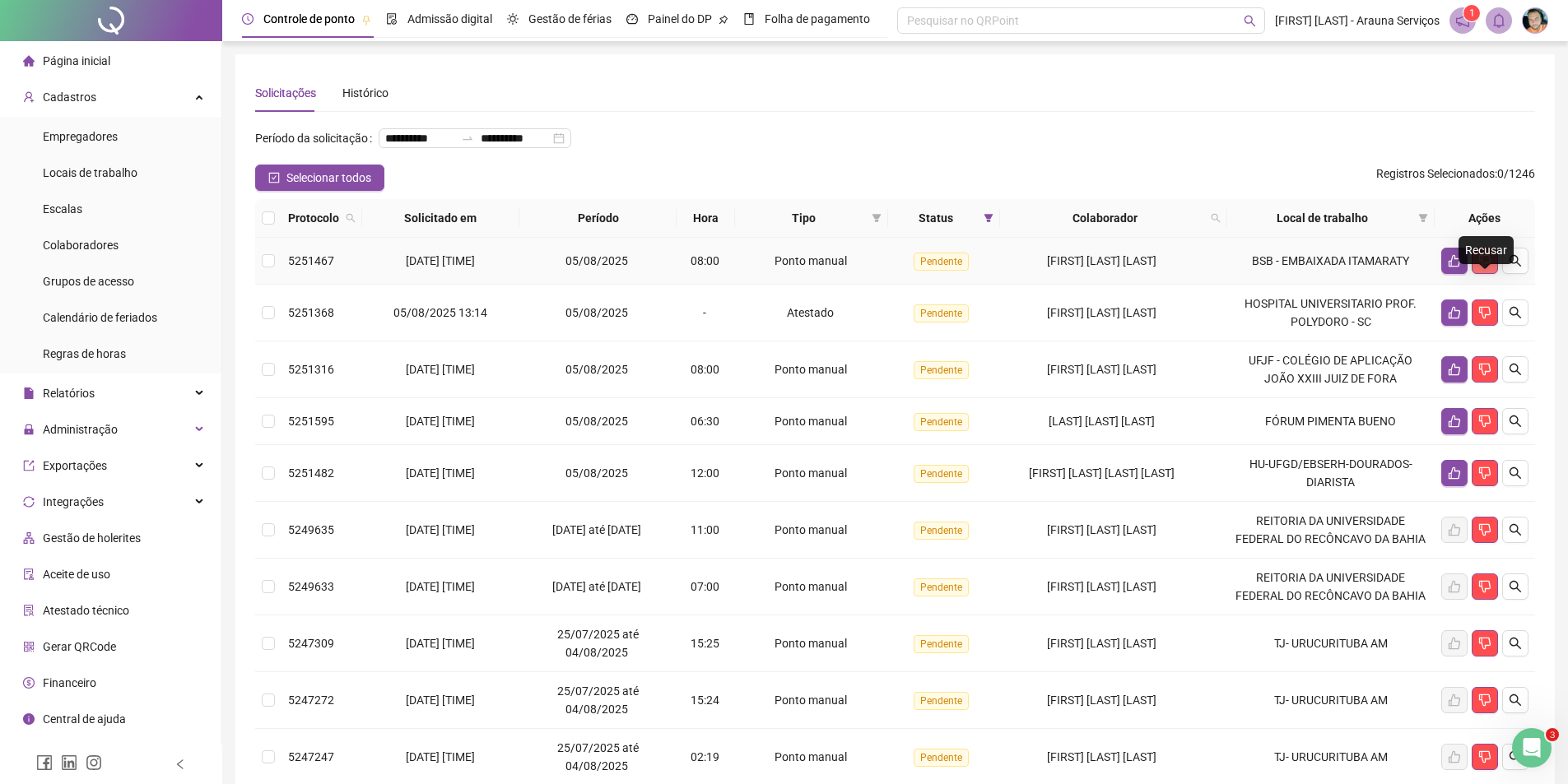 click at bounding box center [1485, 261] 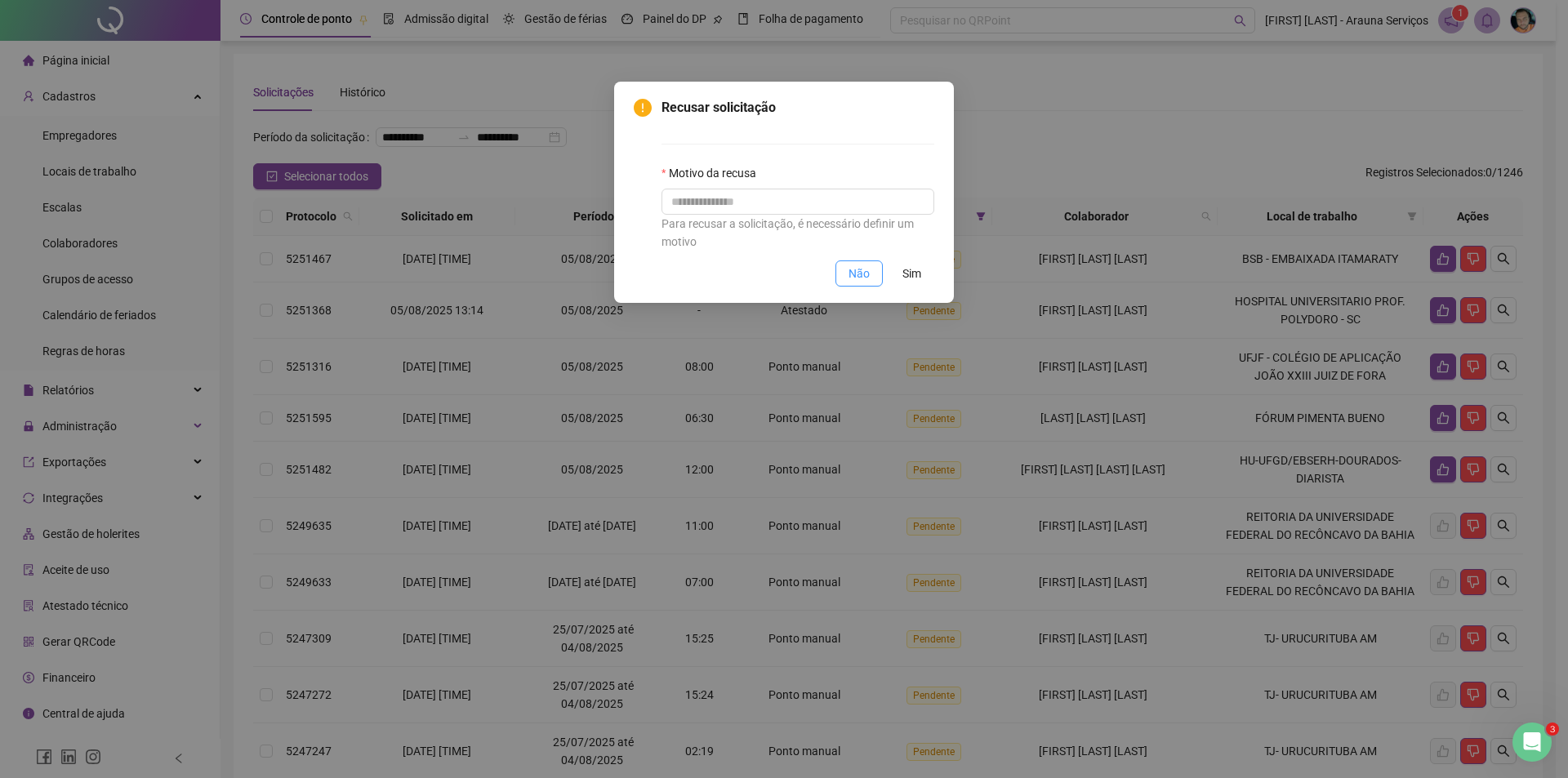 click on "Não" at bounding box center [859, 273] 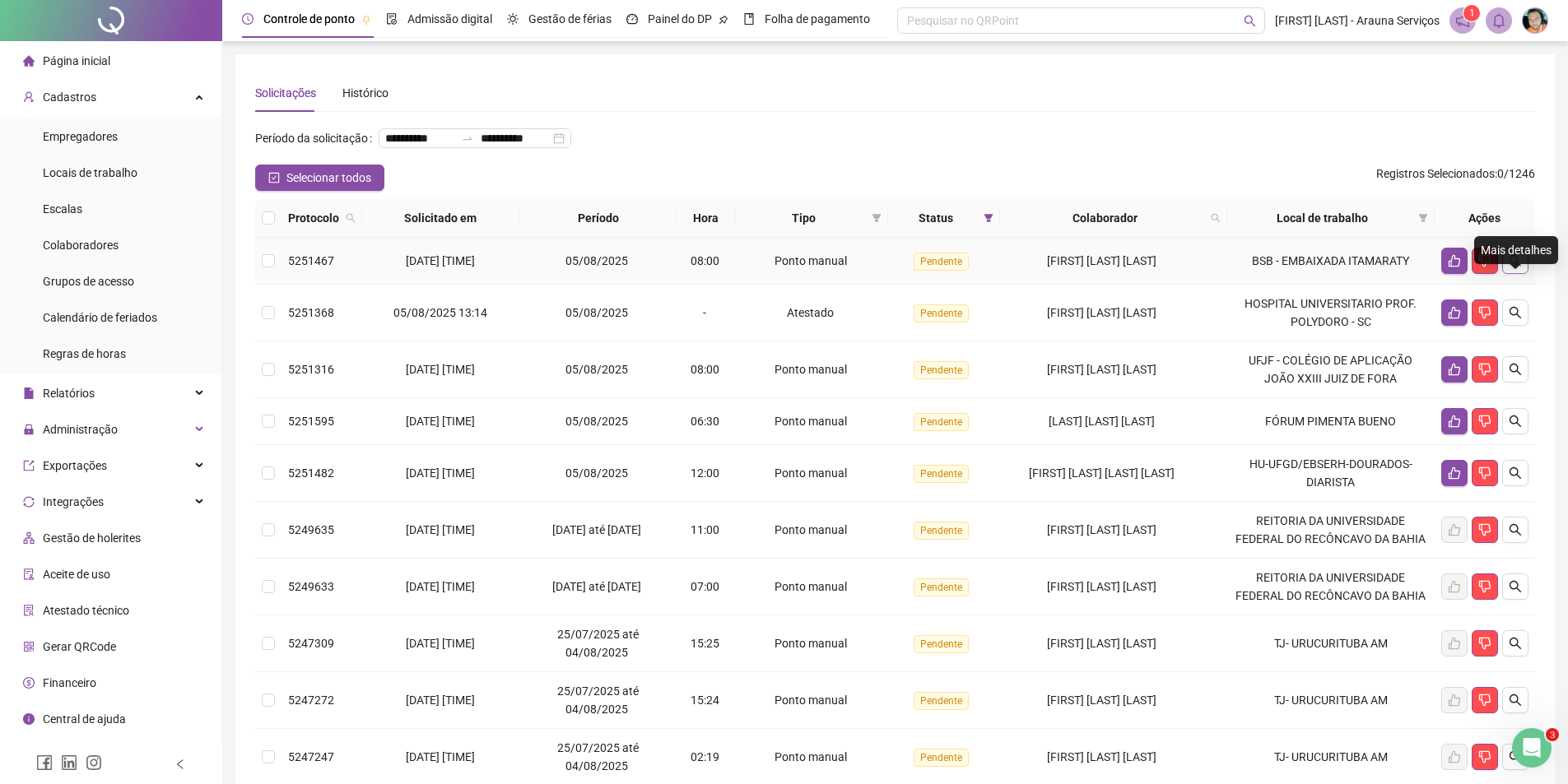 click 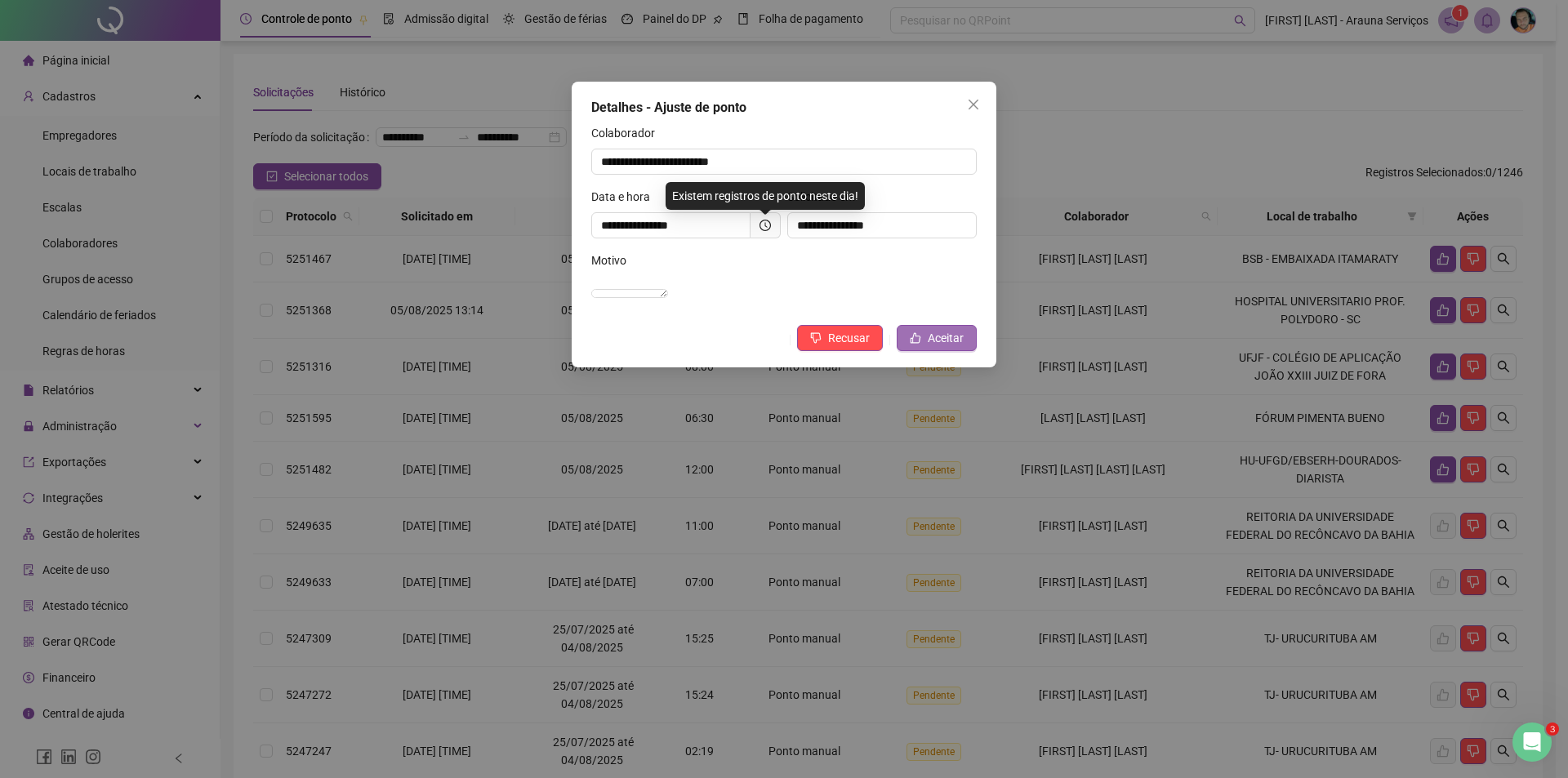 click on "Aceitar" at bounding box center (937, 338) 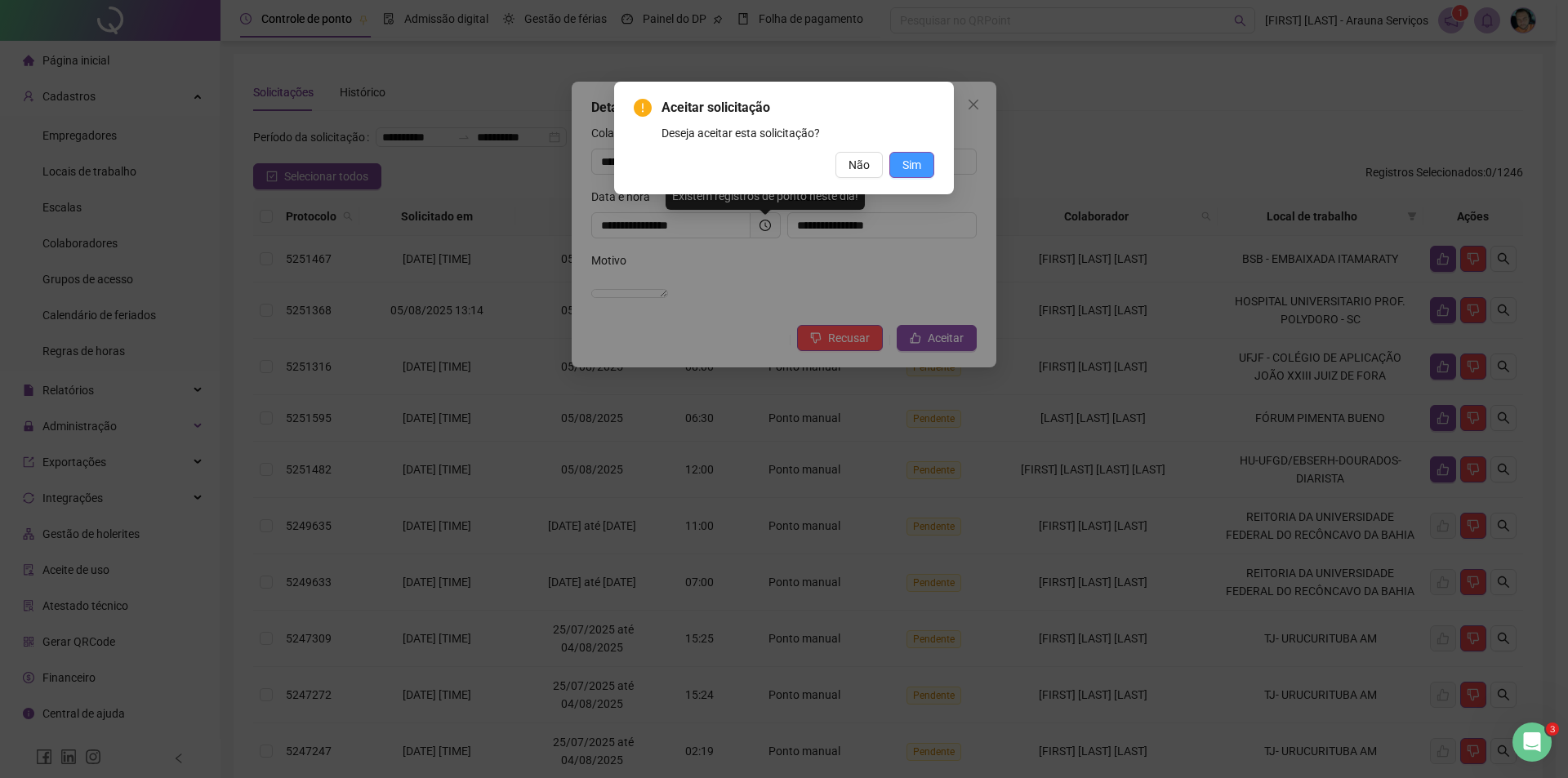 click on "Sim" at bounding box center (911, 165) 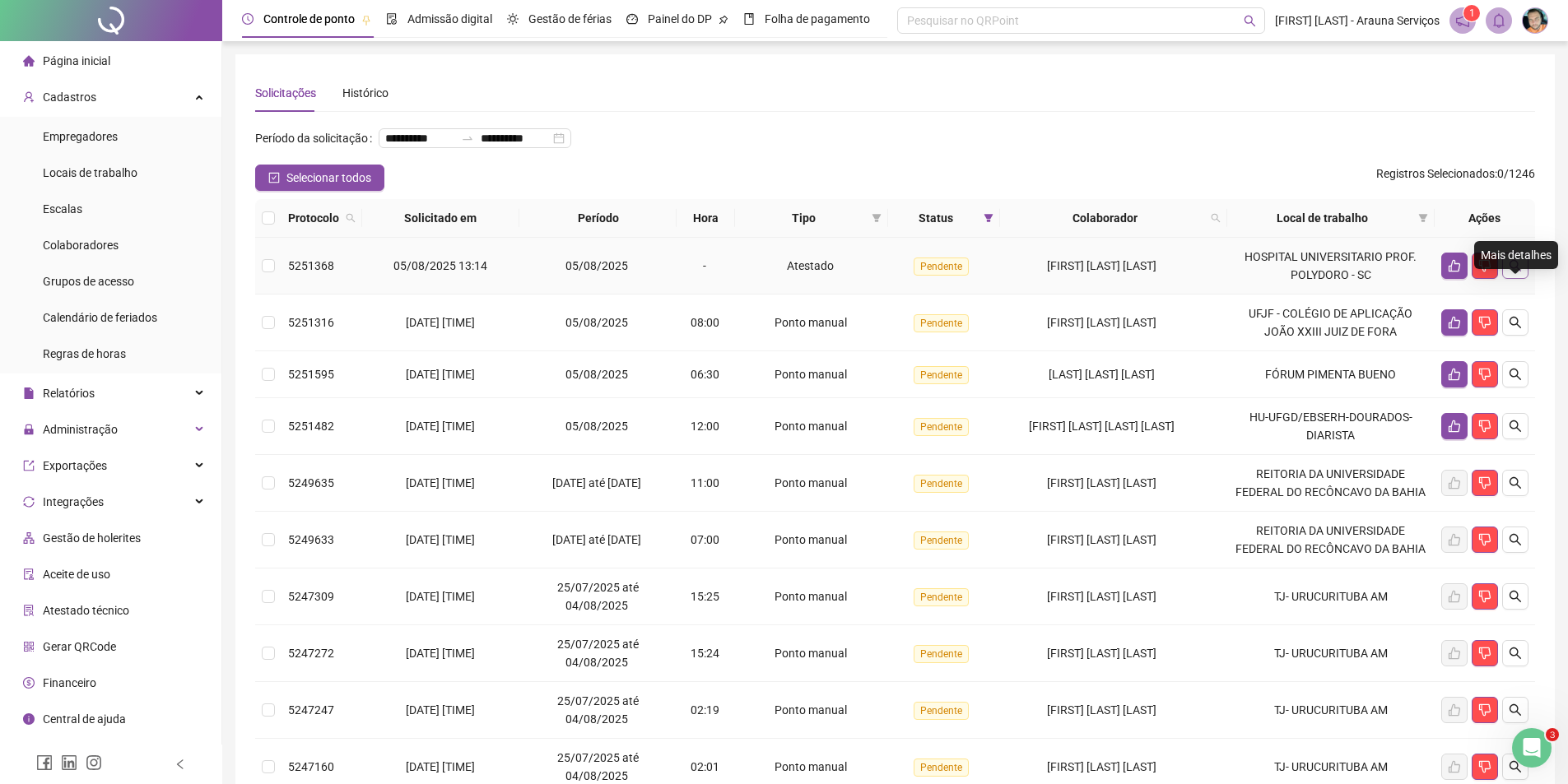 click at bounding box center (1515, 266) 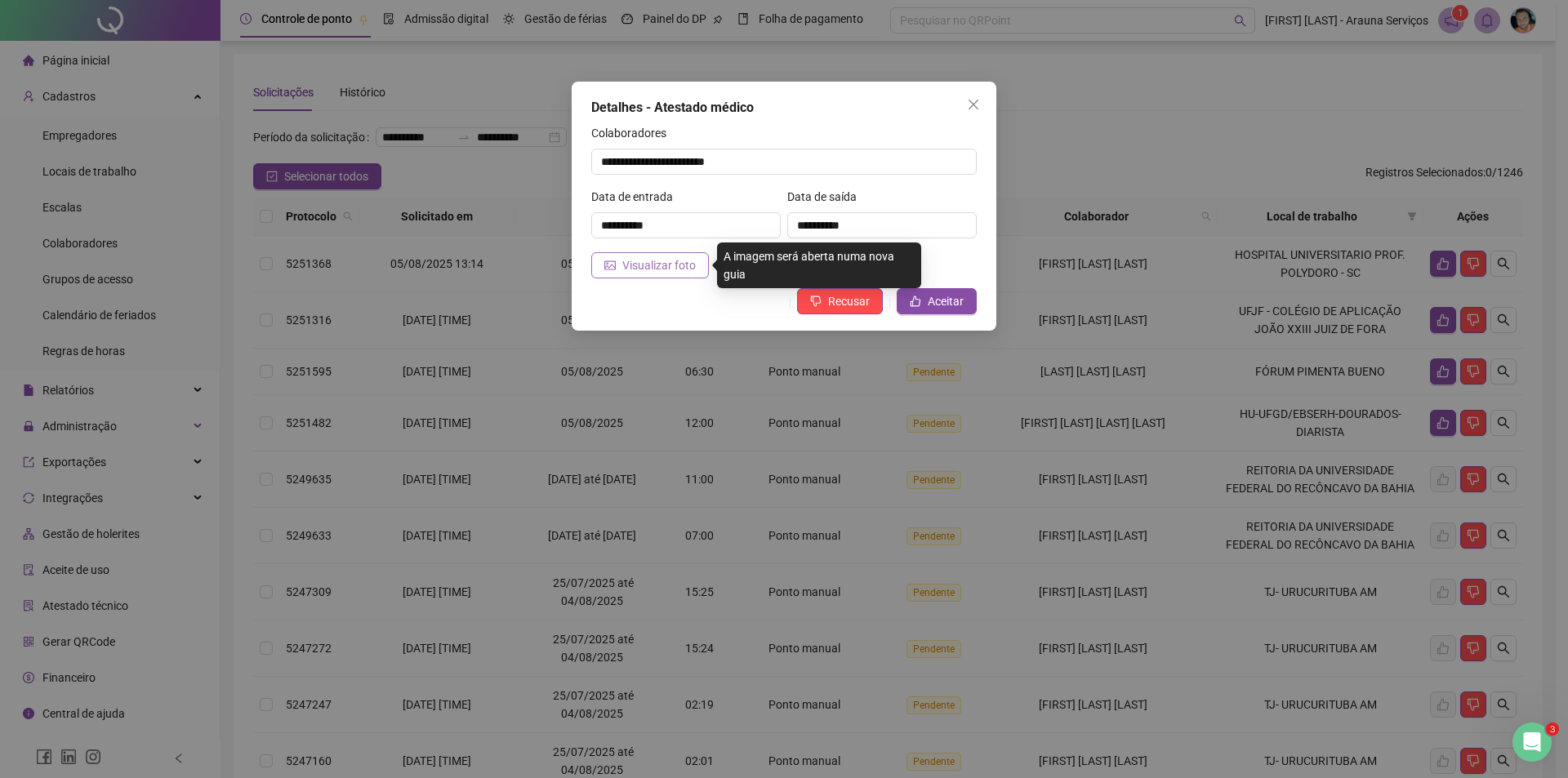 click on "Visualizar foto" at bounding box center [659, 265] 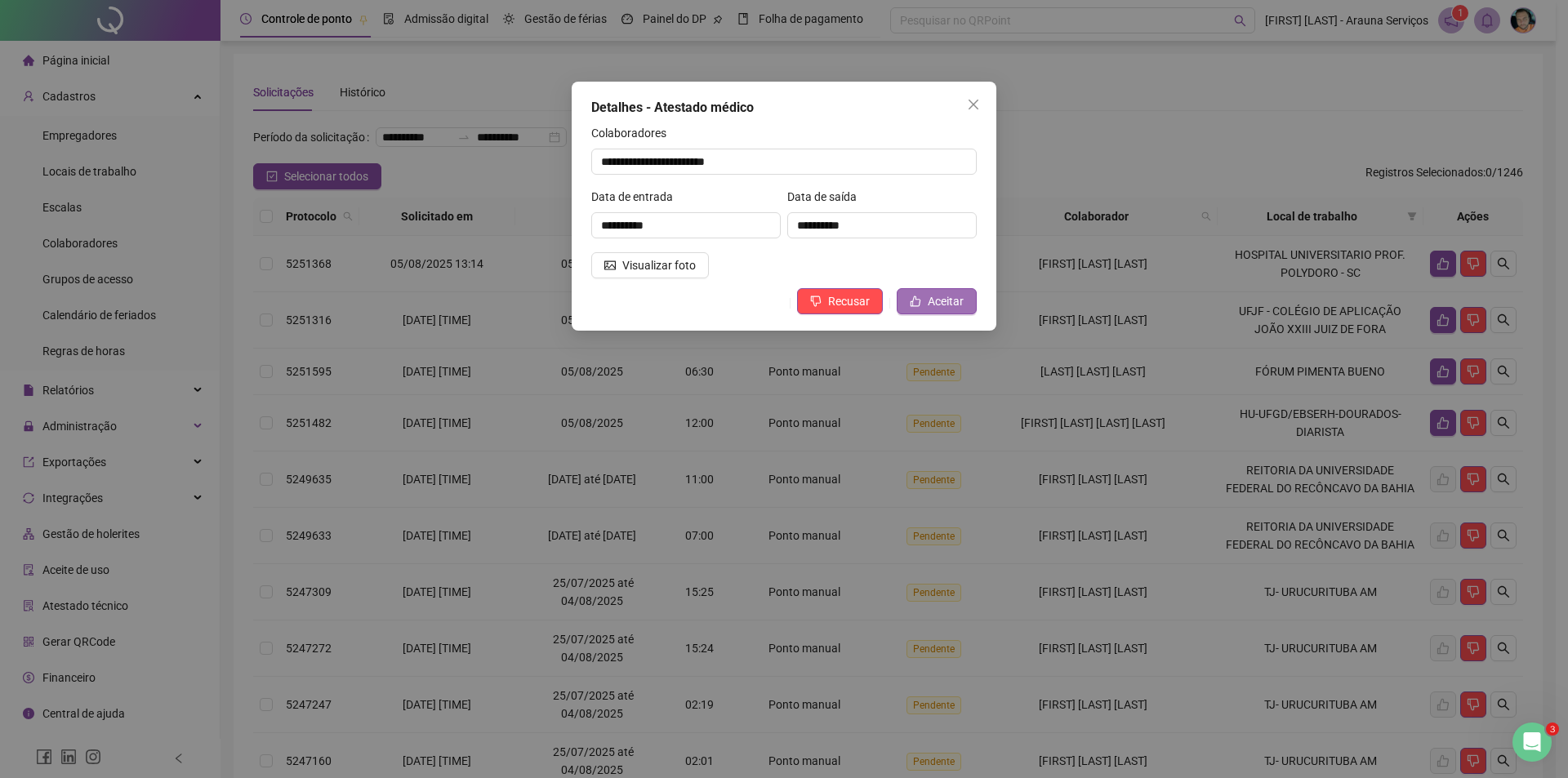 click on "Aceitar" at bounding box center [946, 301] 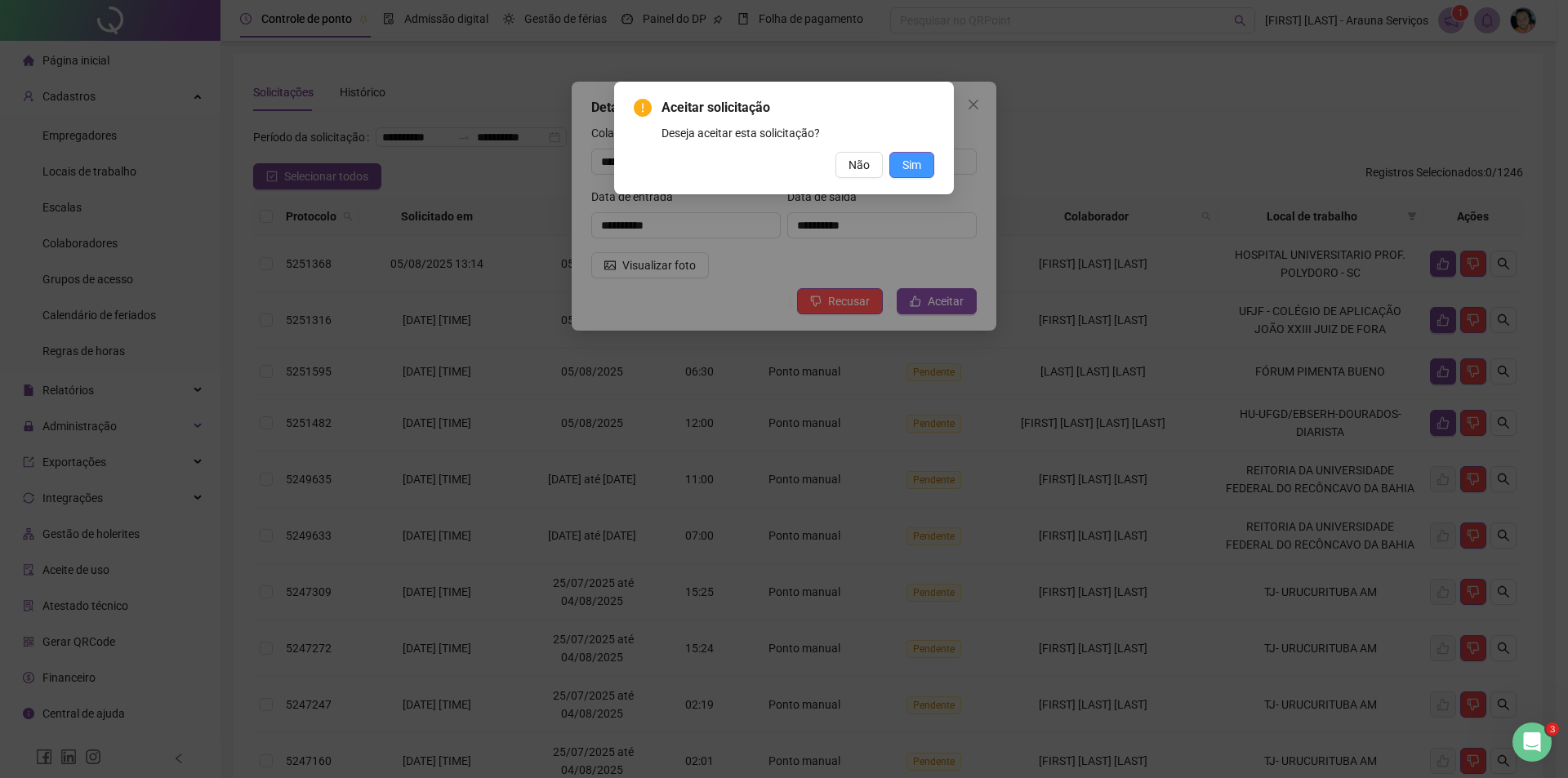 click on "Sim" at bounding box center (911, 165) 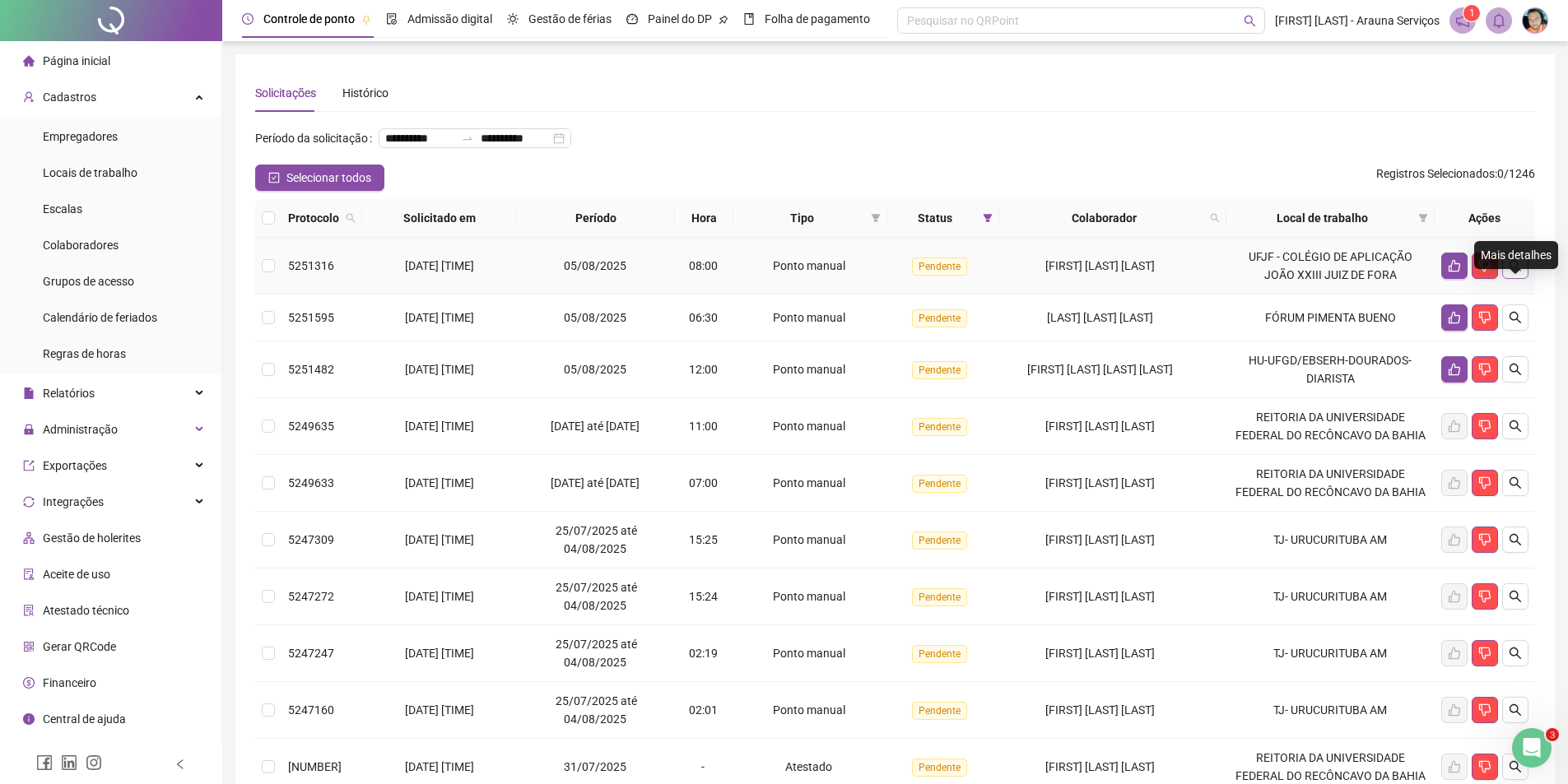 click 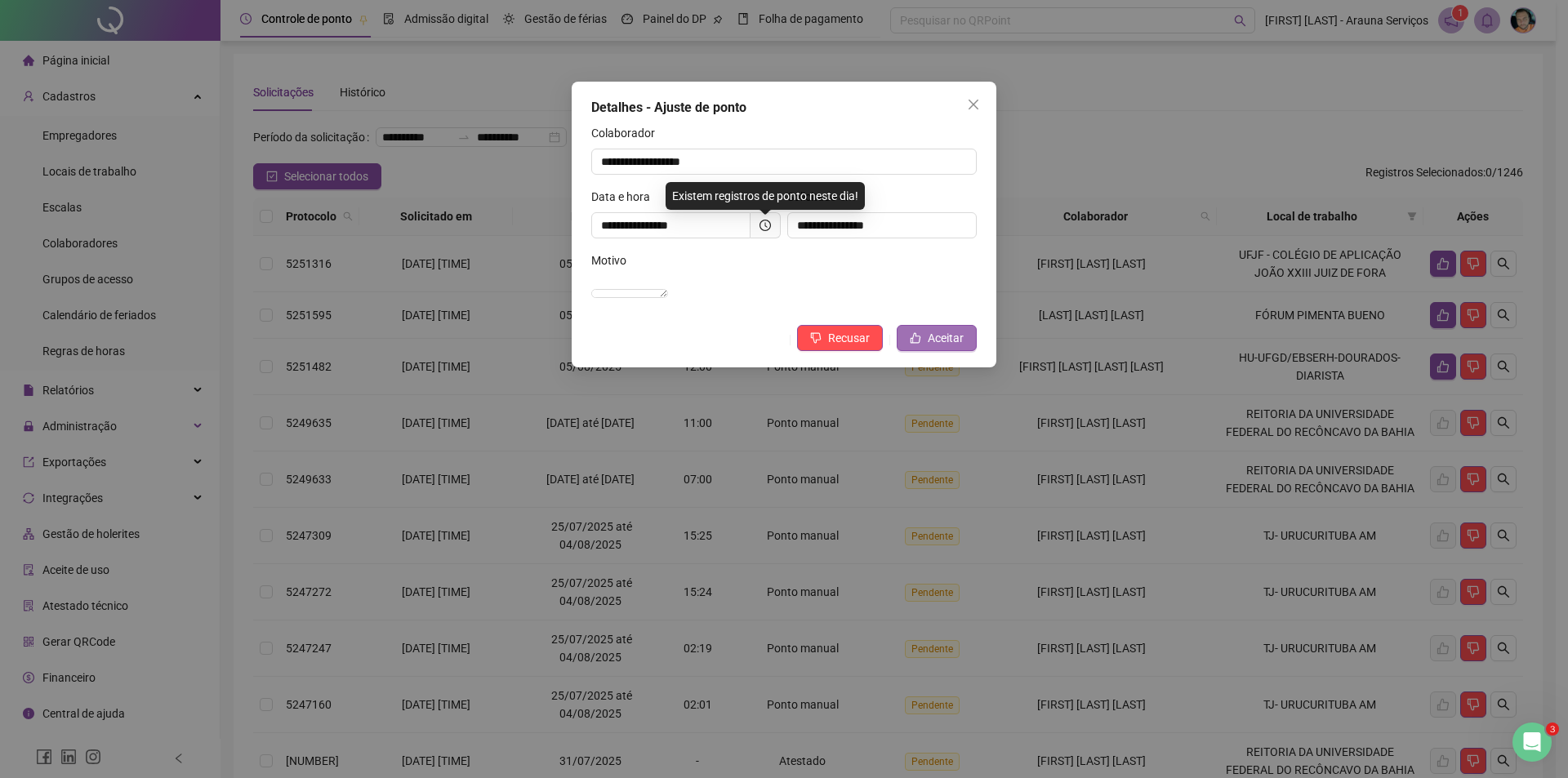 click on "Aceitar" at bounding box center [946, 338] 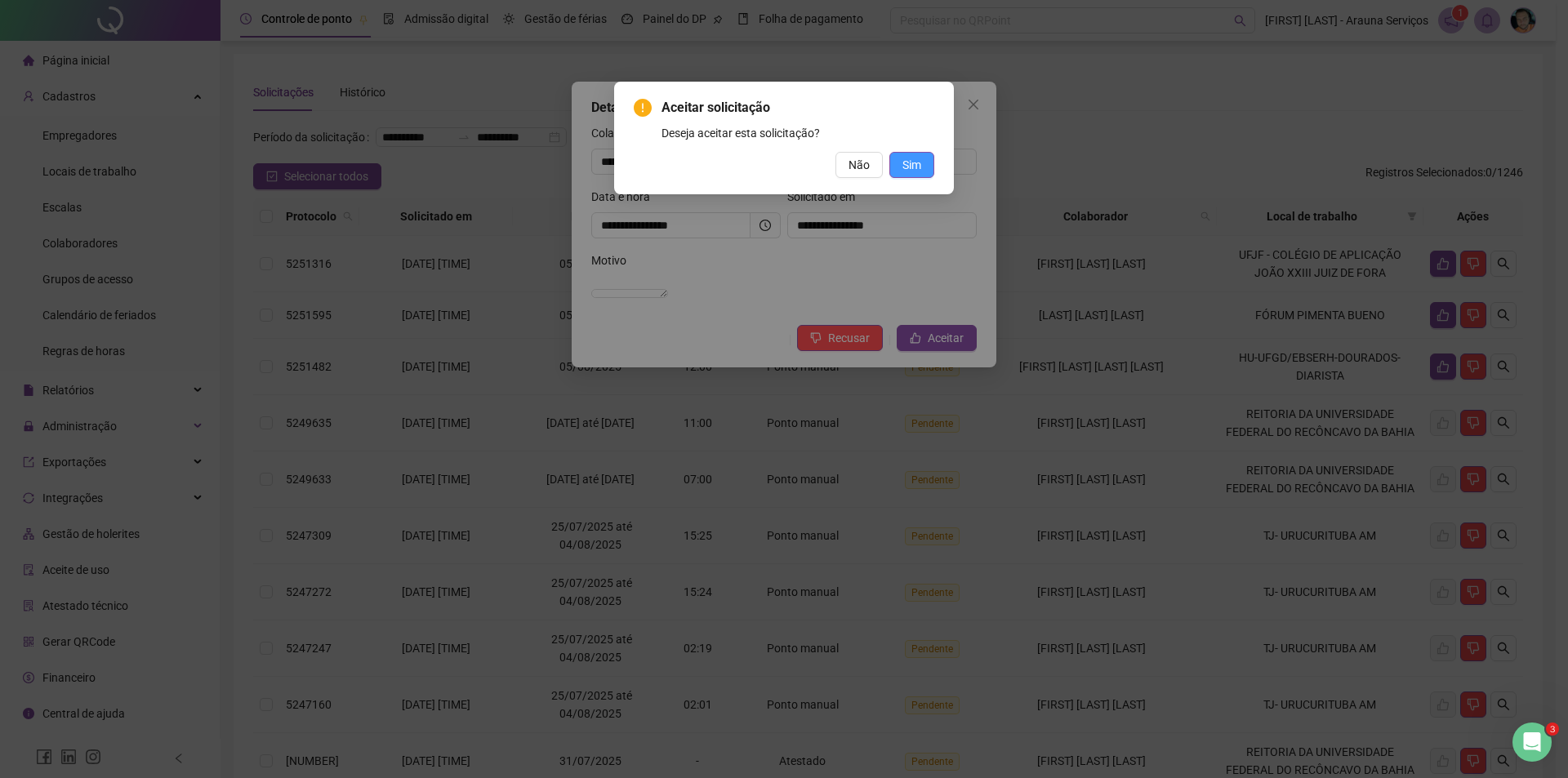 click on "Sim" at bounding box center [911, 165] 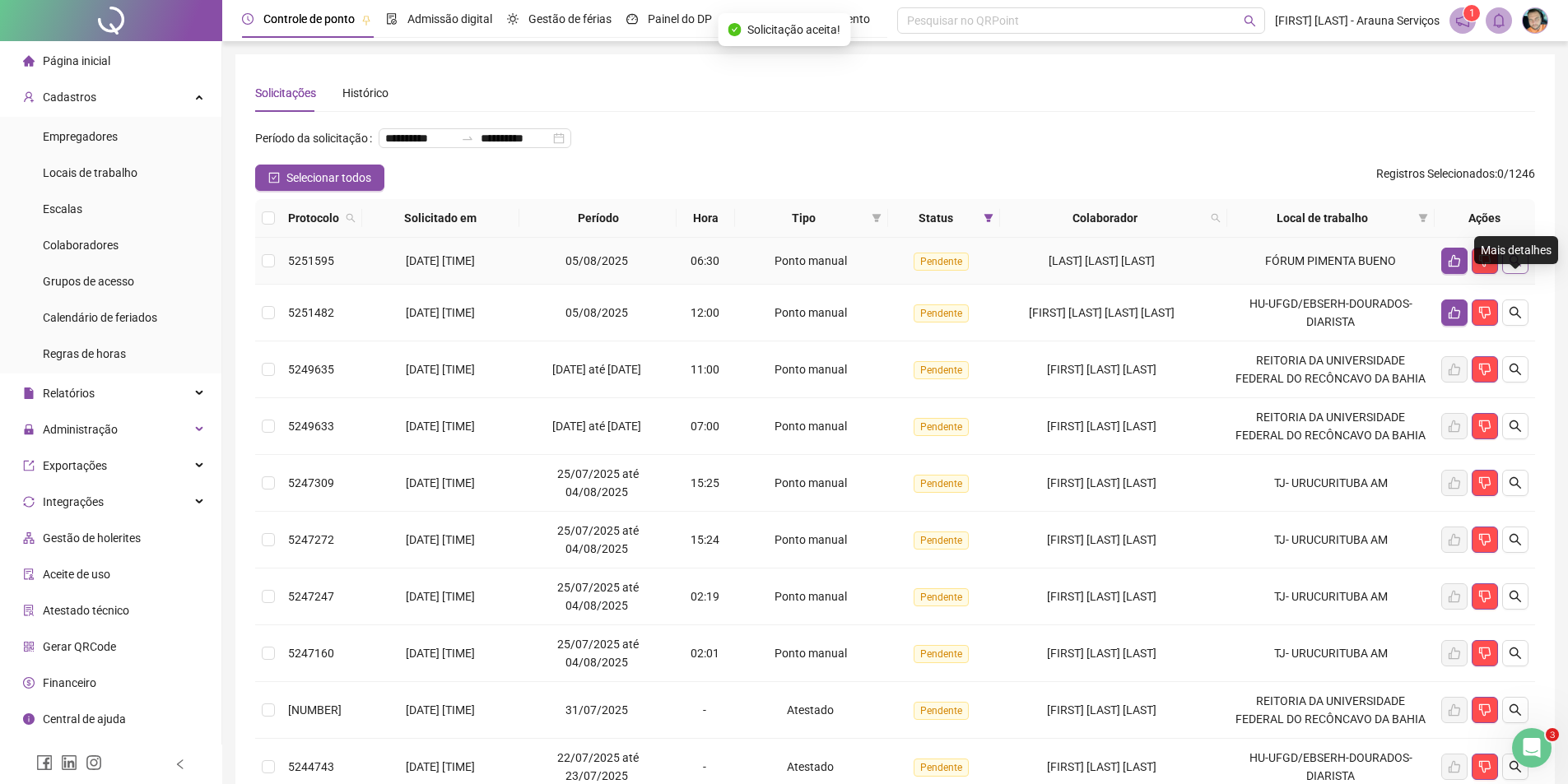 click at bounding box center [1515, 261] 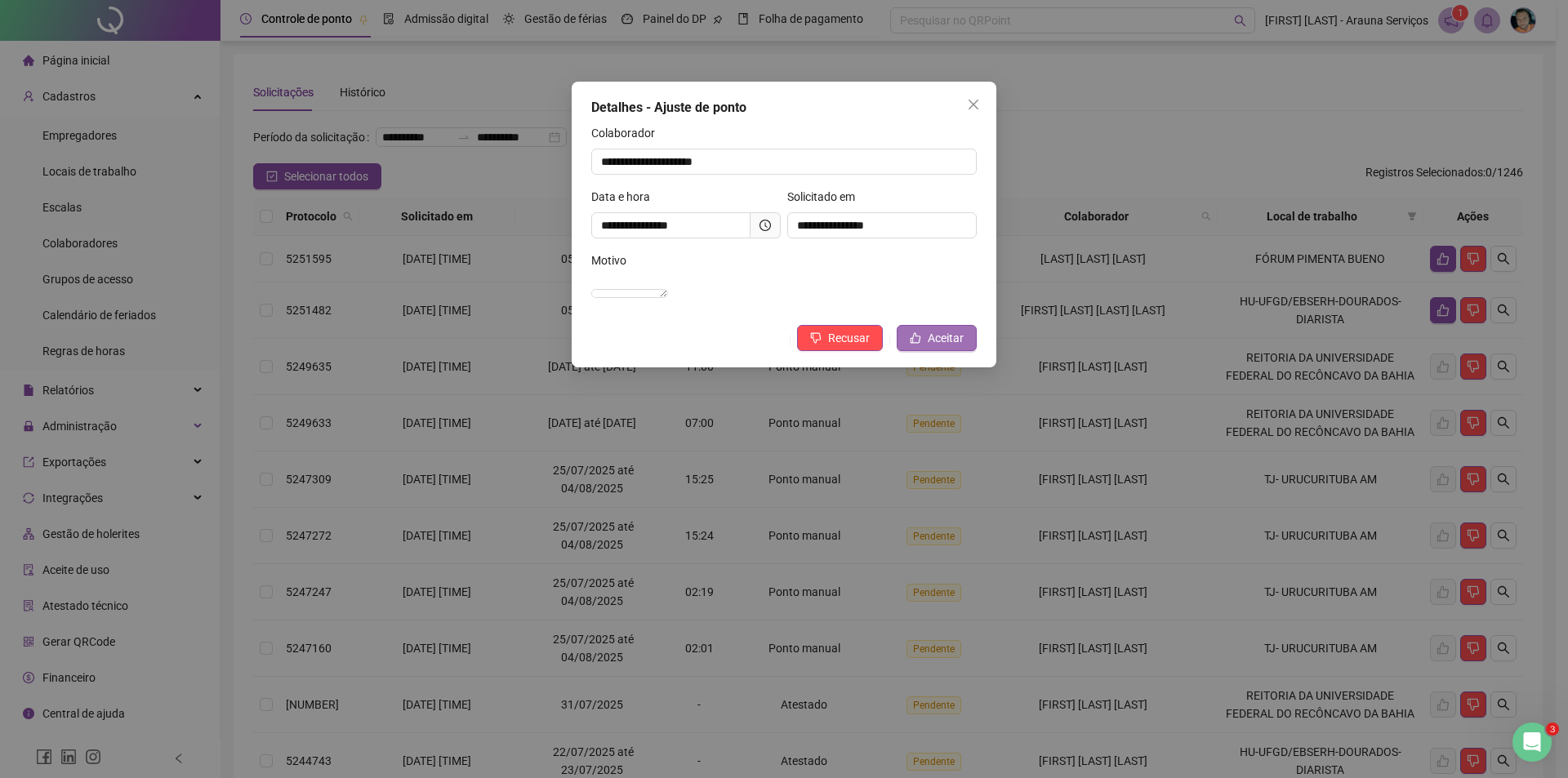 click on "Aceitar" at bounding box center [946, 338] 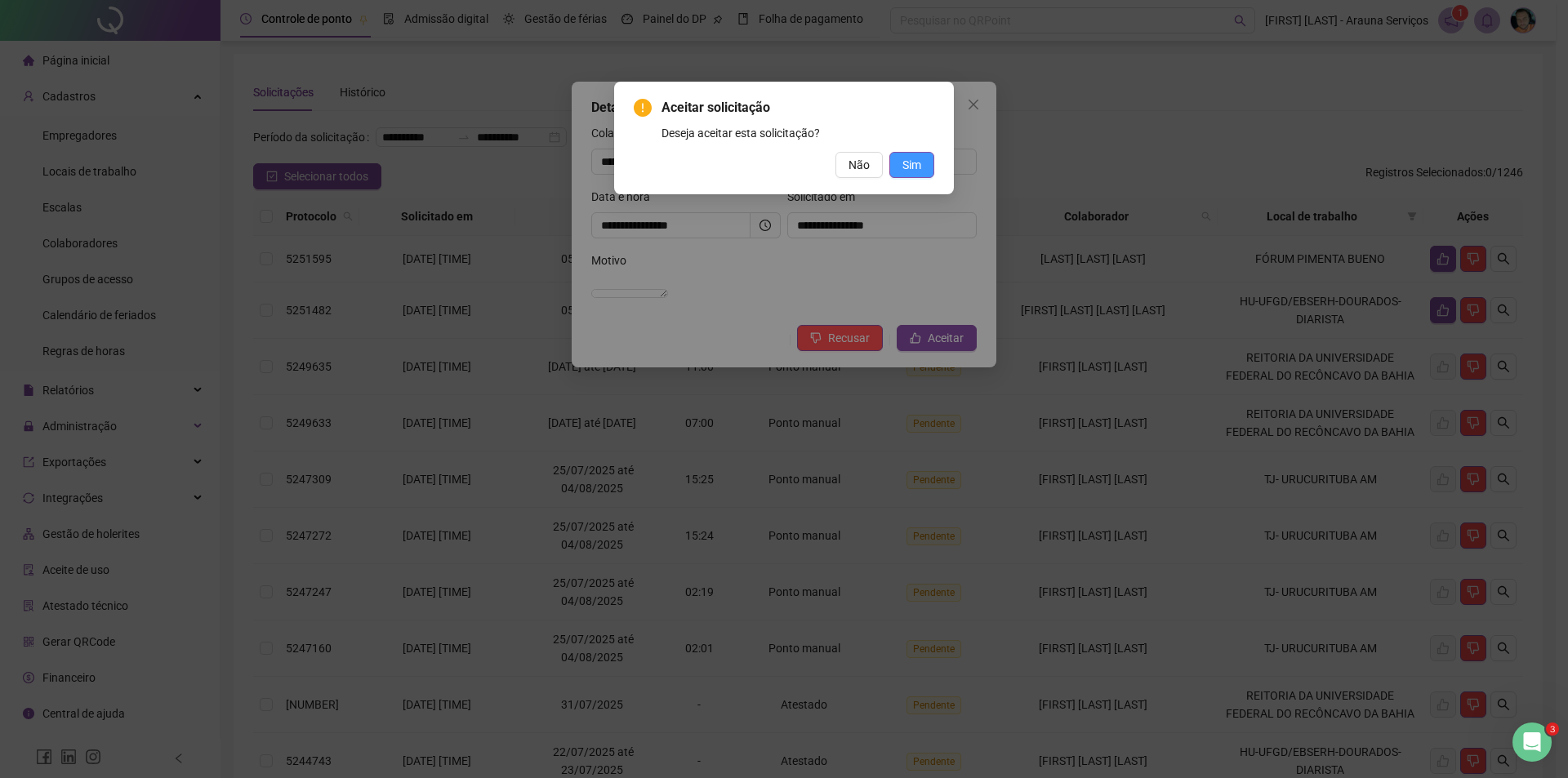 click on "Sim" at bounding box center (911, 165) 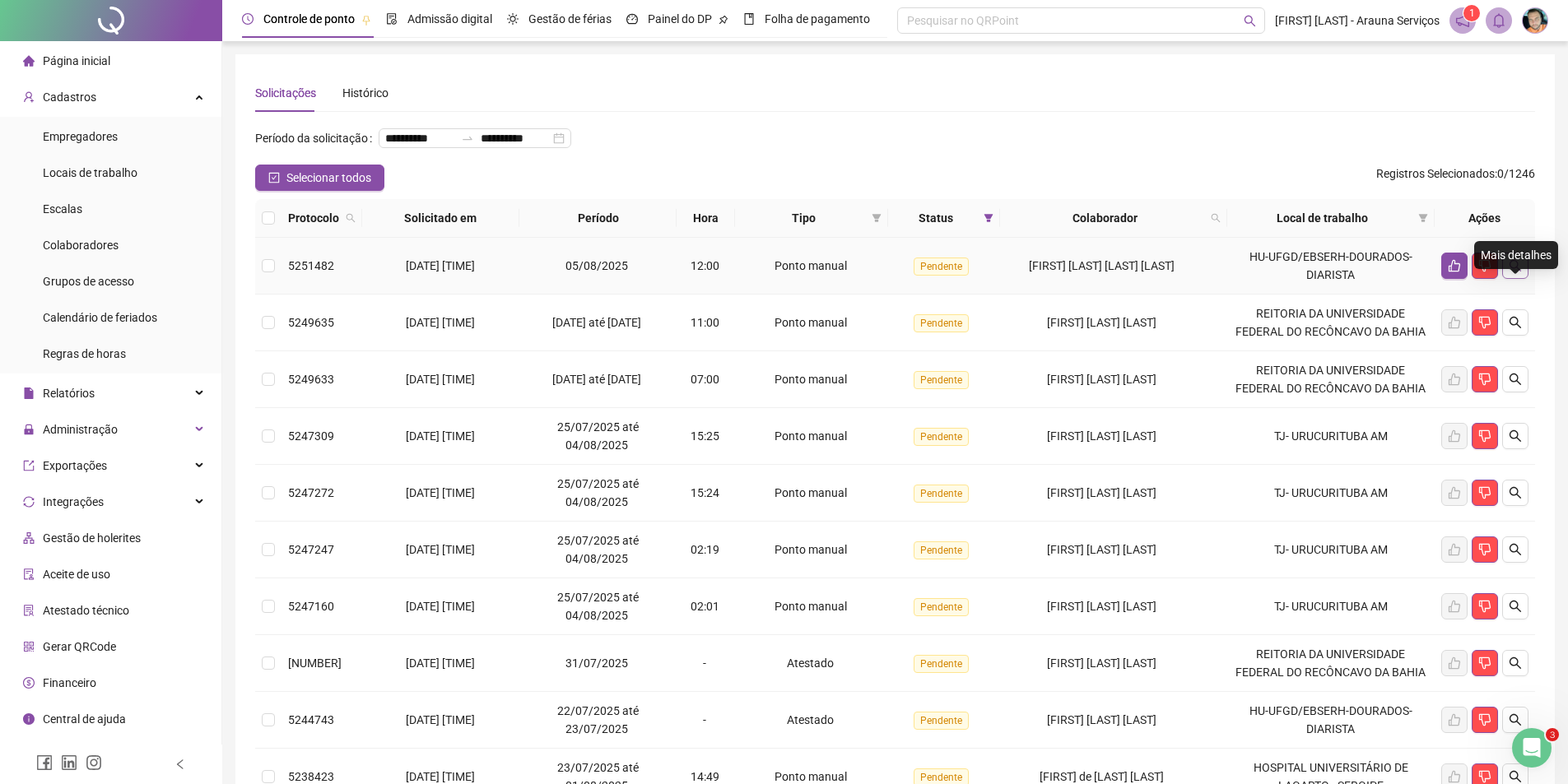 click 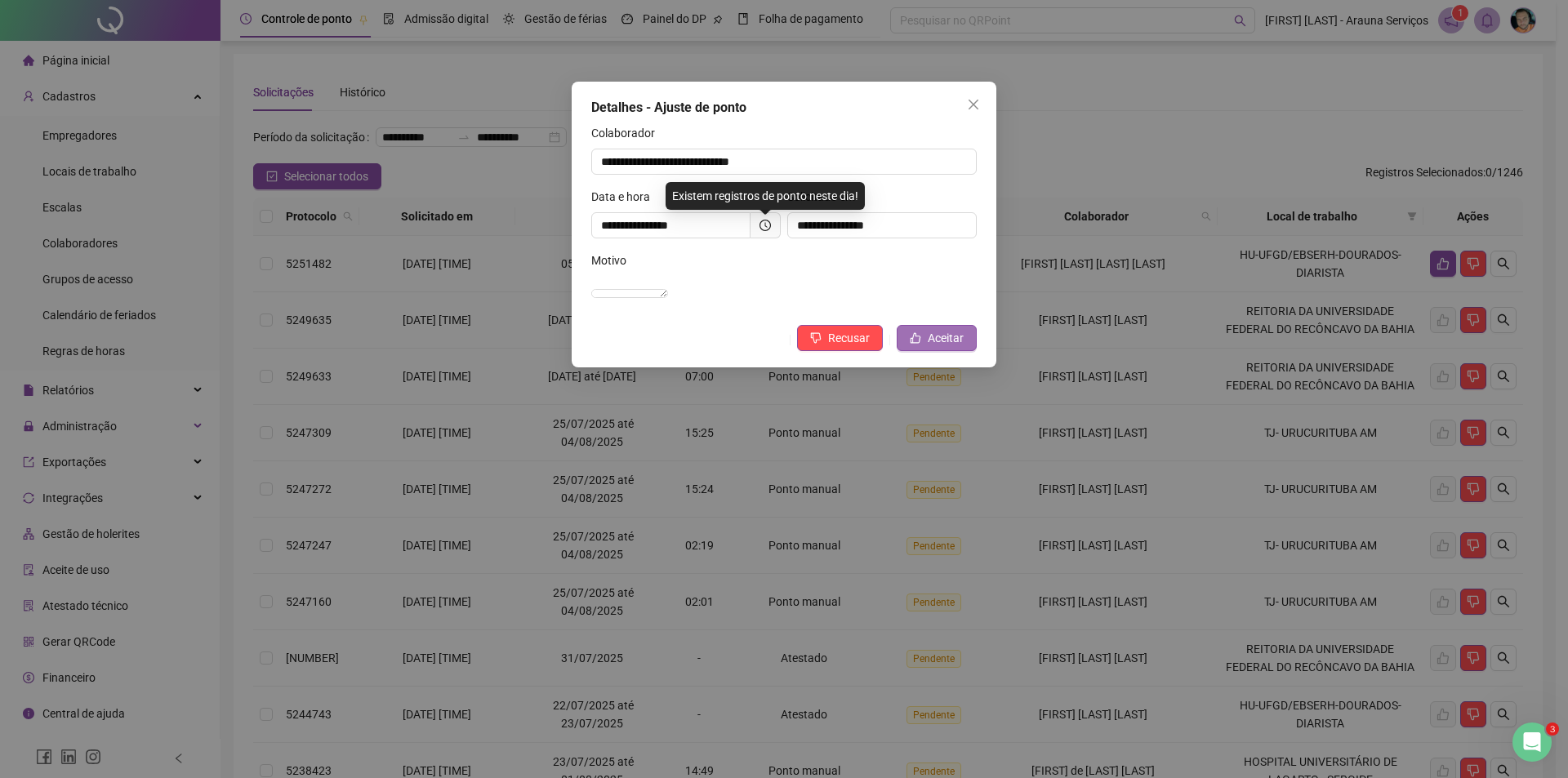 click 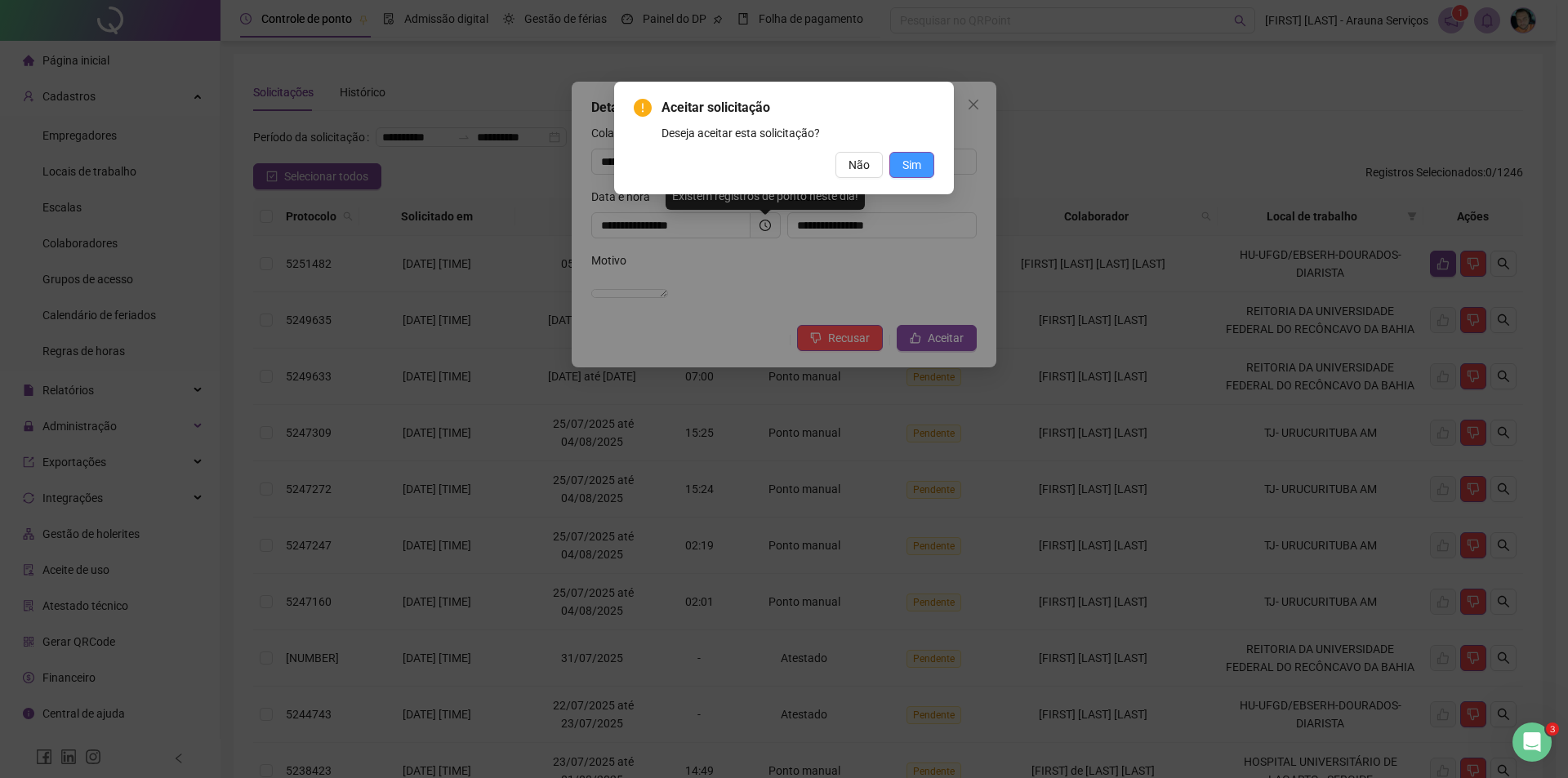click on "Sim" at bounding box center (911, 165) 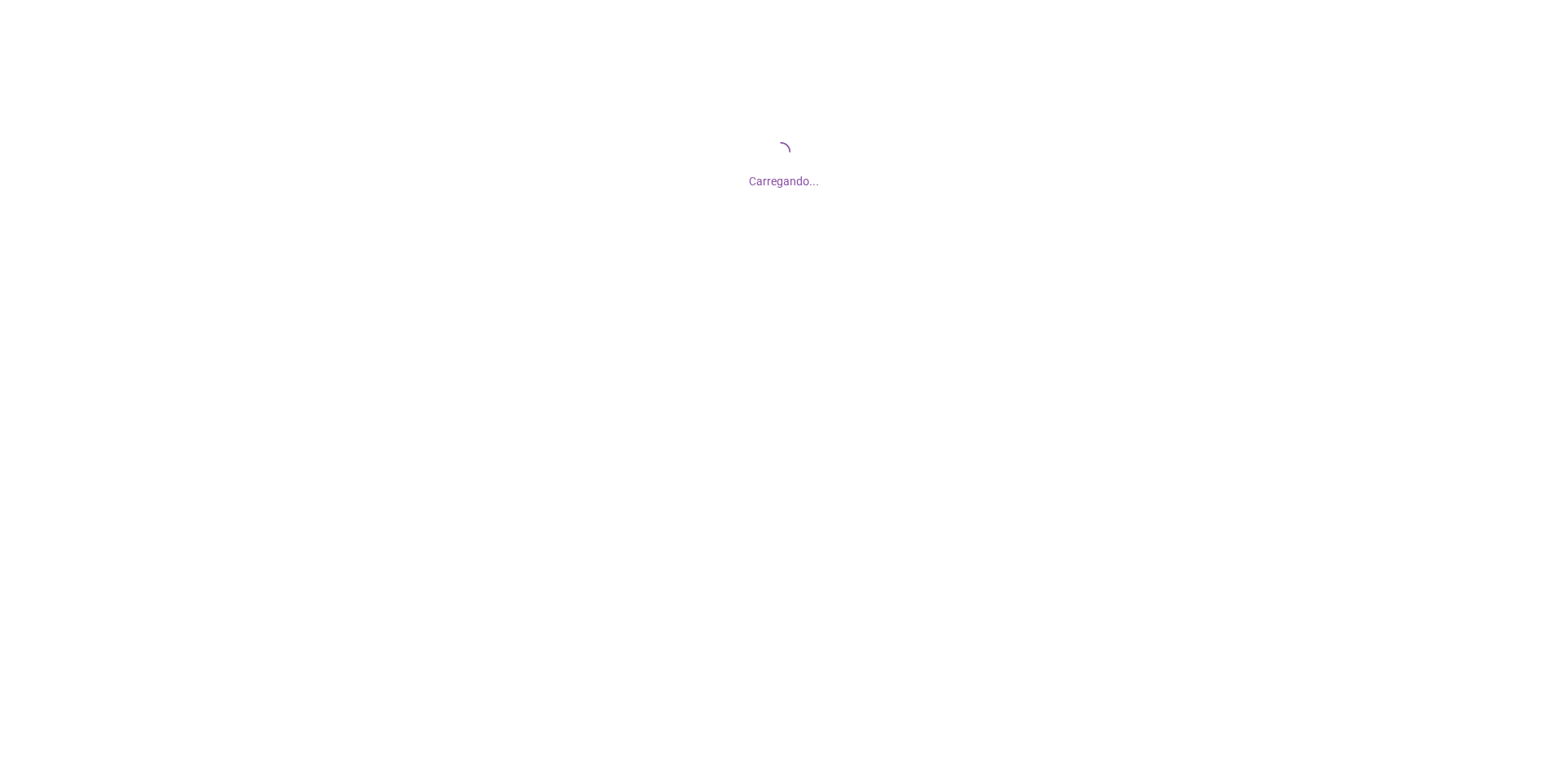 scroll, scrollTop: 0, scrollLeft: 0, axis: both 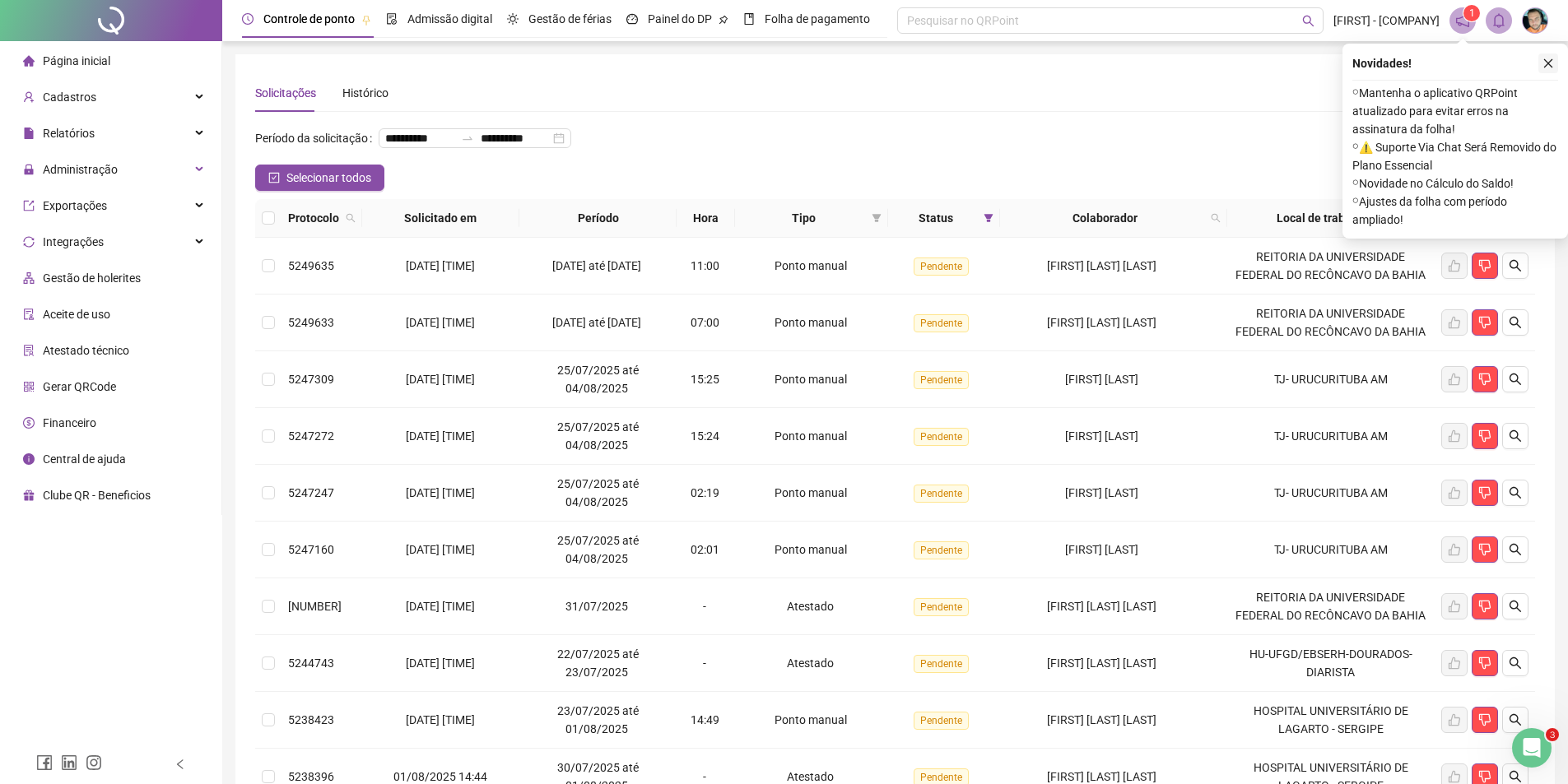 click 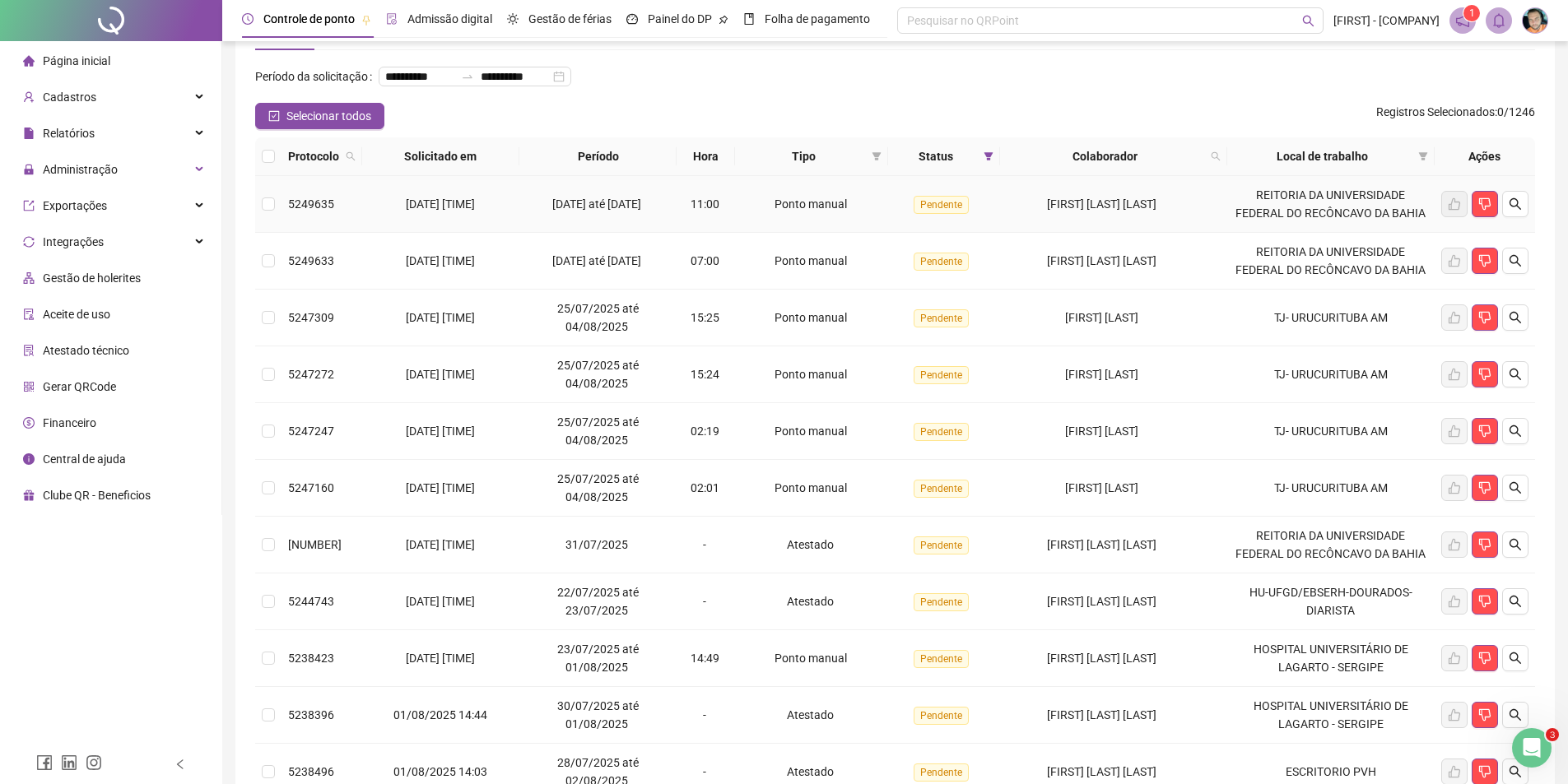 scroll, scrollTop: 0, scrollLeft: 0, axis: both 